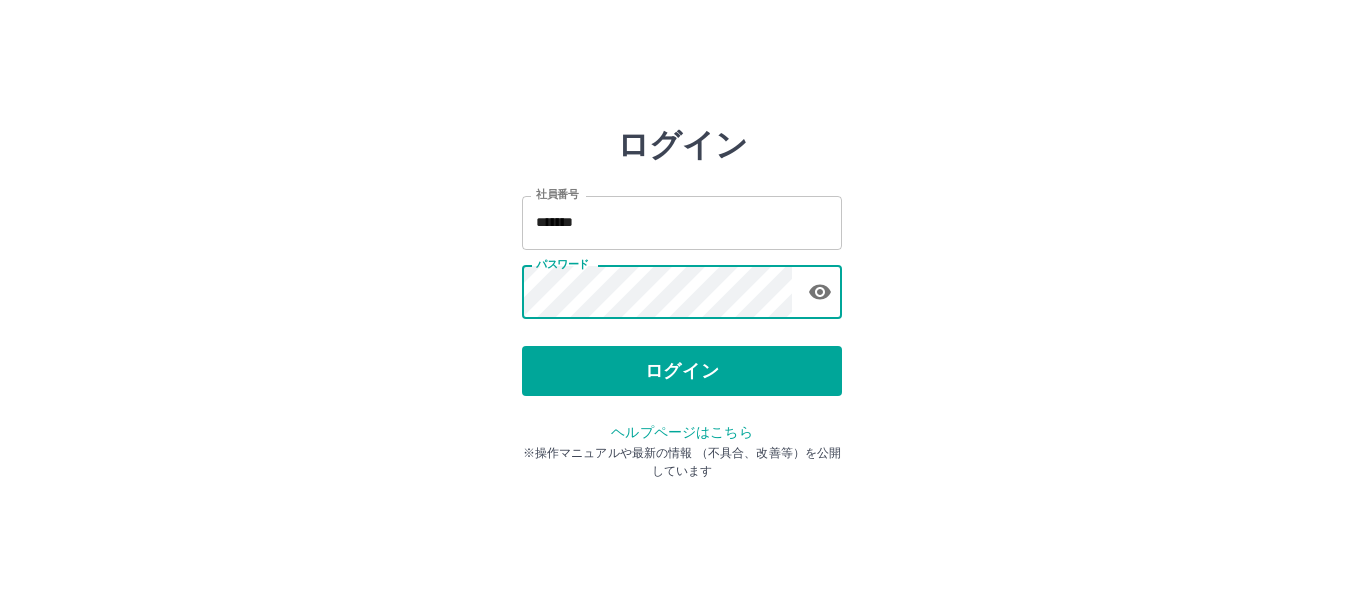 scroll, scrollTop: 0, scrollLeft: 0, axis: both 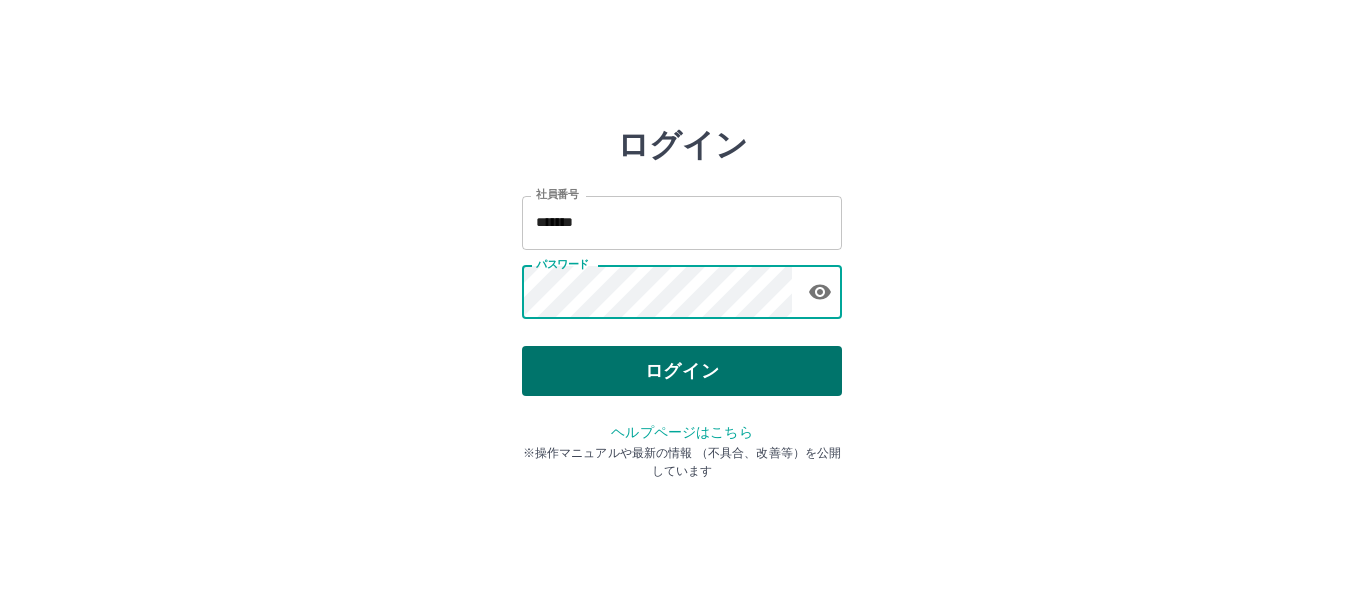 click on "ログイン" at bounding box center (682, 371) 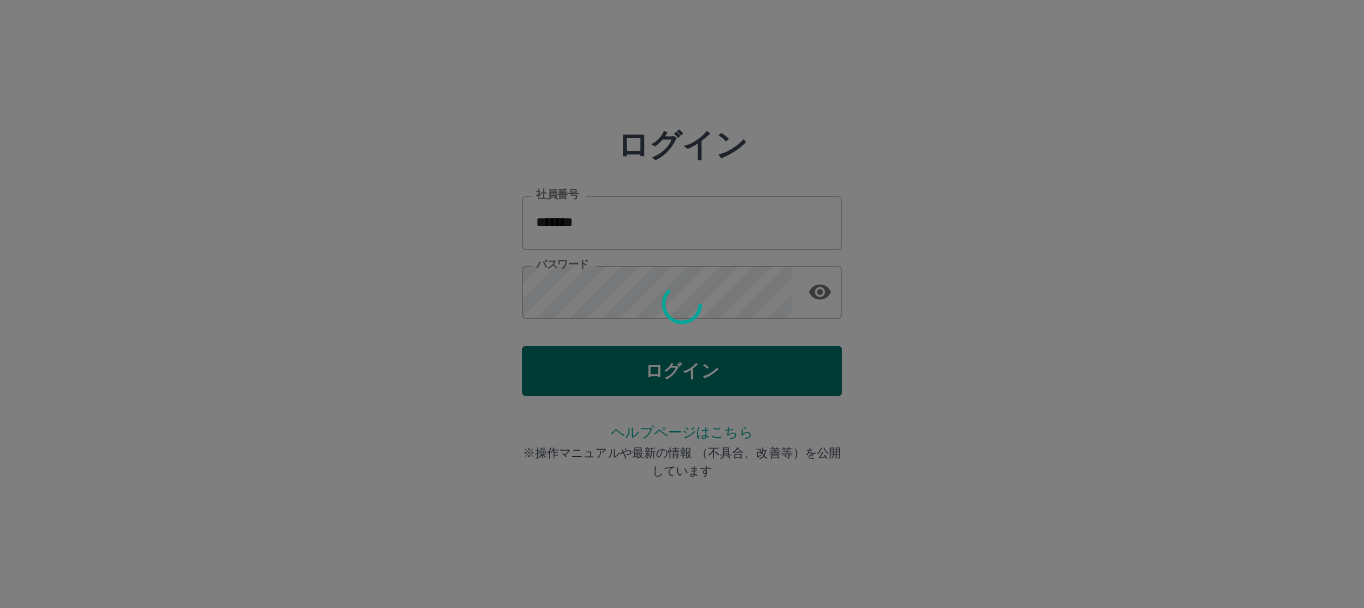 click on "ログイン 社員番号 ******* 社員番号 パスワード パスワード ログイン ヘルプページはこちら ※操作マニュアルや最新の情報 （不具合、改善等）を公開しています" at bounding box center (682, 286) 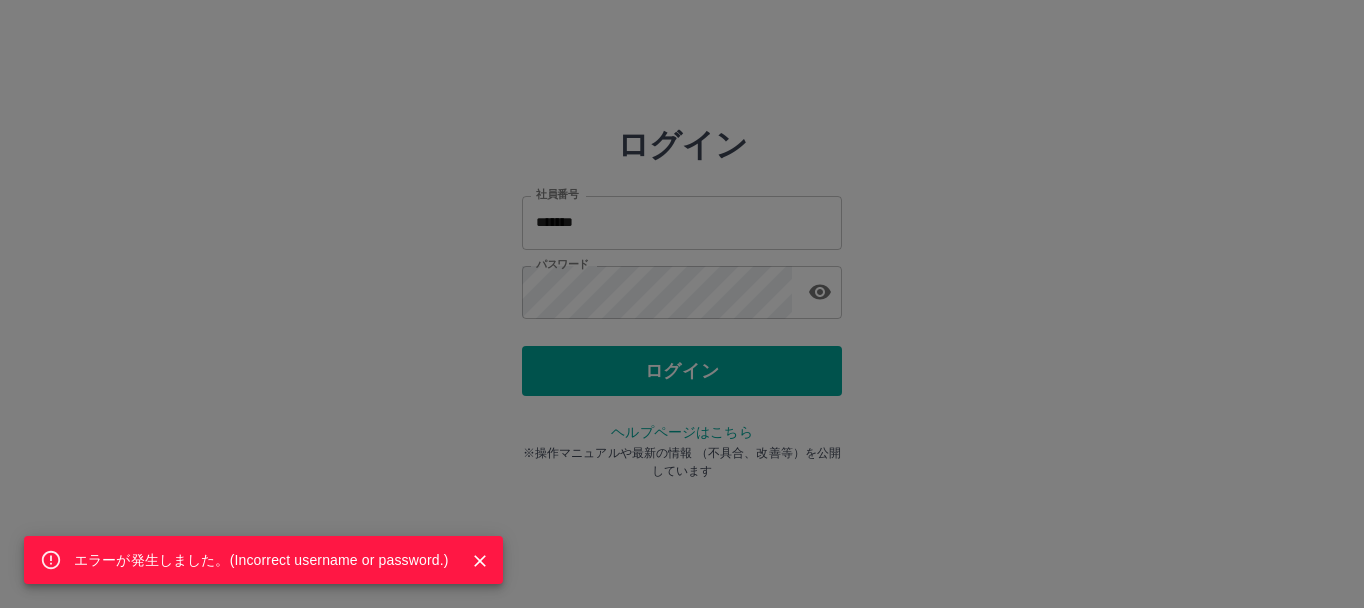 click on "エラーが発生しました。( Incorrect username or password. )" at bounding box center [682, 304] 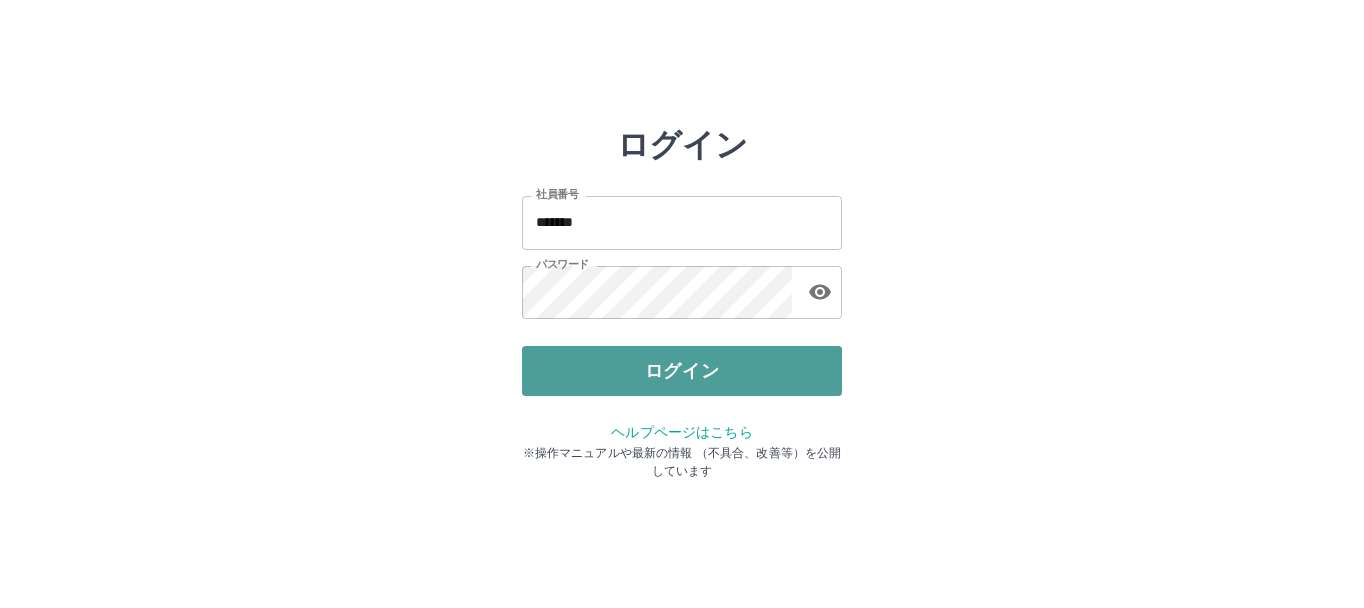 click on "ログイン" at bounding box center (682, 371) 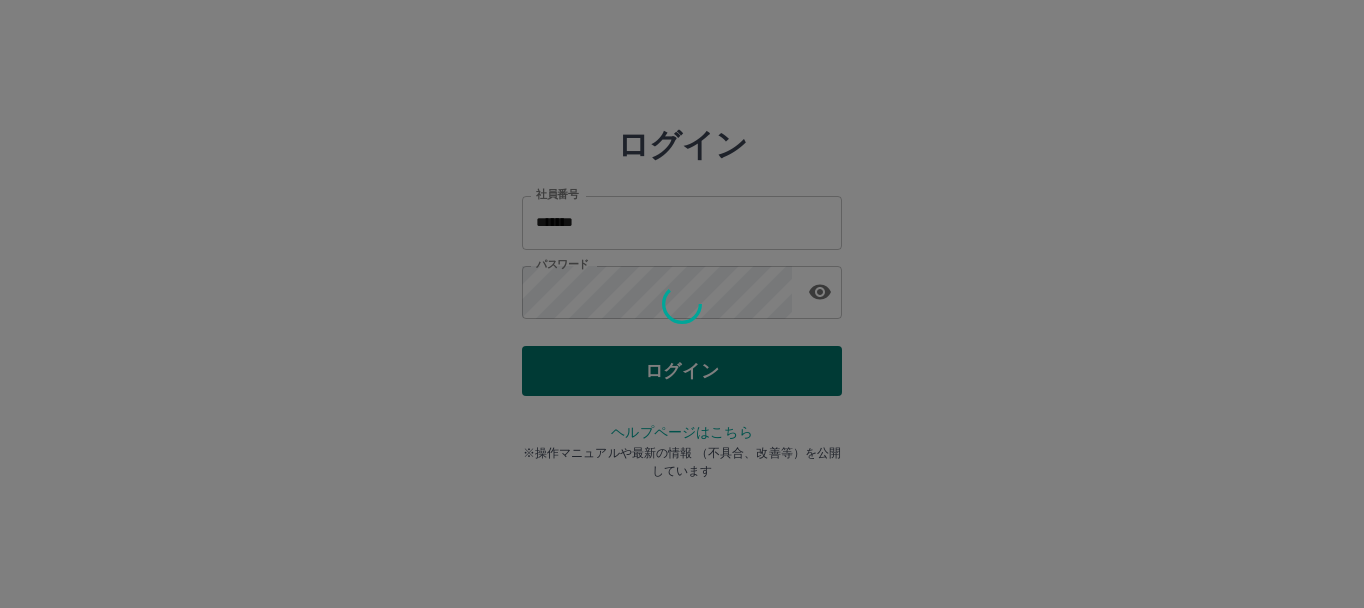 click on "ログイン 社員番号 ******* 社員番号 パスワード パスワード ログイン ヘルプページはこちら ※操作マニュアルや最新の情報 （不具合、改善等）を公開しています" at bounding box center [682, 286] 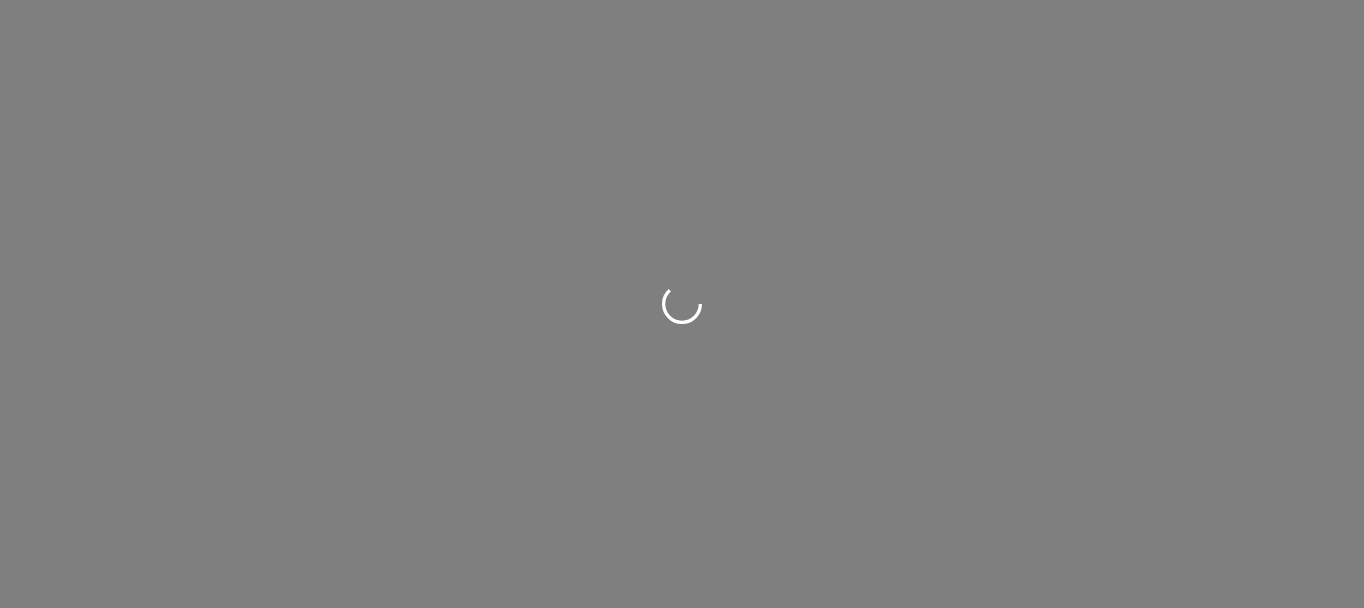 scroll, scrollTop: 0, scrollLeft: 0, axis: both 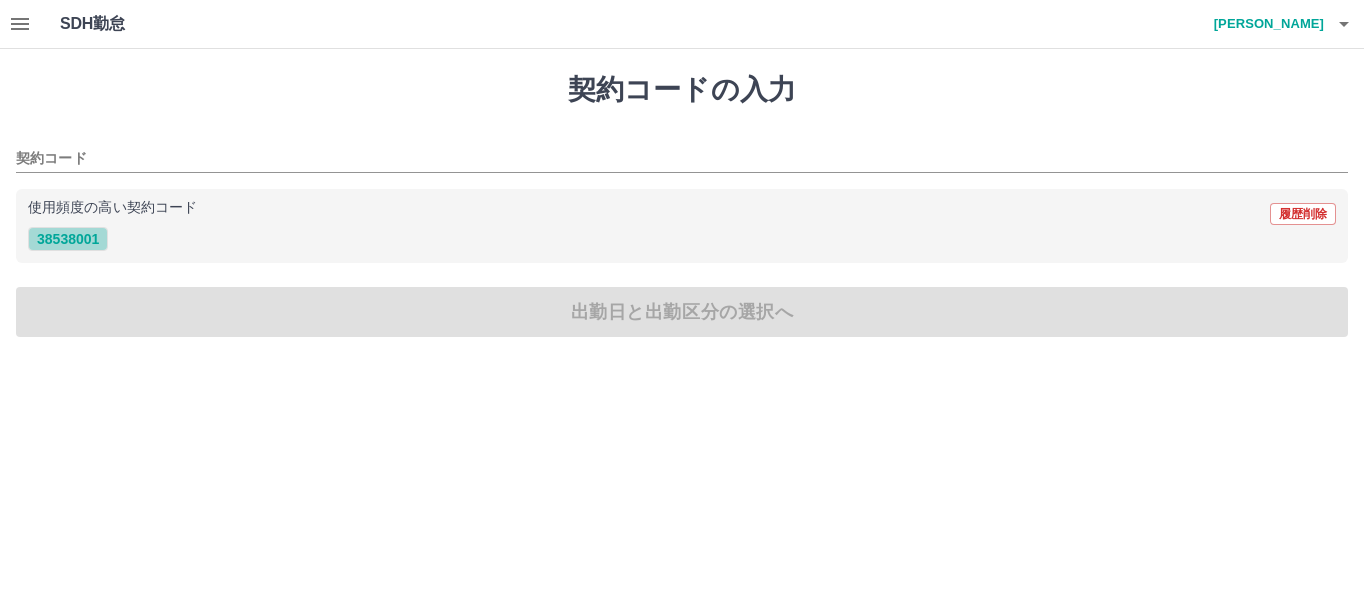 click on "38538001" at bounding box center (68, 239) 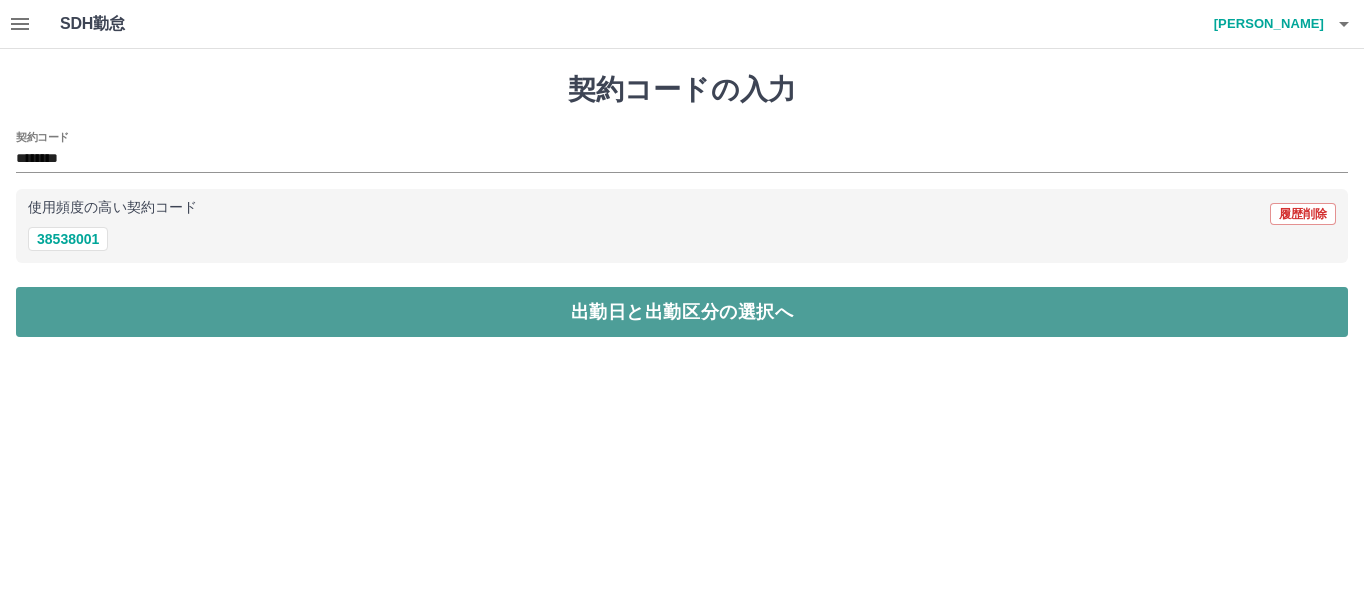 click on "出勤日と出勤区分の選択へ" at bounding box center [682, 312] 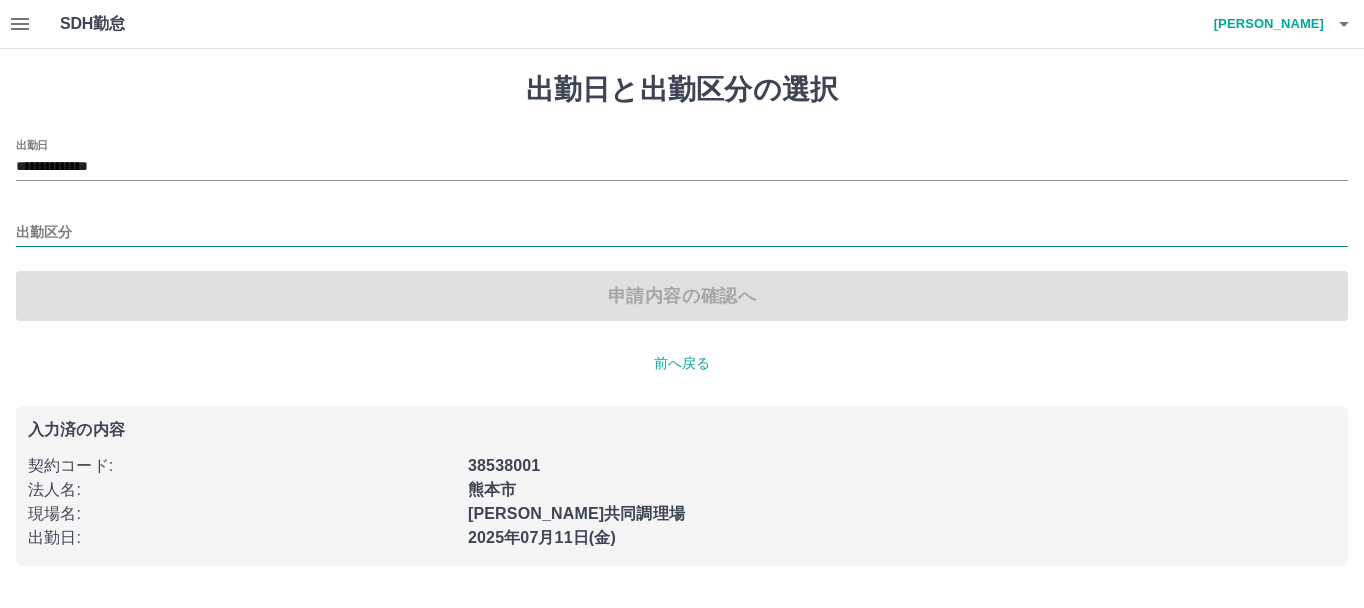 click on "出勤区分" at bounding box center [682, 233] 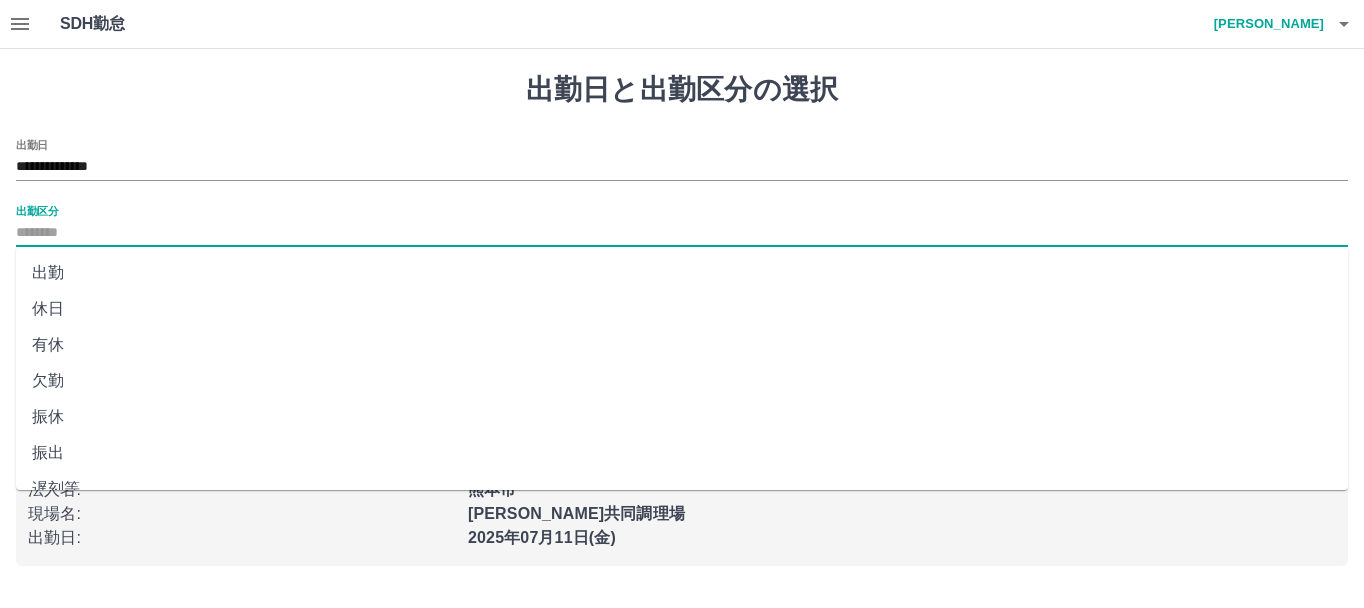 click on "出勤" at bounding box center (682, 273) 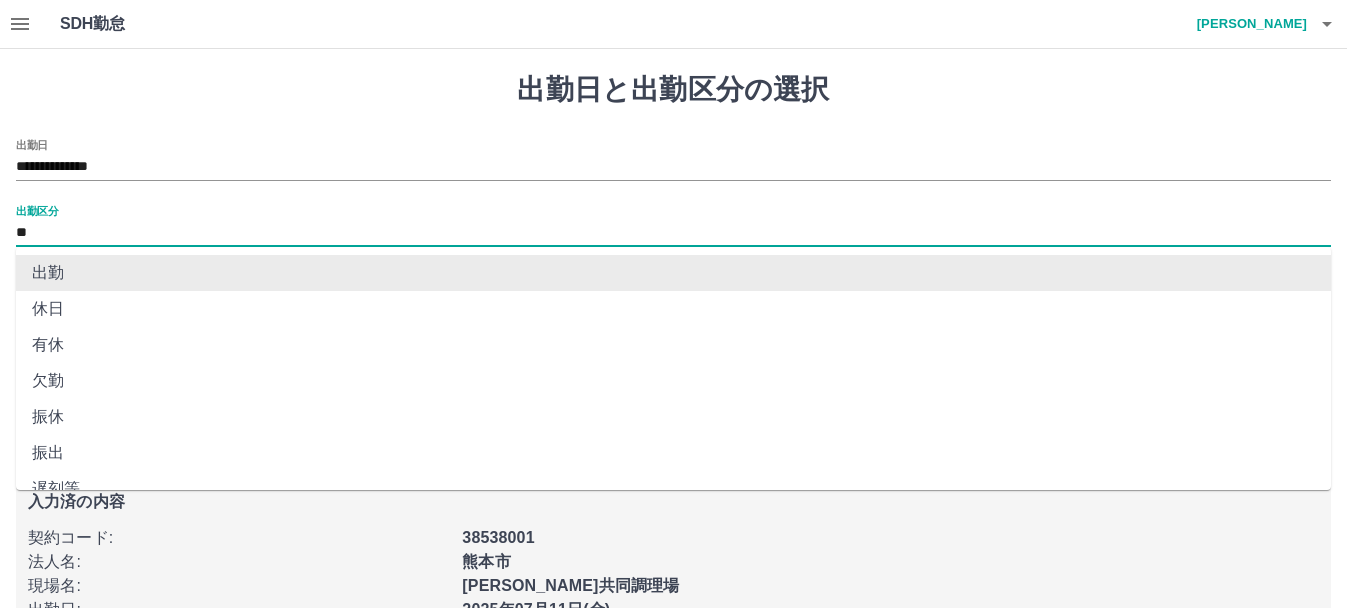 click on "**" at bounding box center [673, 233] 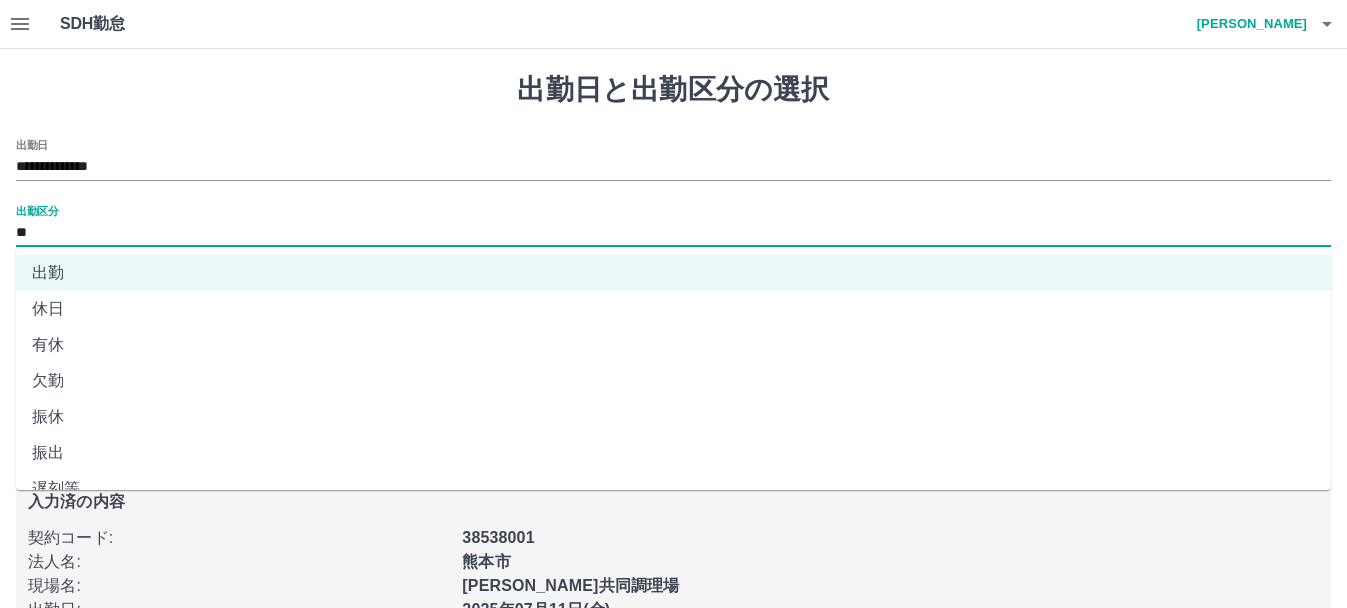 click on "欠勤" at bounding box center (673, 381) 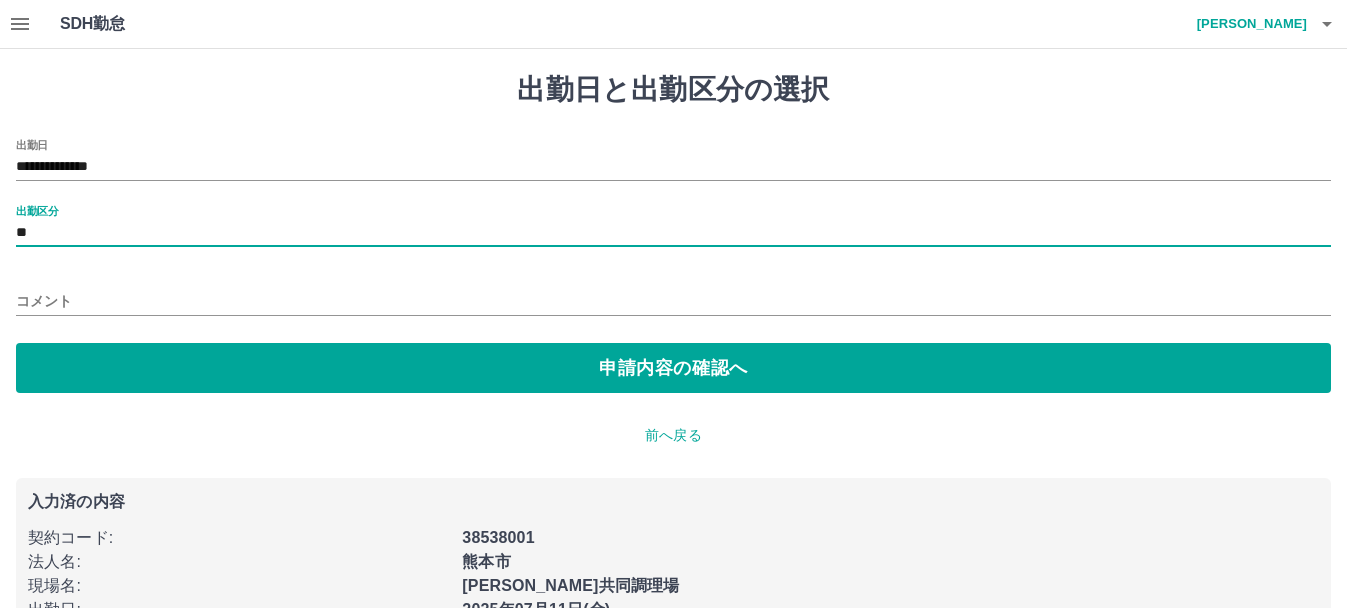 click on "コメント" at bounding box center (673, 301) 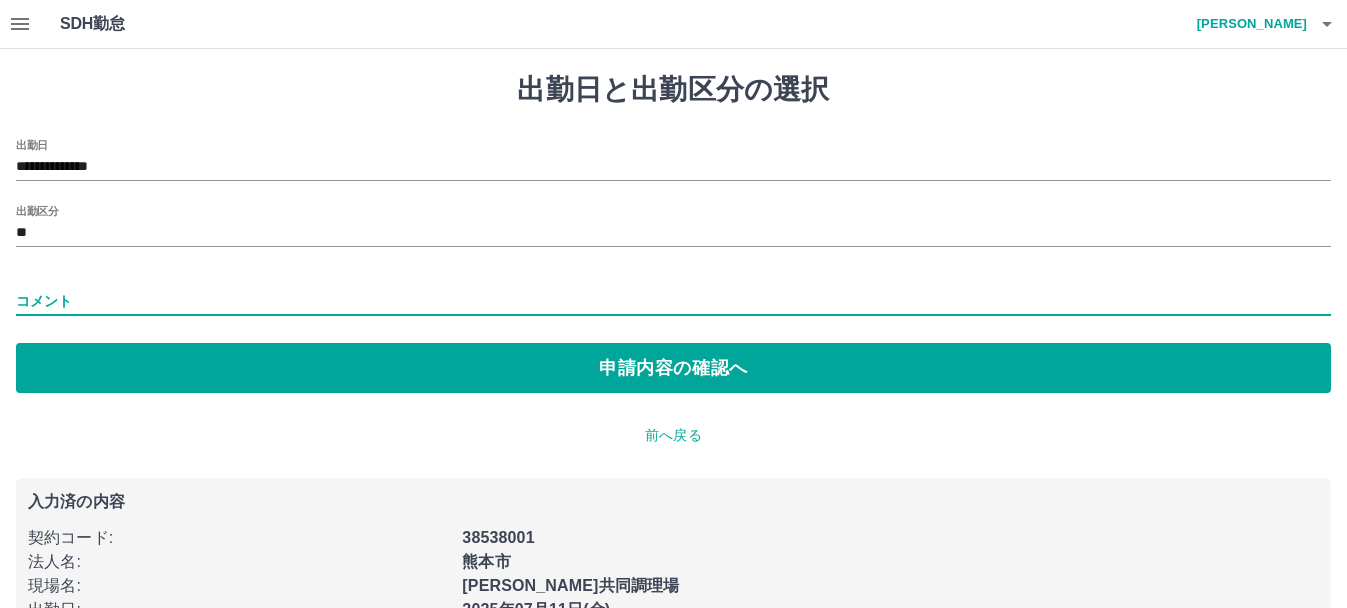 type on "****" 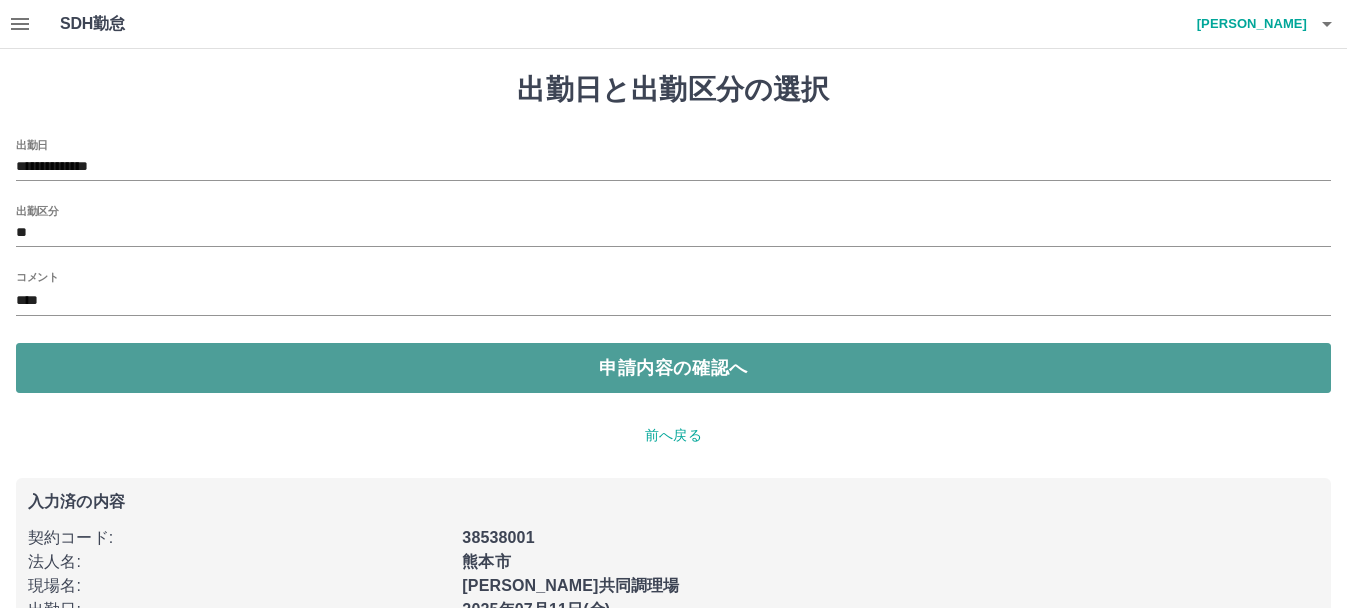 click on "申請内容の確認へ" at bounding box center [673, 368] 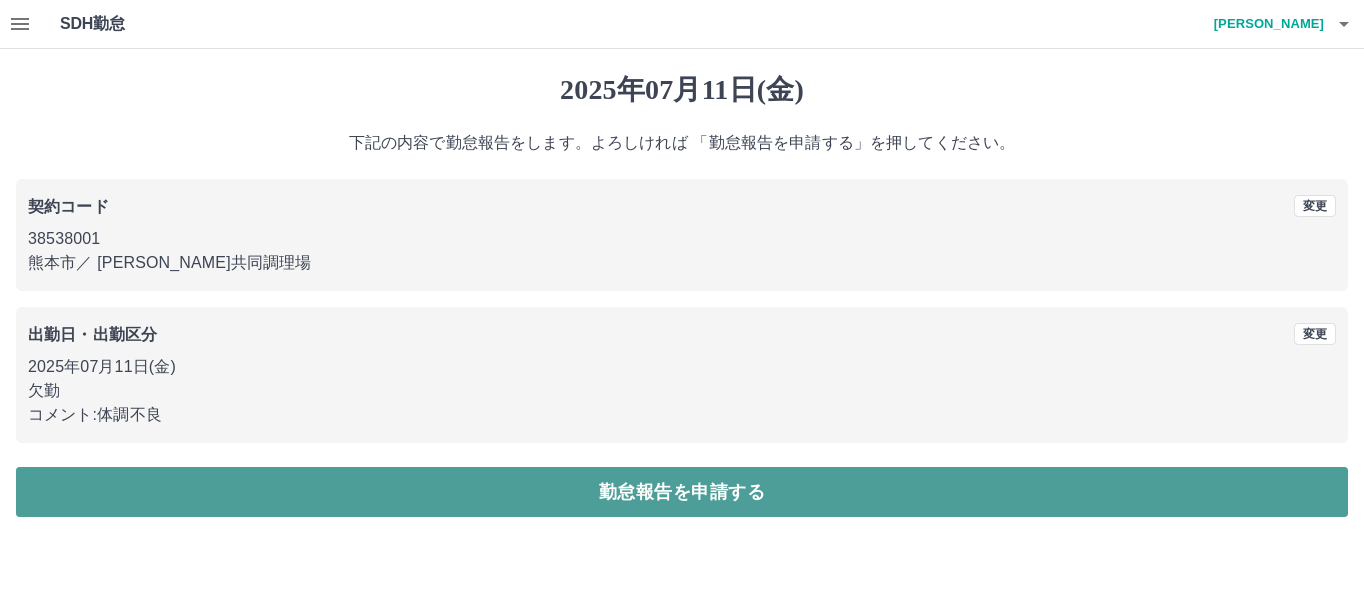 click on "勤怠報告を申請する" at bounding box center [682, 492] 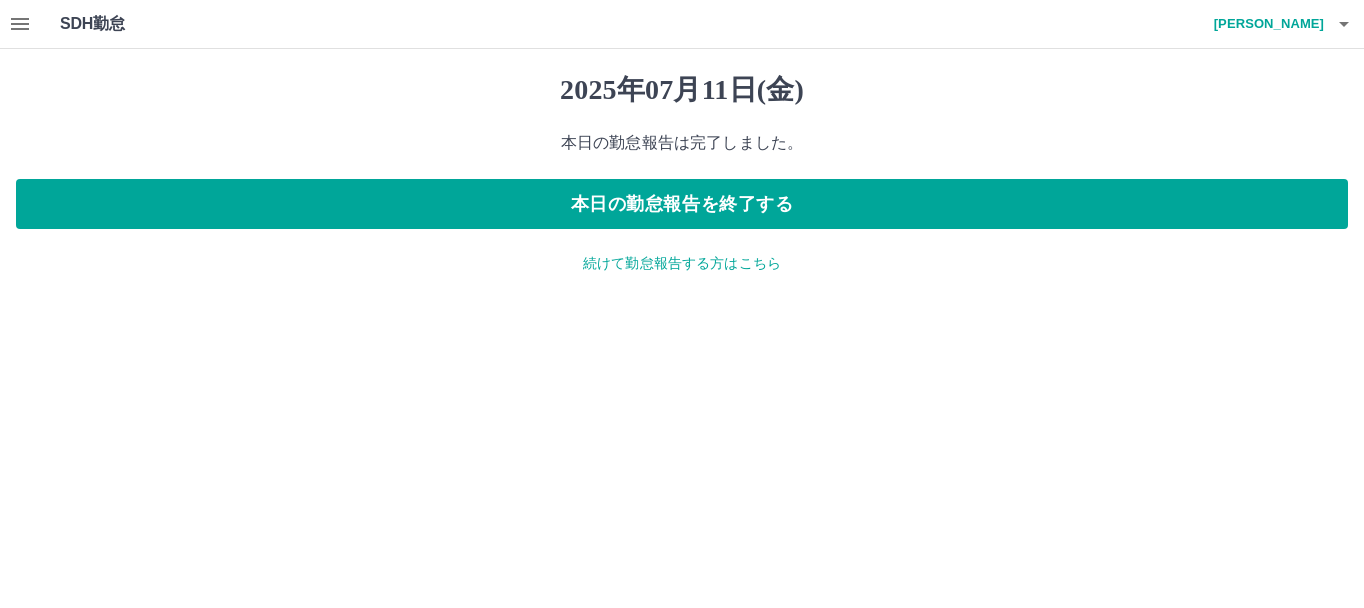 click on "続けて勤怠報告する方はこちら" at bounding box center (682, 263) 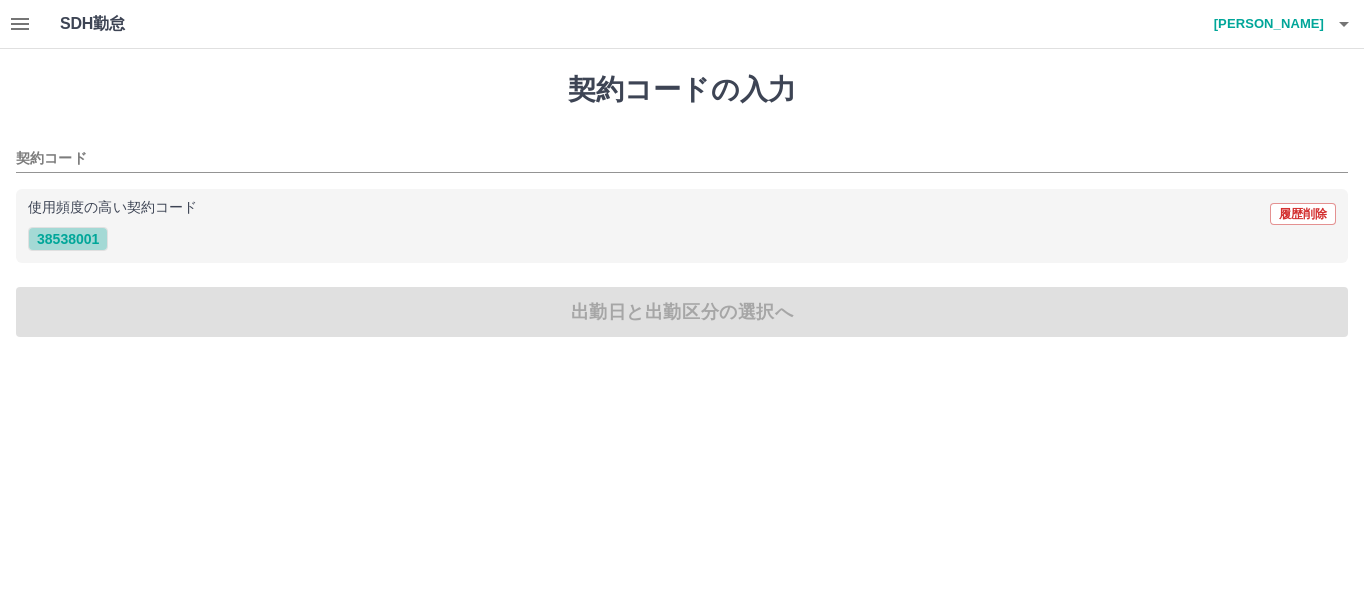 click on "38538001" at bounding box center [68, 239] 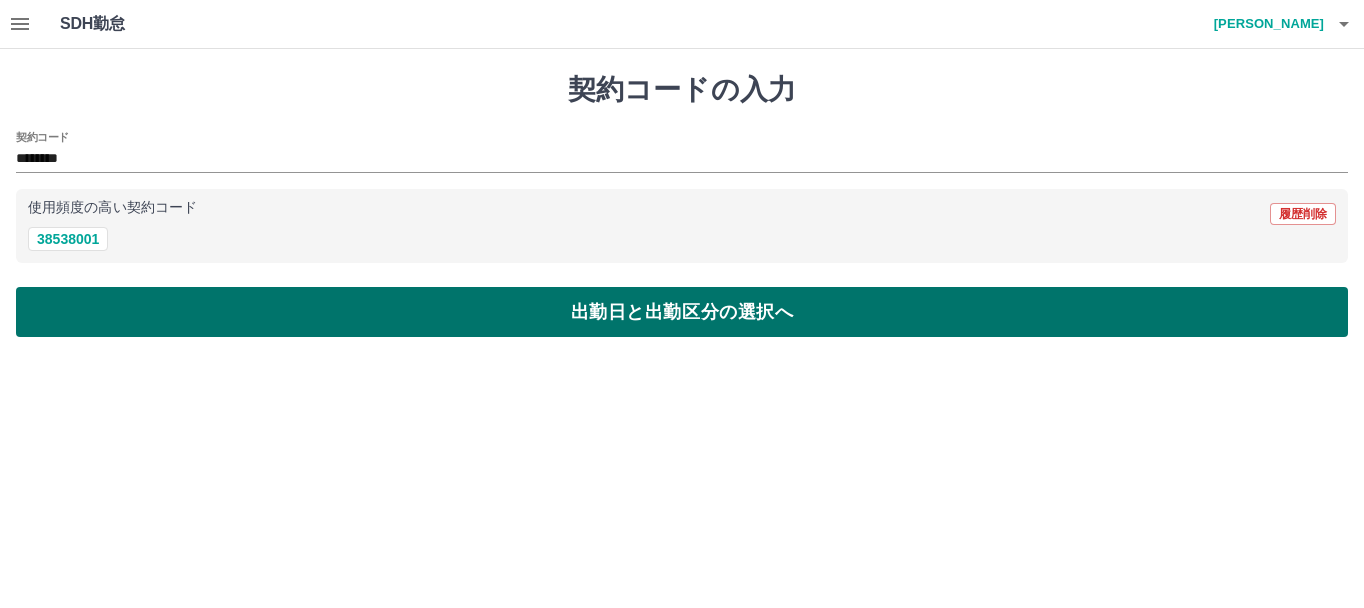 click on "出勤日と出勤区分の選択へ" at bounding box center [682, 312] 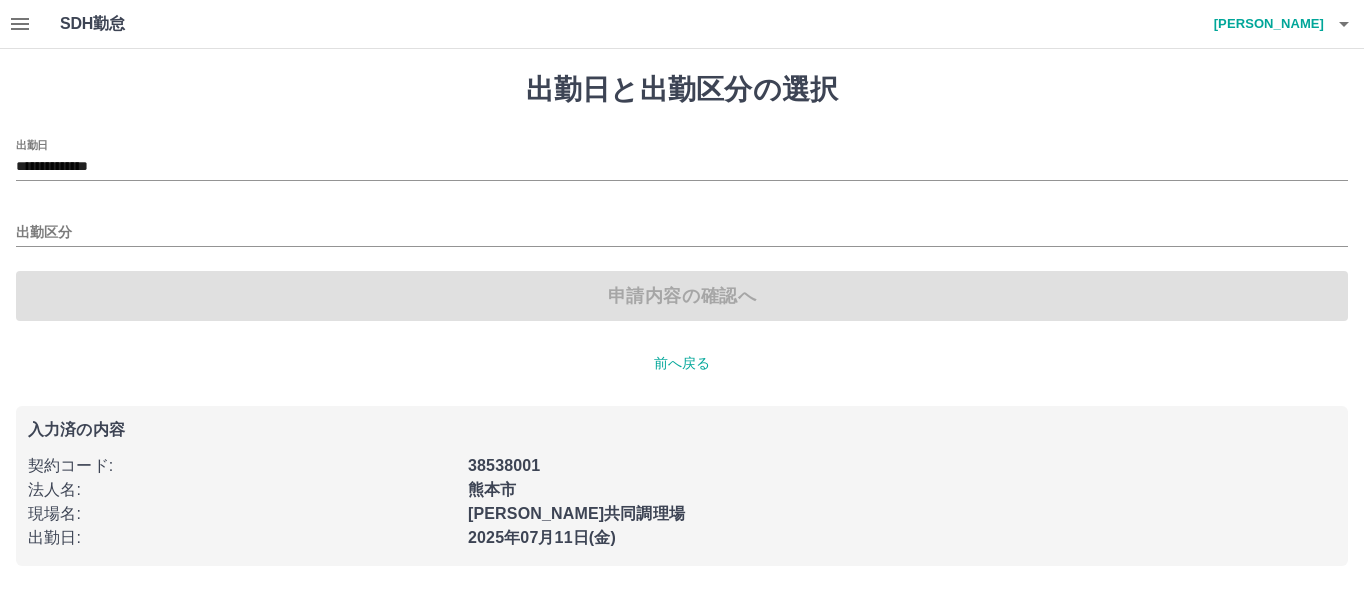 click on "**********" at bounding box center [682, 319] 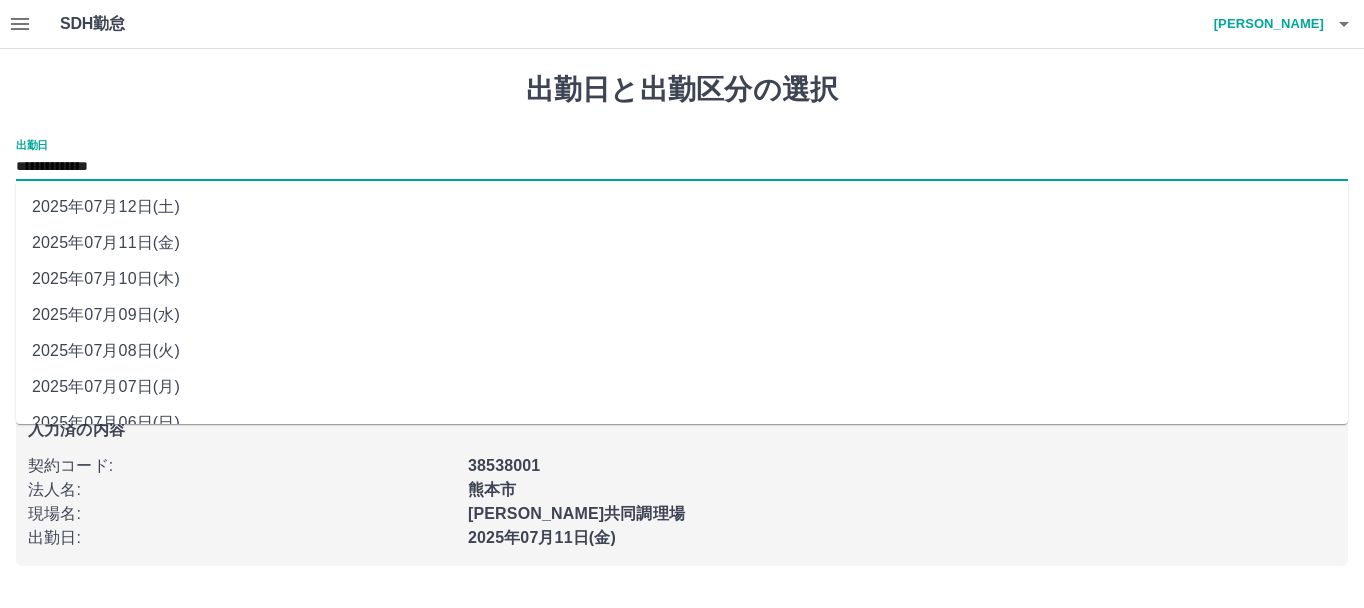 click on "**********" at bounding box center [682, 167] 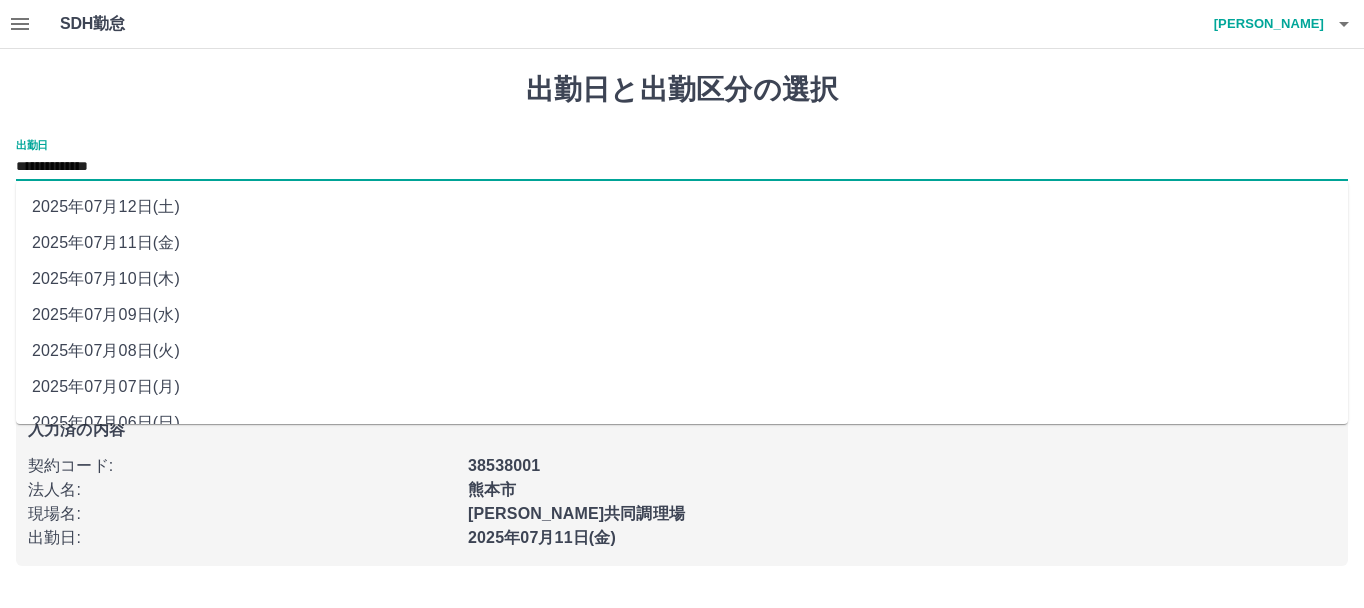 click on "2025年07月12日(土)" at bounding box center [682, 207] 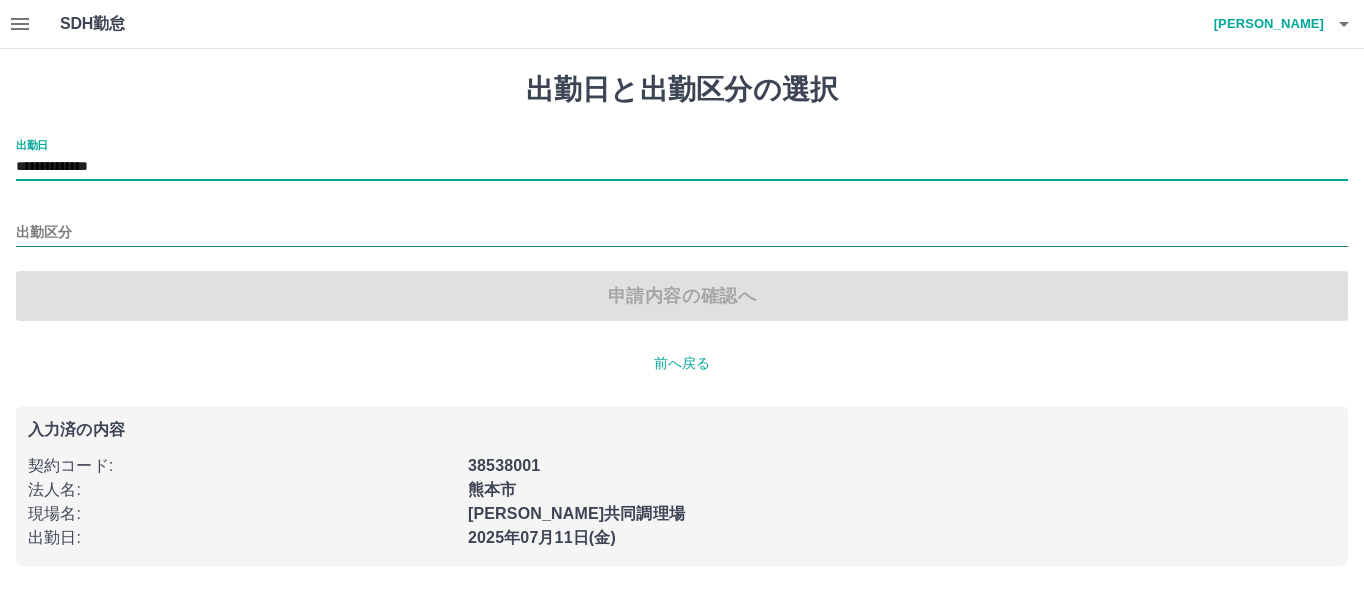 click on "出勤区分" at bounding box center [682, 233] 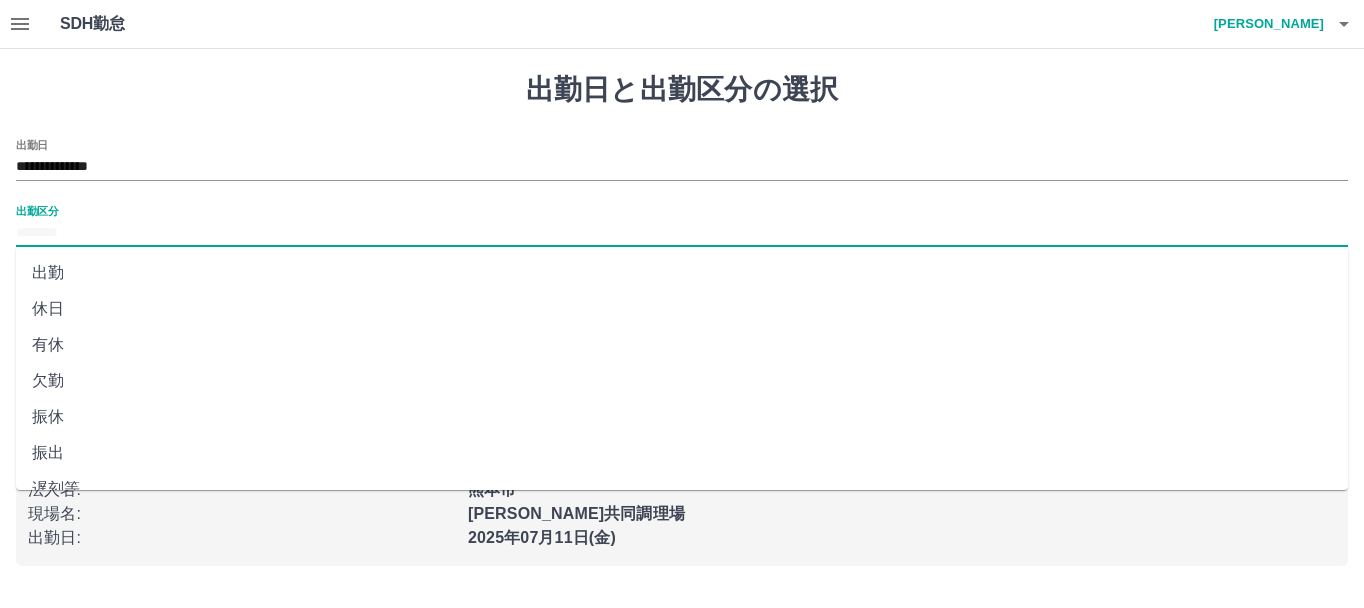 click on "休日" at bounding box center [682, 309] 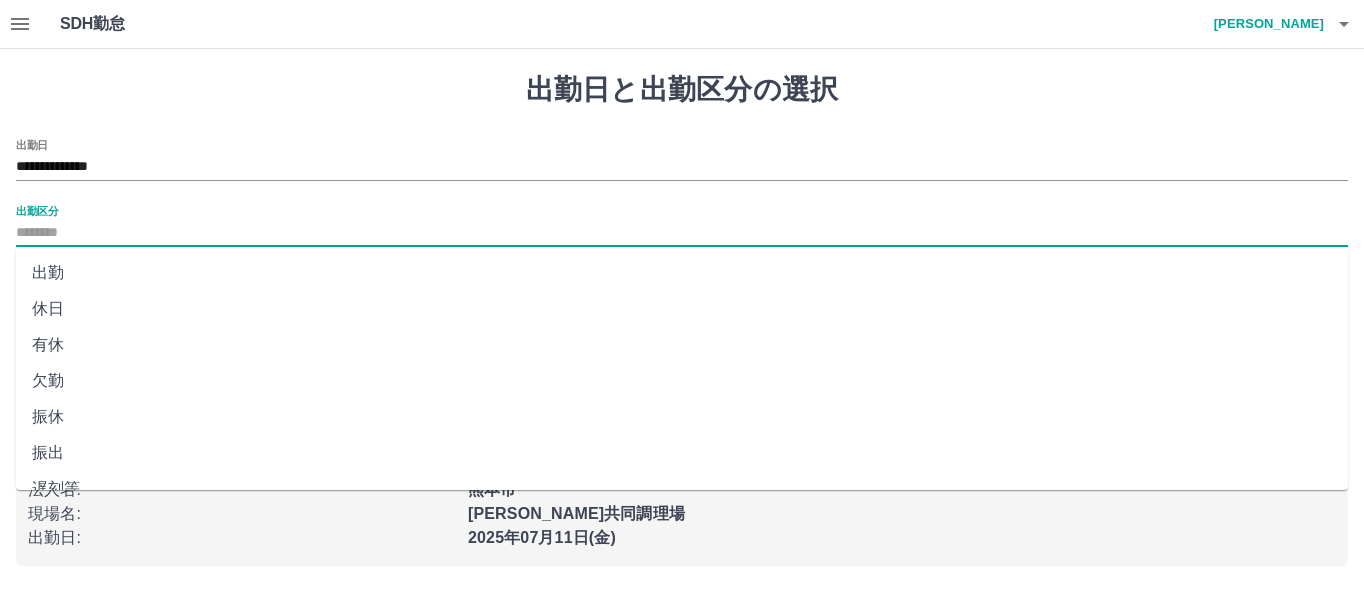 type on "**" 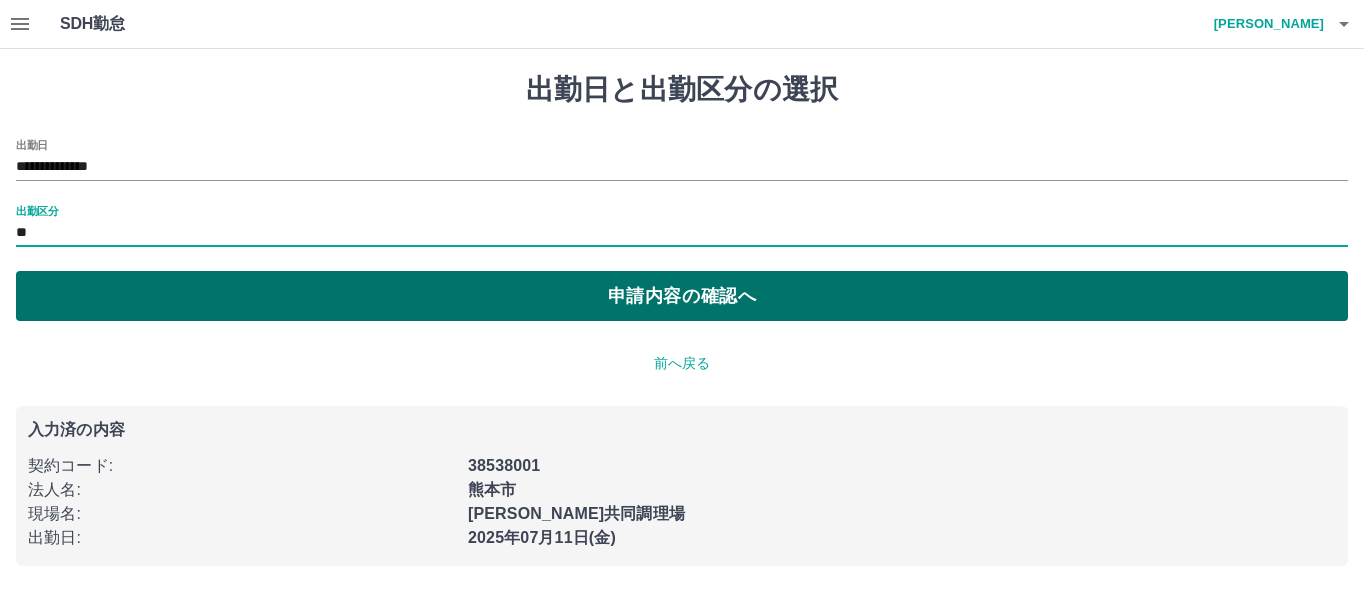 click on "申請内容の確認へ" at bounding box center (682, 296) 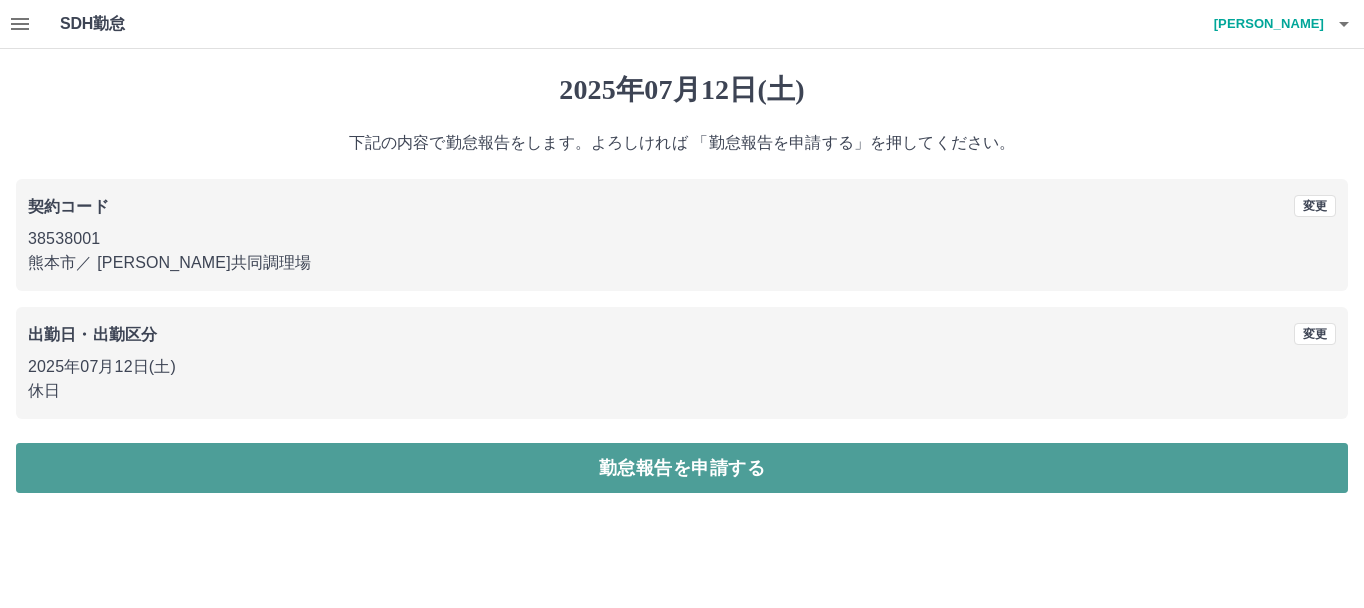 click on "勤怠報告を申請する" at bounding box center (682, 468) 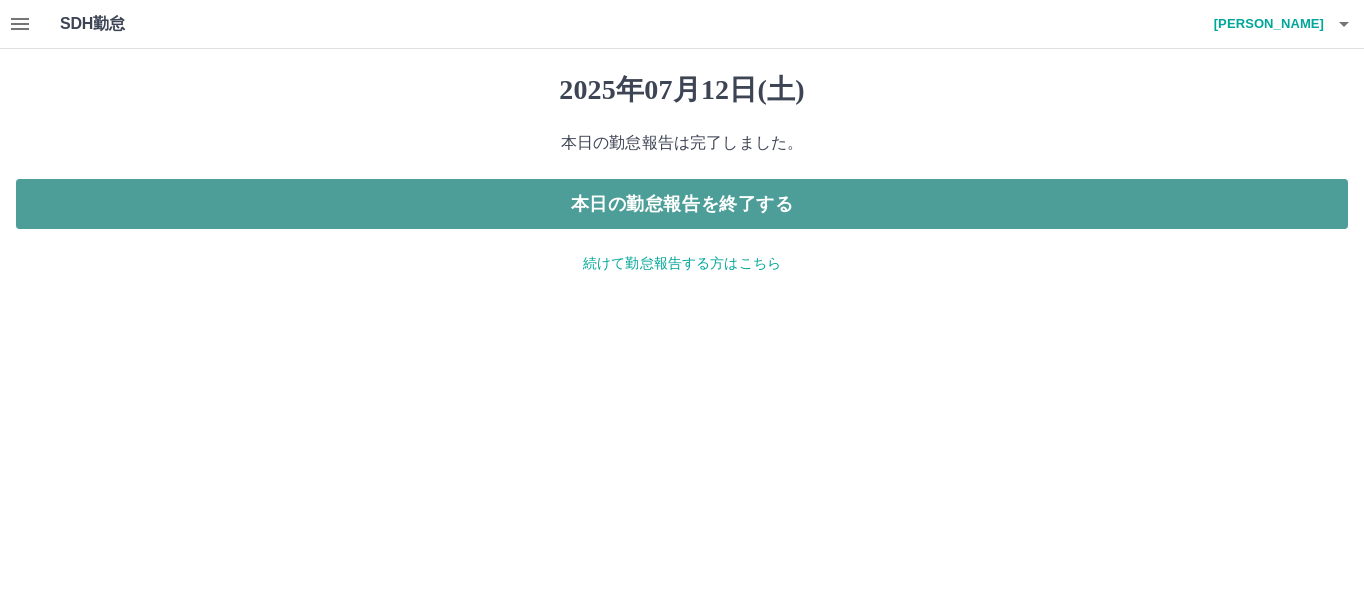 click on "本日の勤怠報告を終了する" at bounding box center (682, 204) 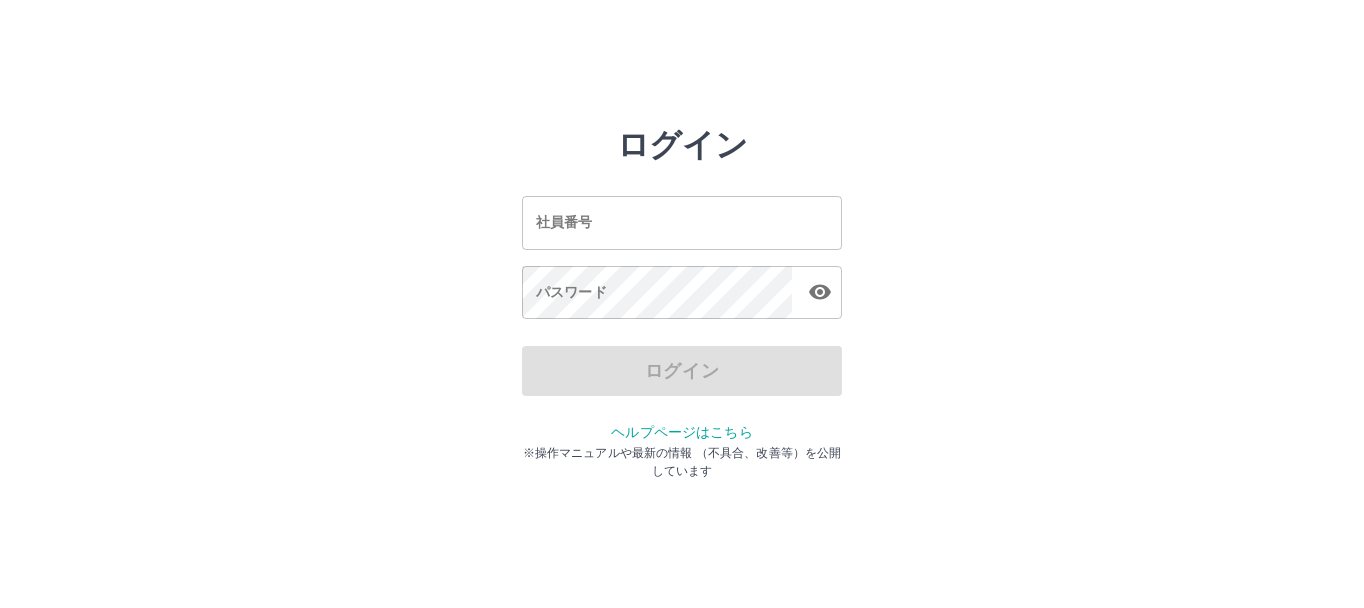 scroll, scrollTop: 0, scrollLeft: 0, axis: both 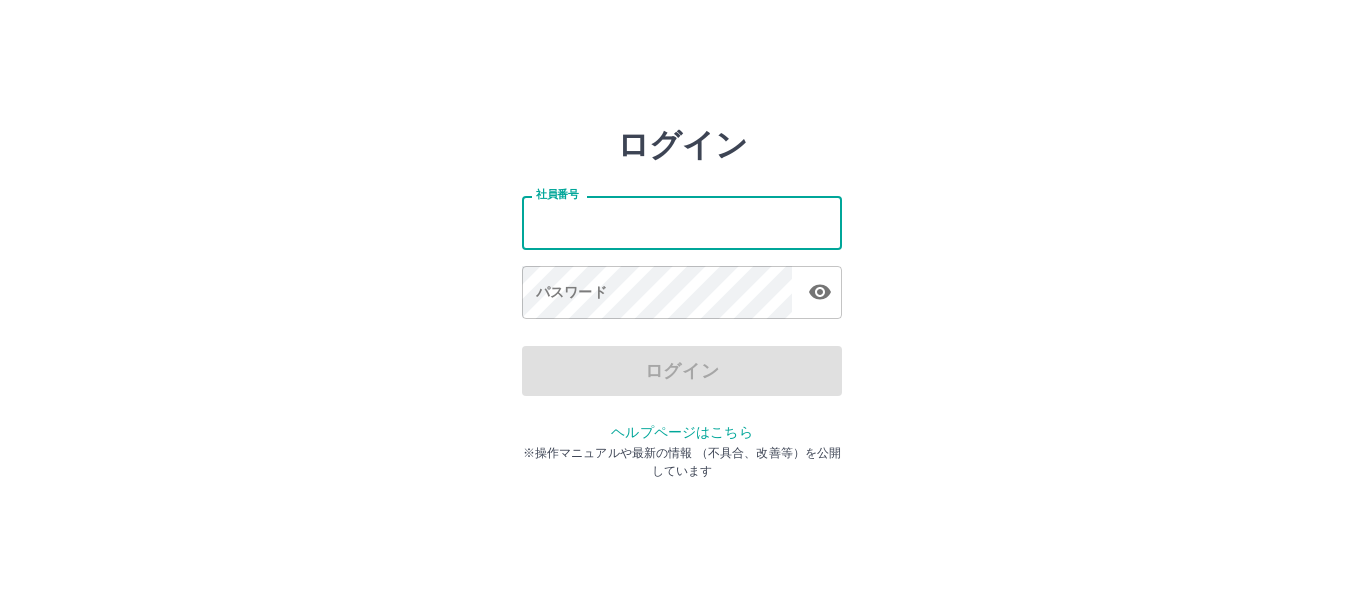 click on "社員番号" at bounding box center (682, 222) 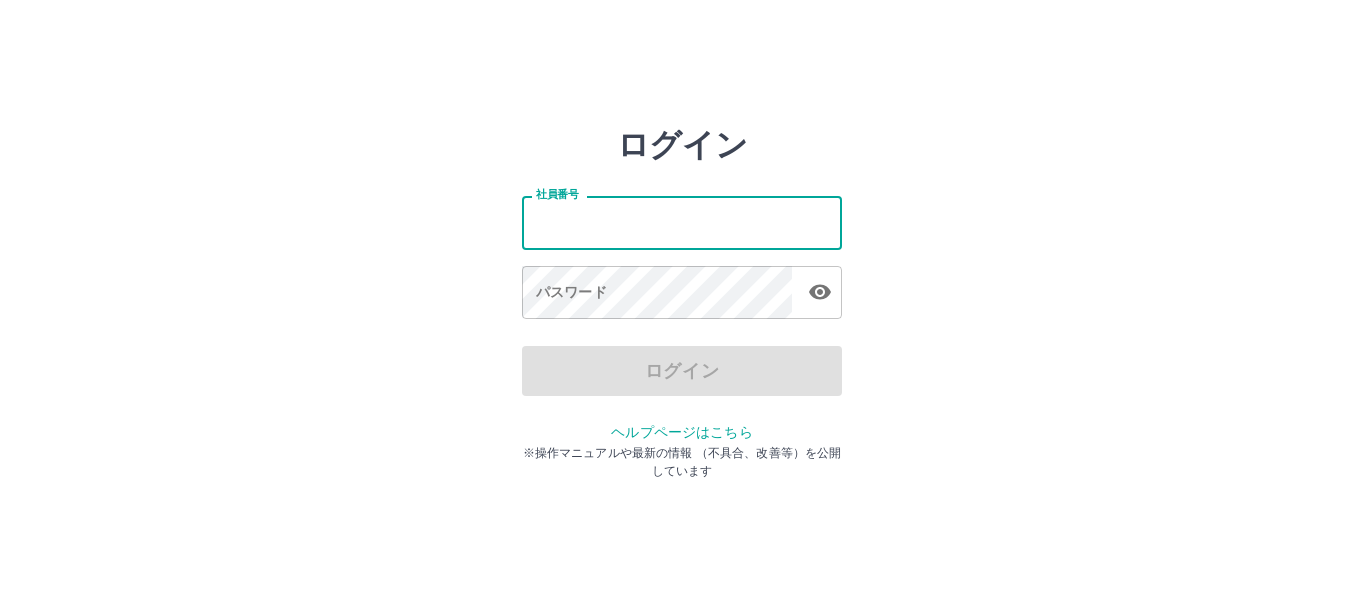 type on "*******" 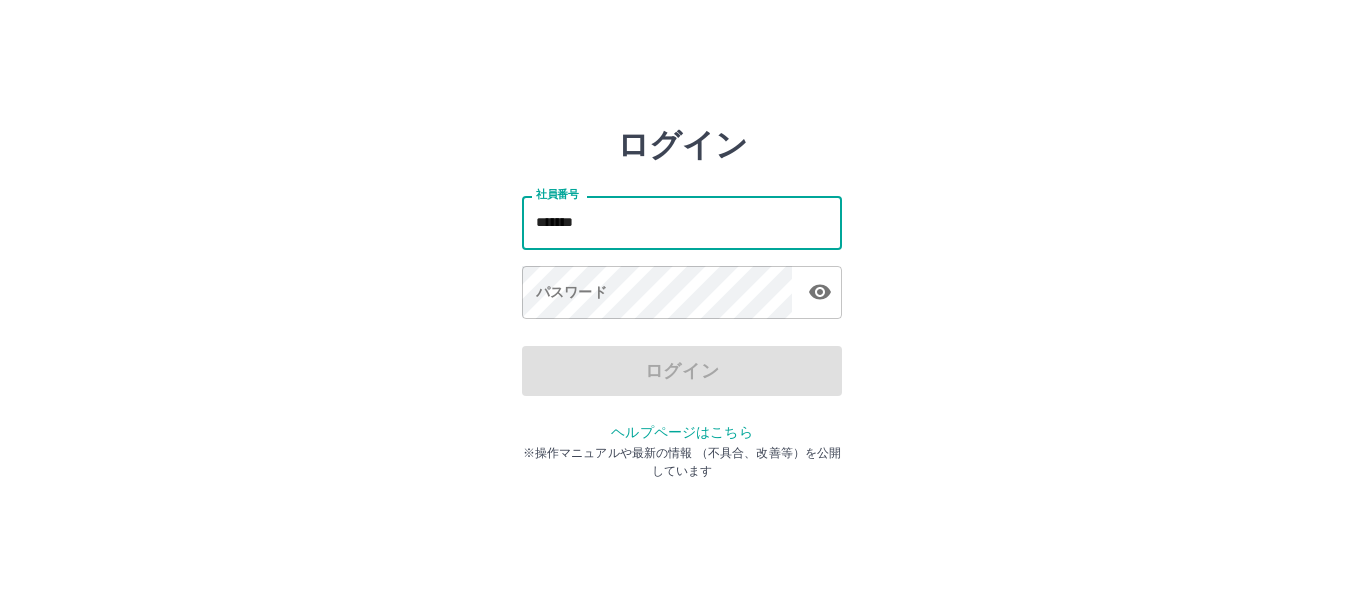 click on "ヘルプページはこちら" at bounding box center [681, 432] 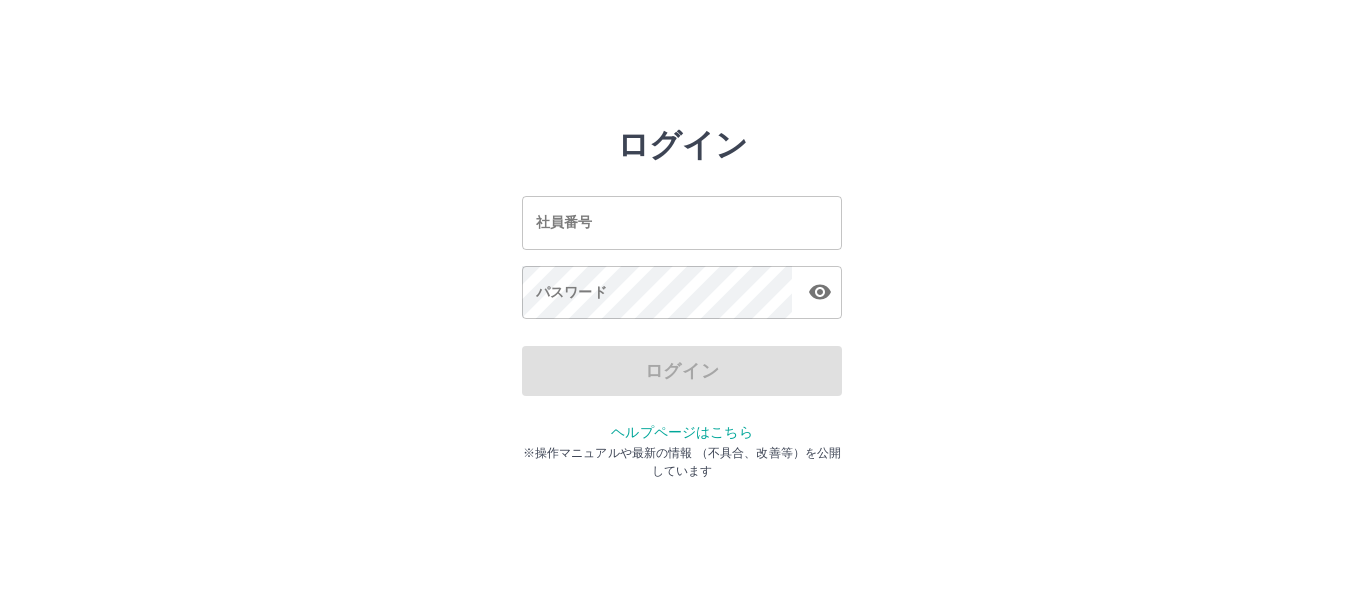 scroll, scrollTop: 0, scrollLeft: 0, axis: both 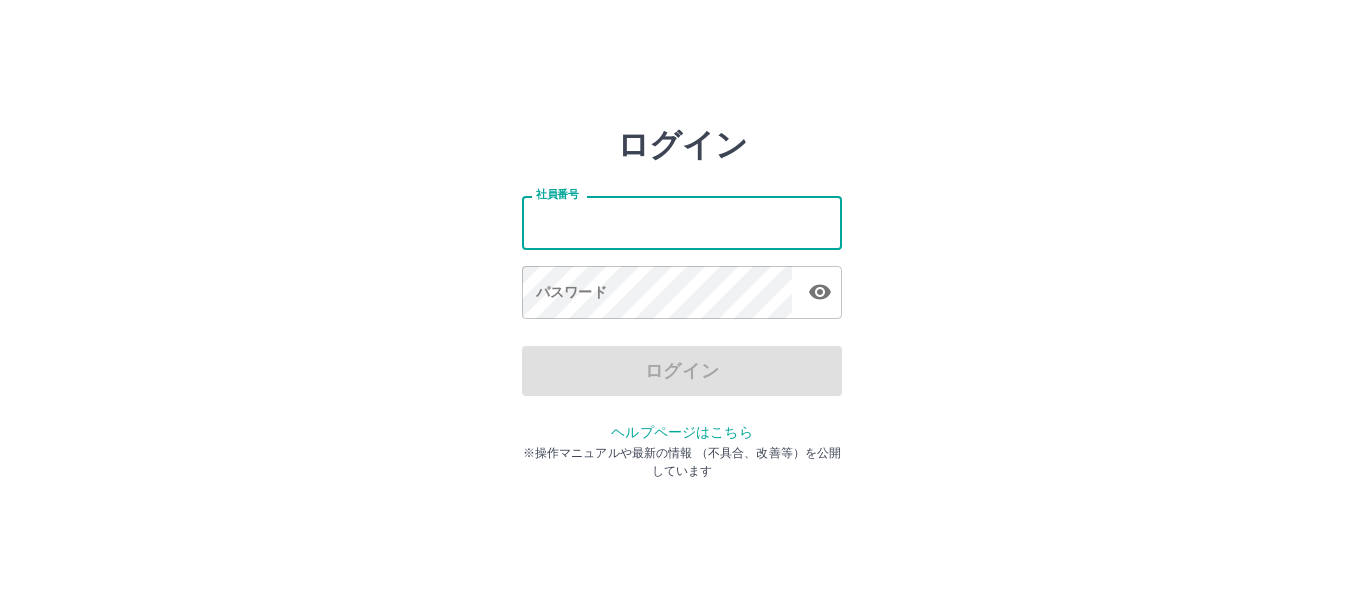 type on "*******" 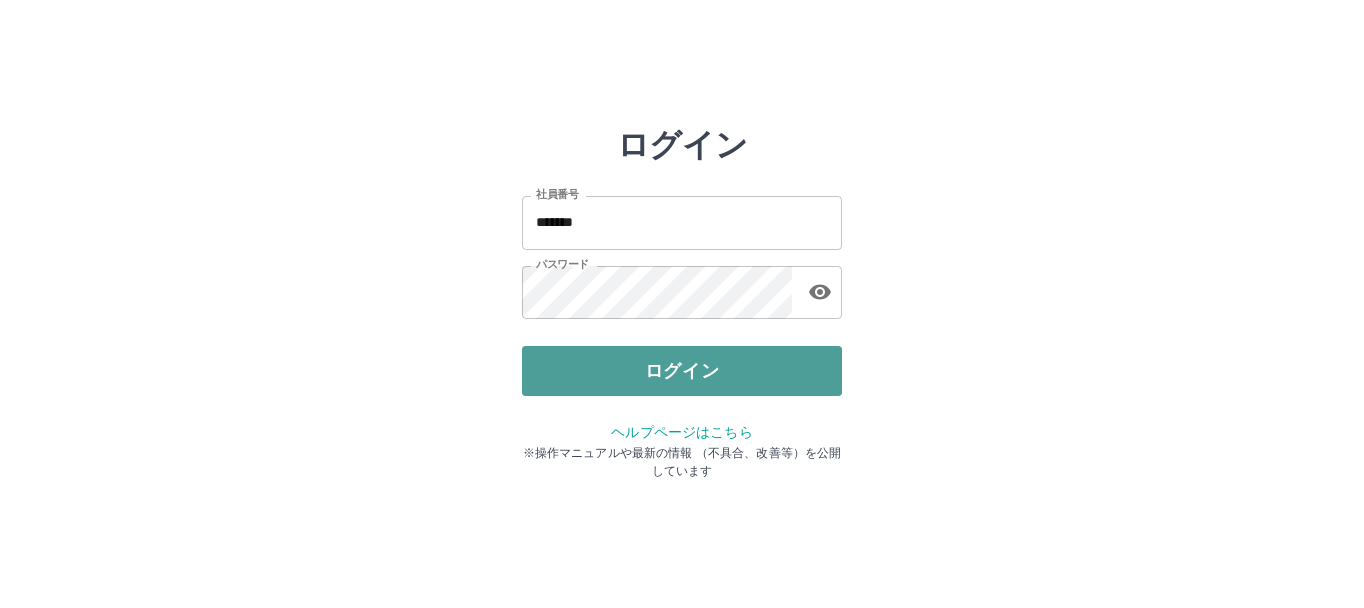 click on "ログイン" at bounding box center (682, 371) 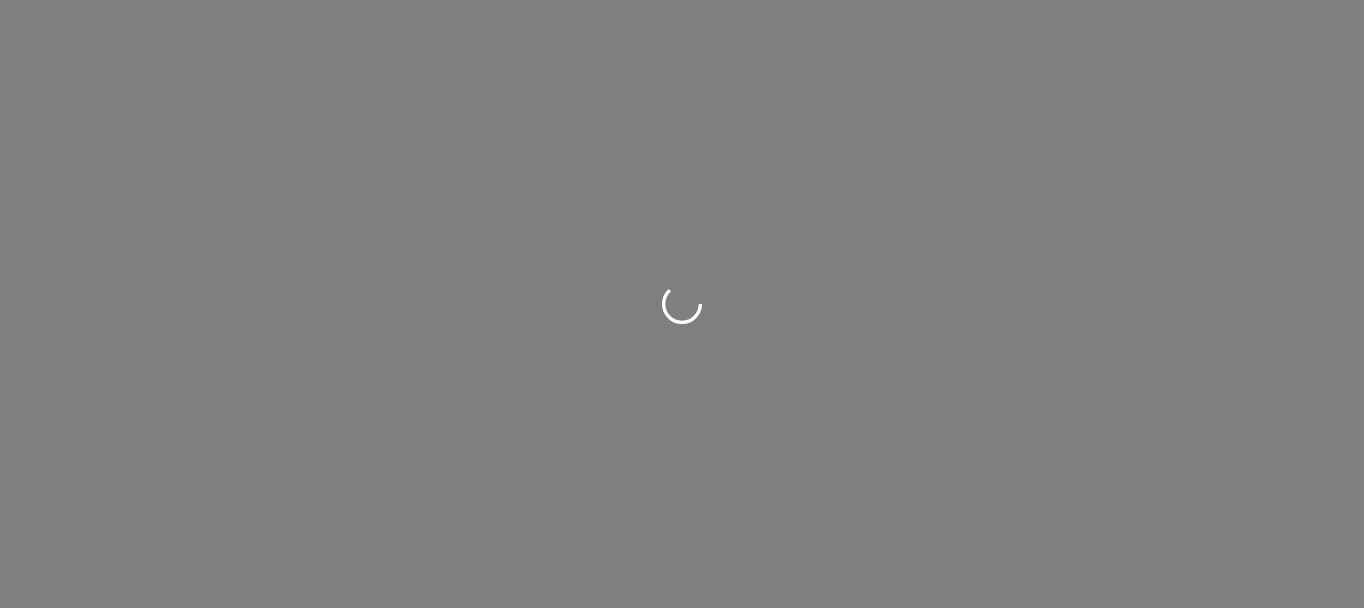 scroll, scrollTop: 0, scrollLeft: 0, axis: both 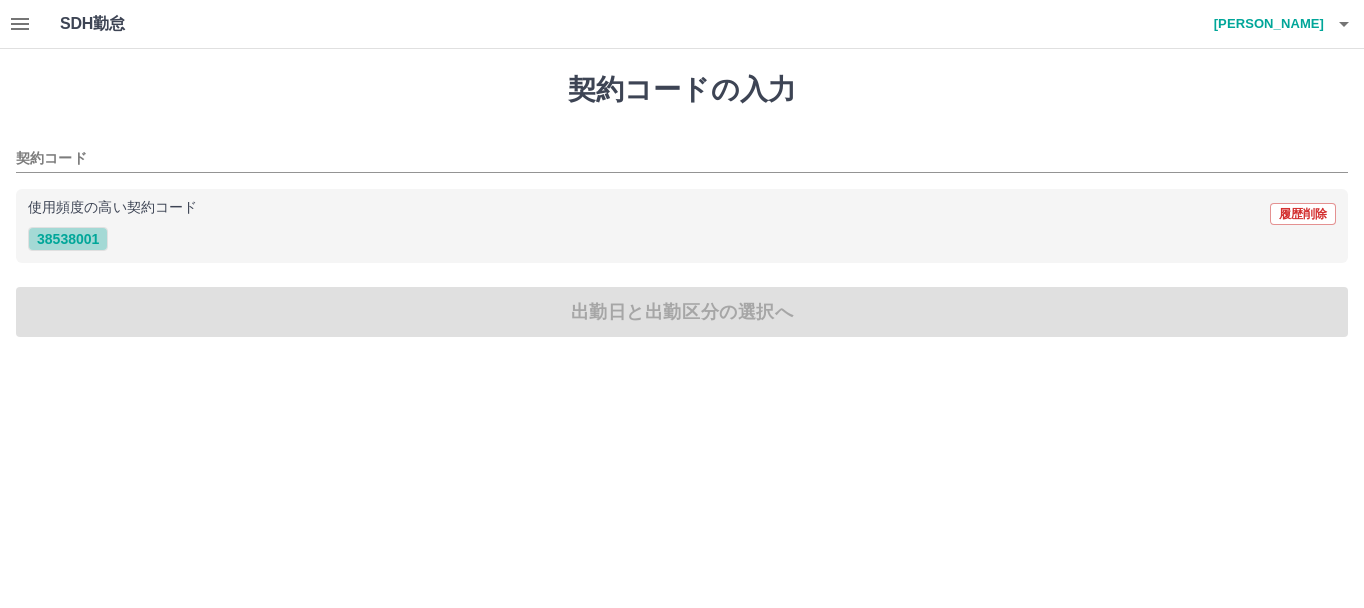 click on "38538001" at bounding box center (68, 239) 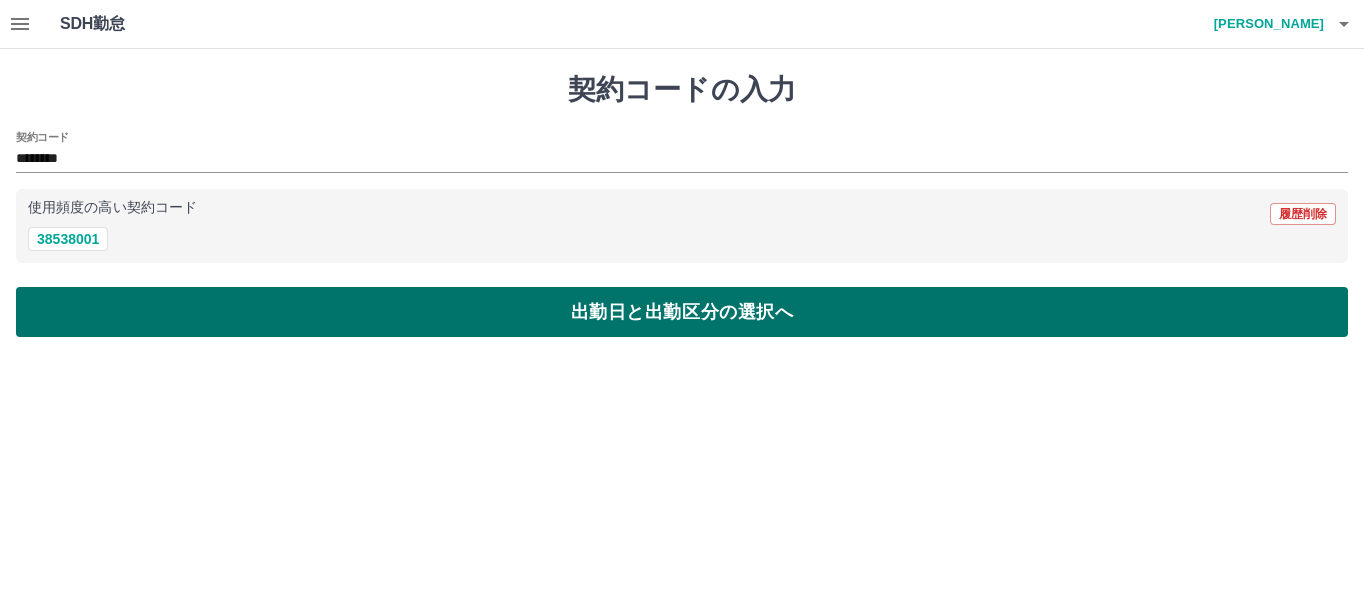 click on "出勤日と出勤区分の選択へ" at bounding box center [682, 312] 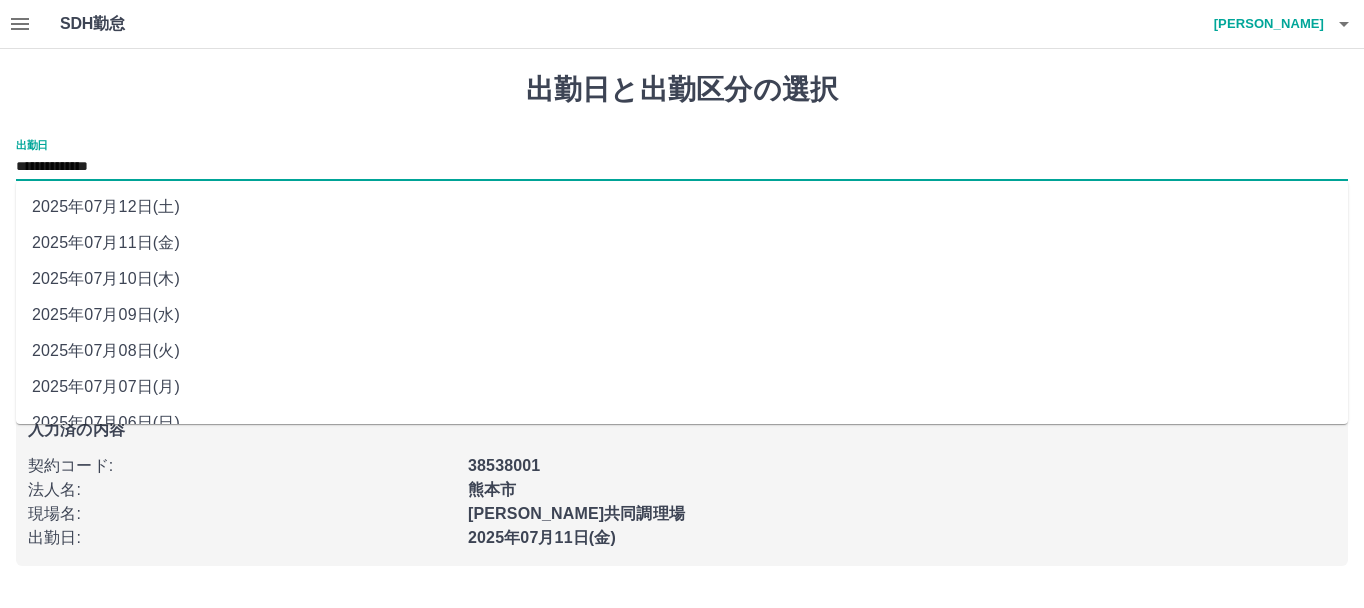 click on "**********" at bounding box center (682, 167) 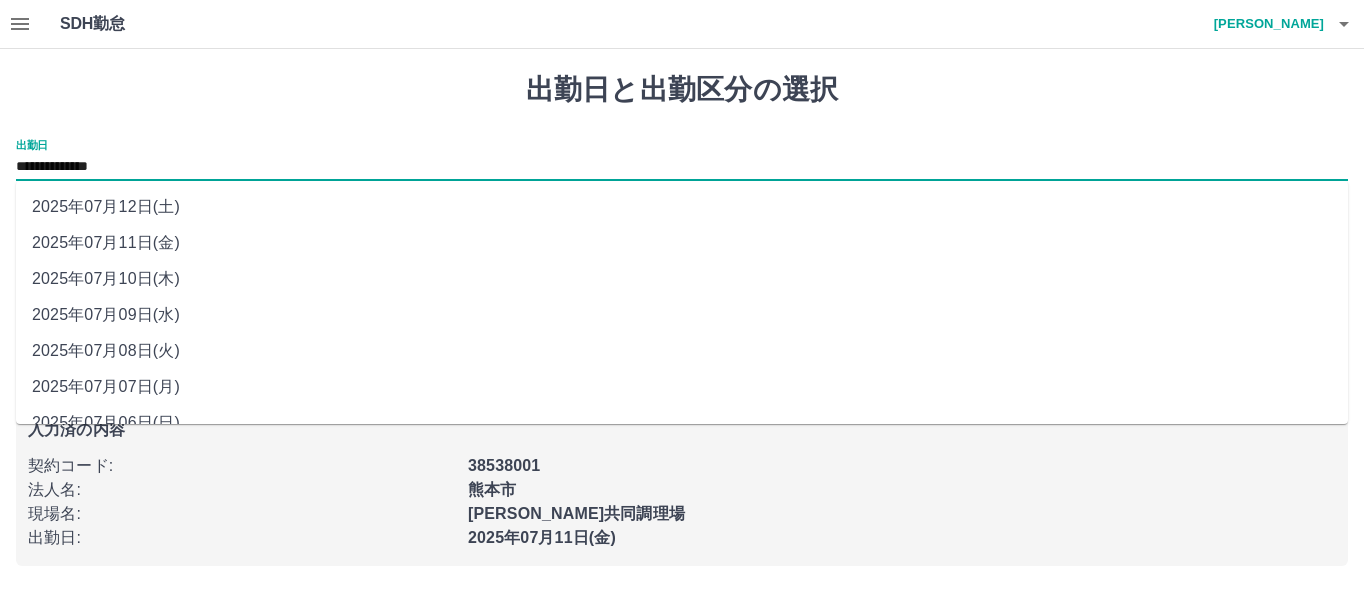 click on "2025年07月12日(土)" at bounding box center (682, 207) 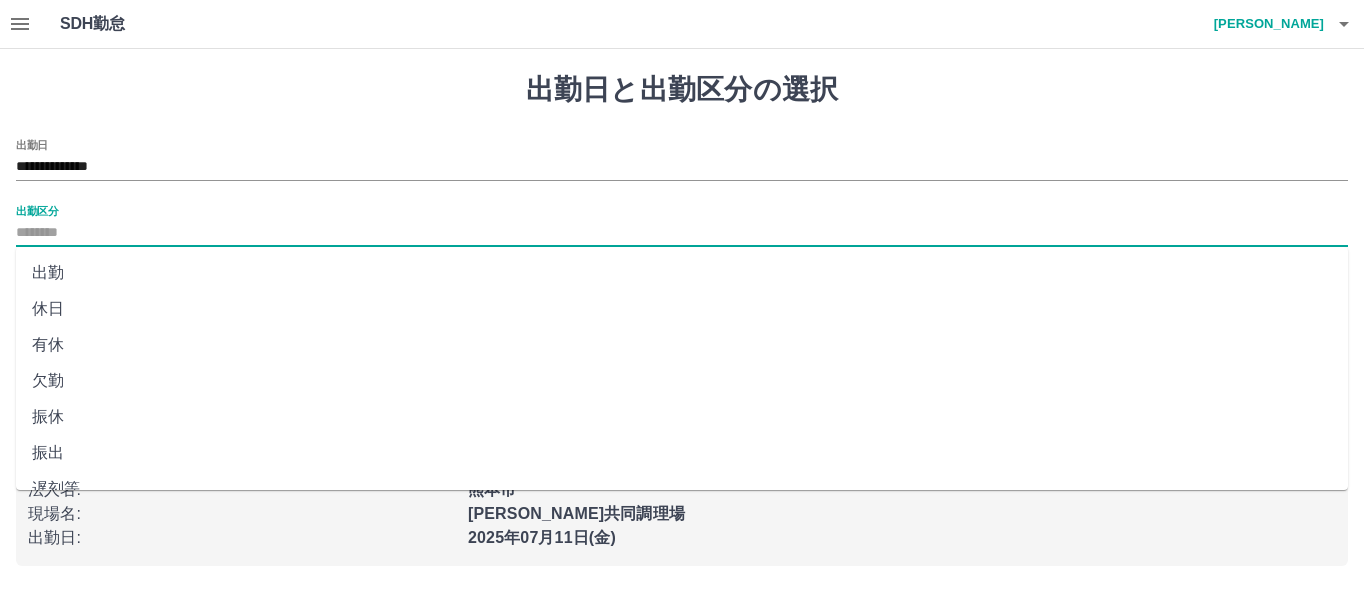 click on "出勤区分" at bounding box center (682, 233) 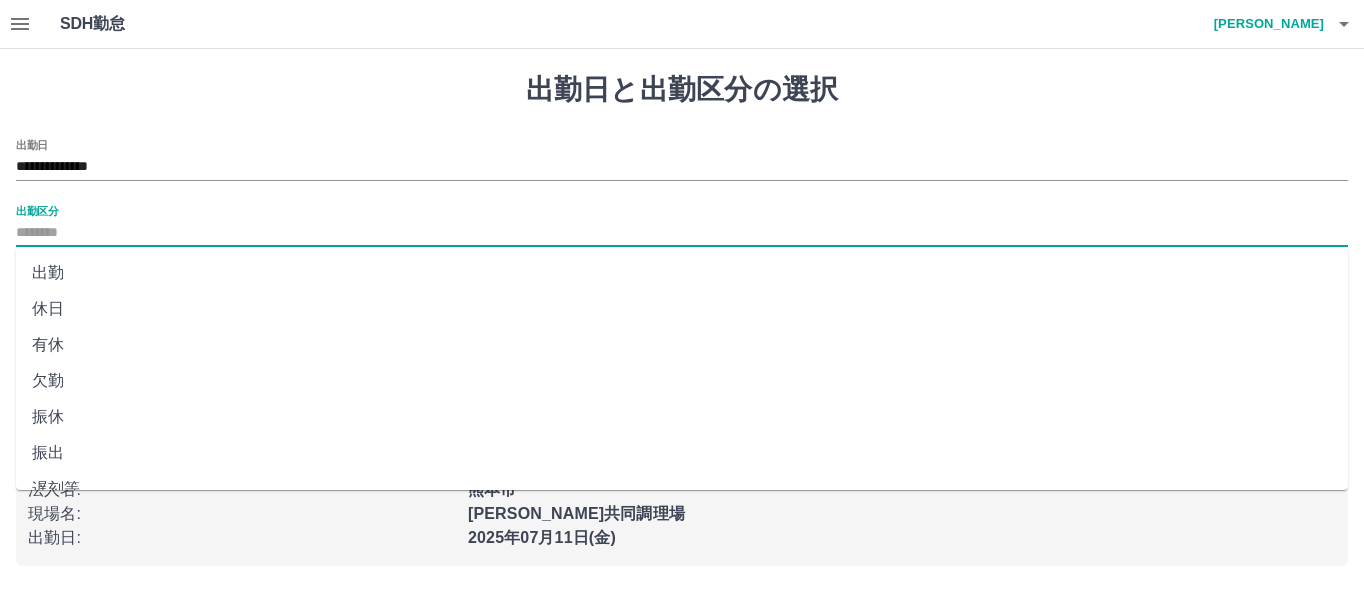 click on "休日" at bounding box center (682, 309) 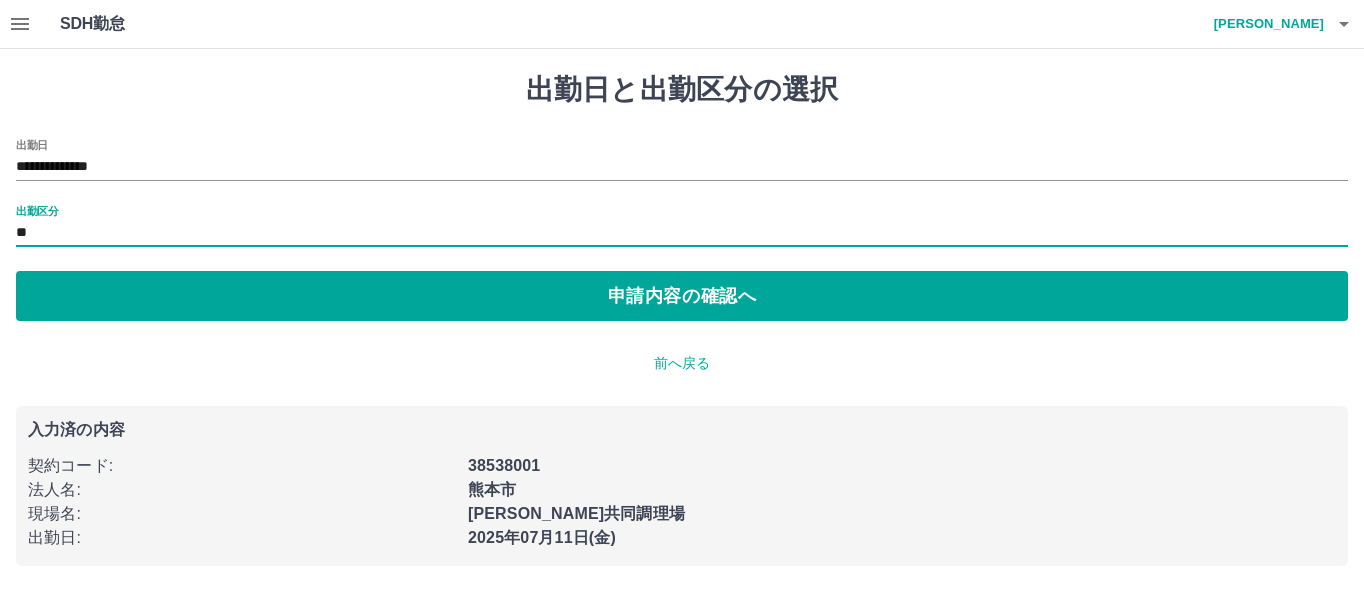 type on "**" 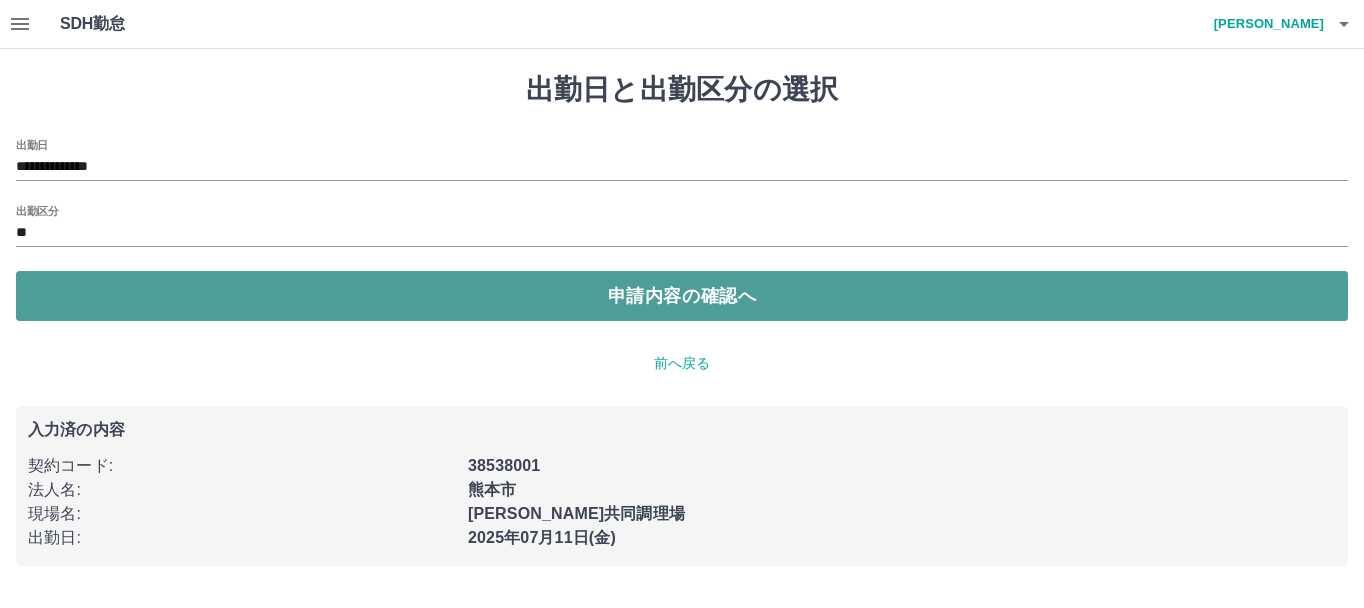 click on "申請内容の確認へ" at bounding box center [682, 296] 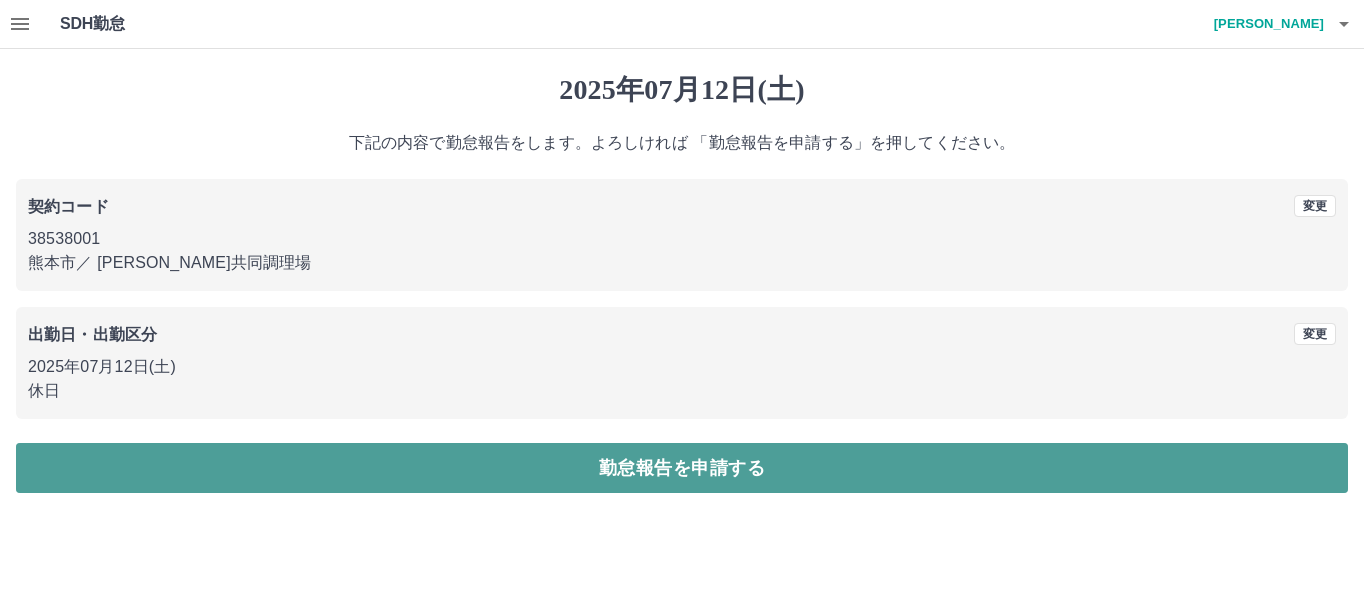 click on "勤怠報告を申請する" at bounding box center (682, 468) 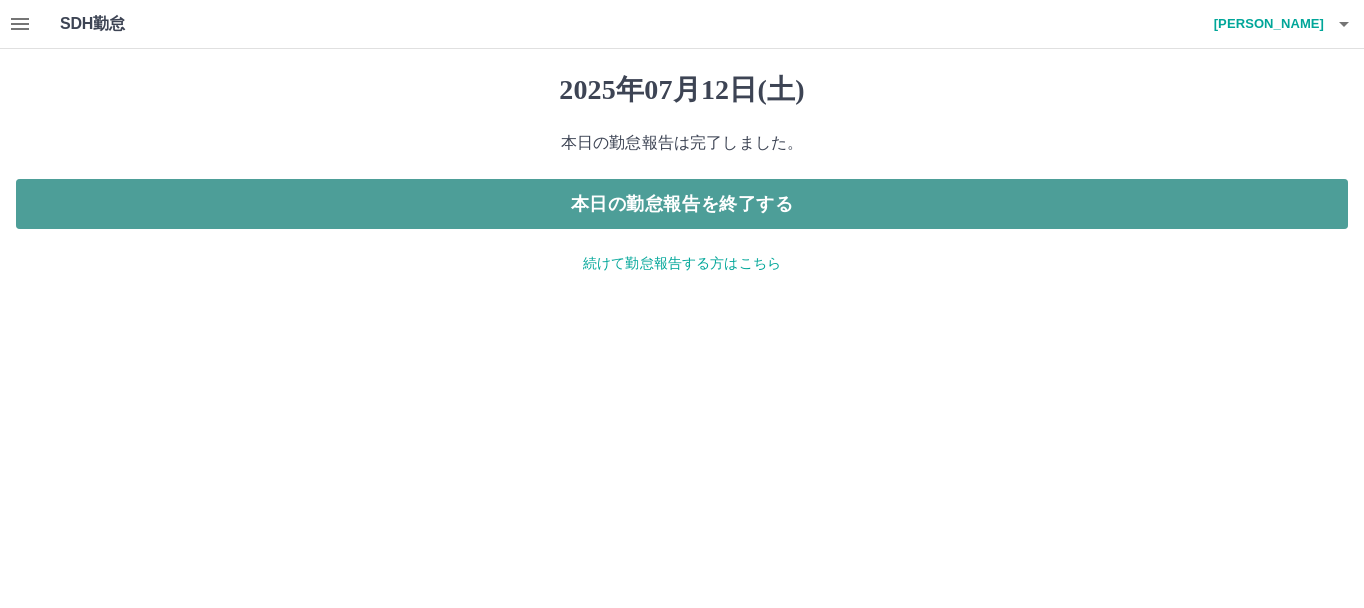 click on "本日の勤怠報告を終了する" at bounding box center [682, 204] 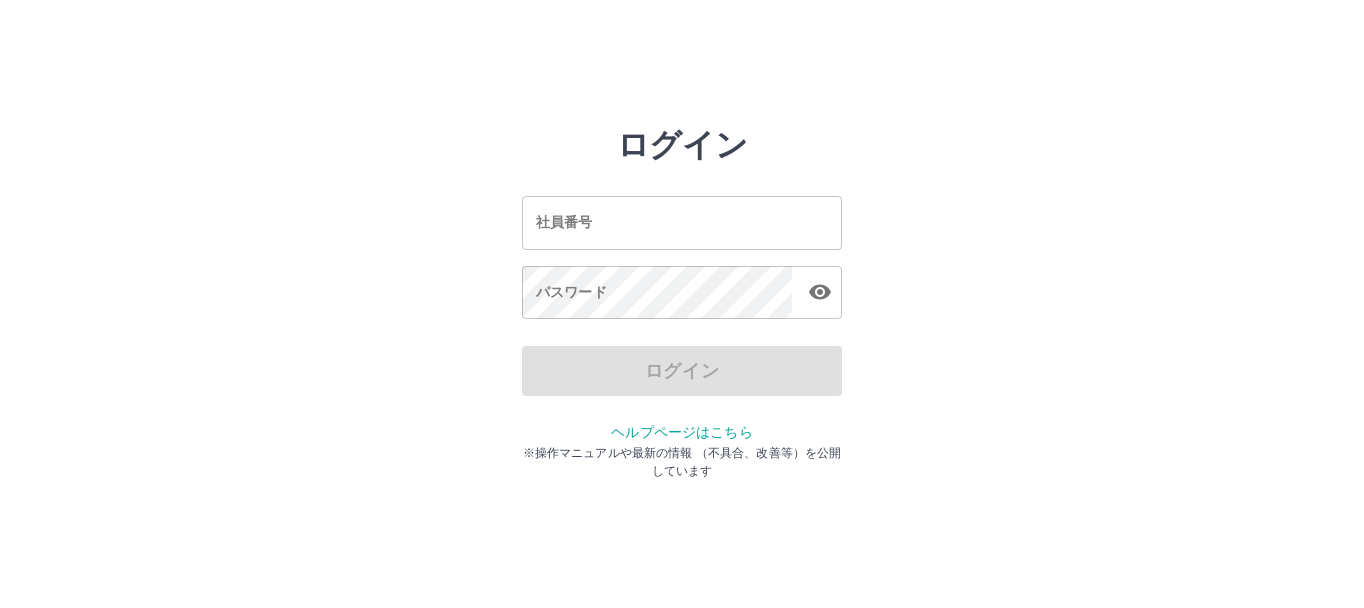 scroll, scrollTop: 0, scrollLeft: 0, axis: both 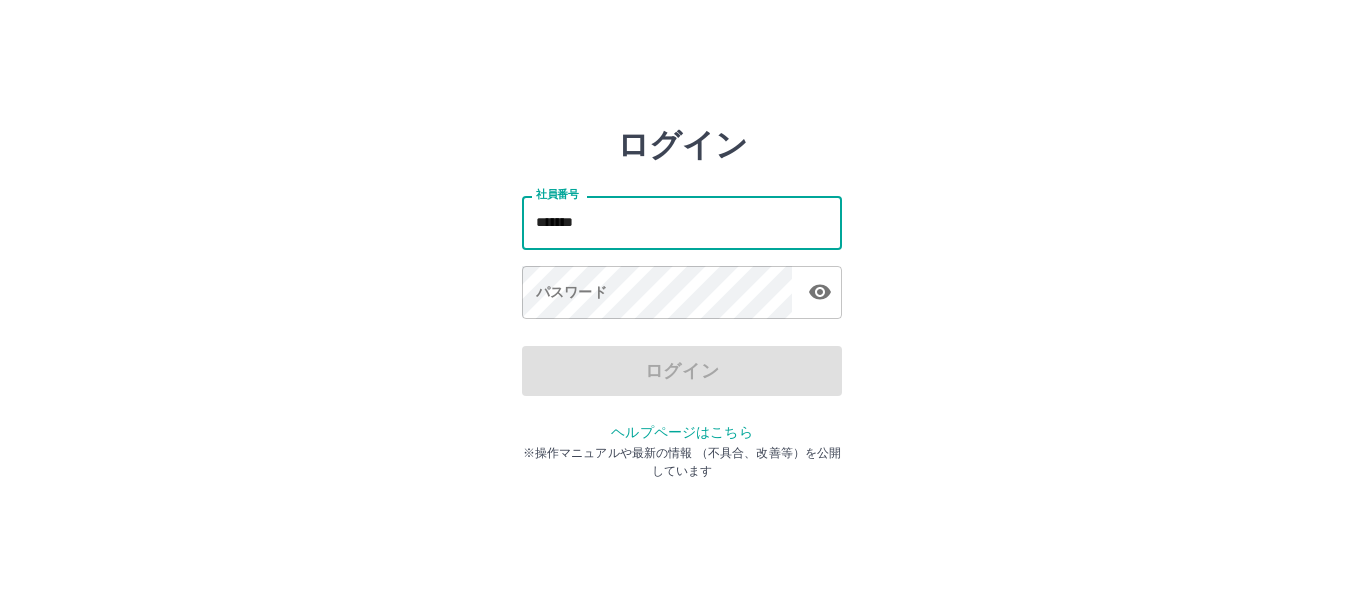type on "*******" 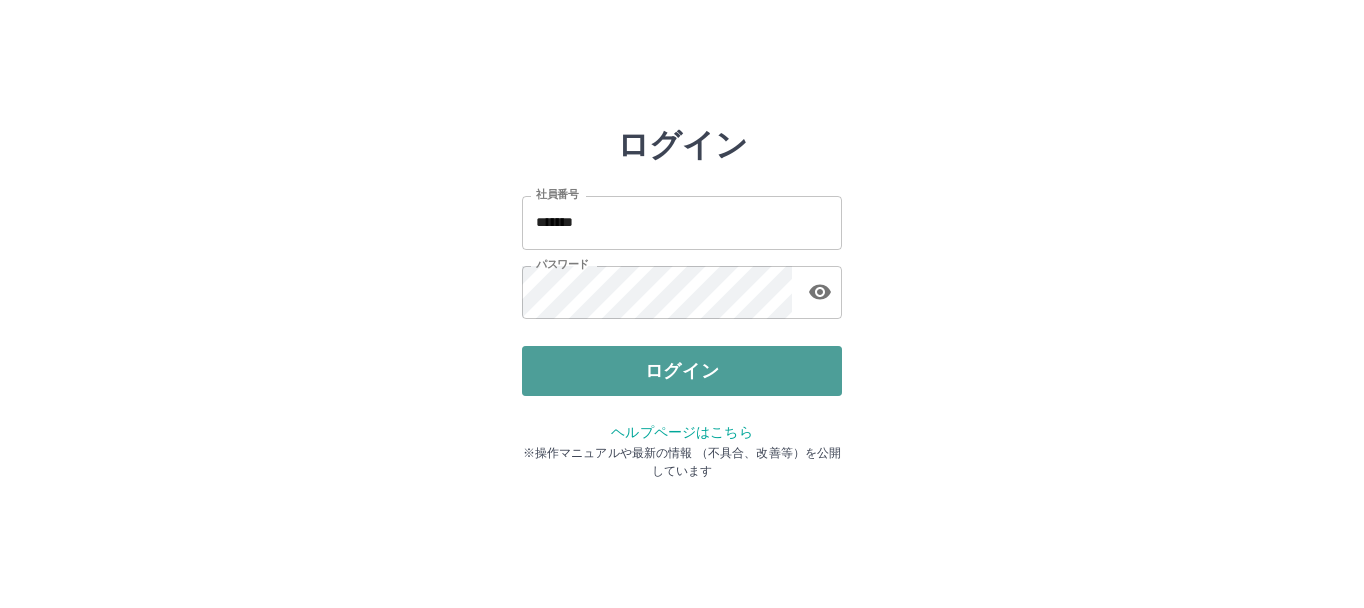 click on "ログイン" at bounding box center (682, 371) 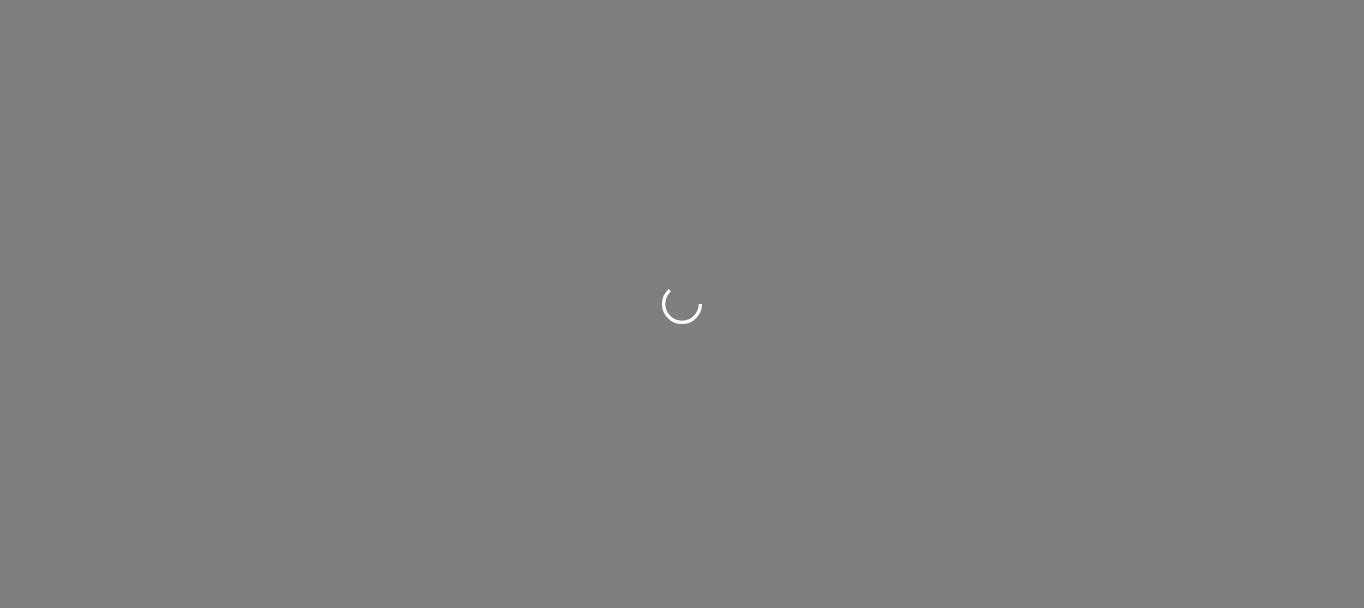 scroll, scrollTop: 0, scrollLeft: 0, axis: both 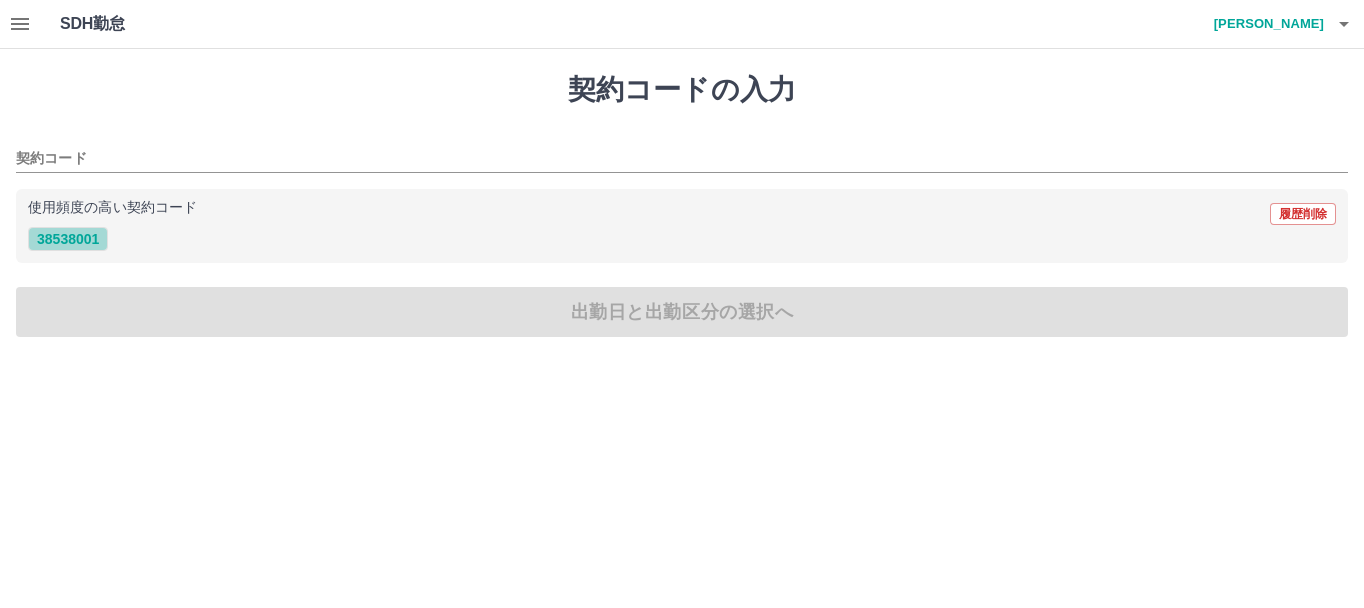 click on "38538001" at bounding box center [68, 239] 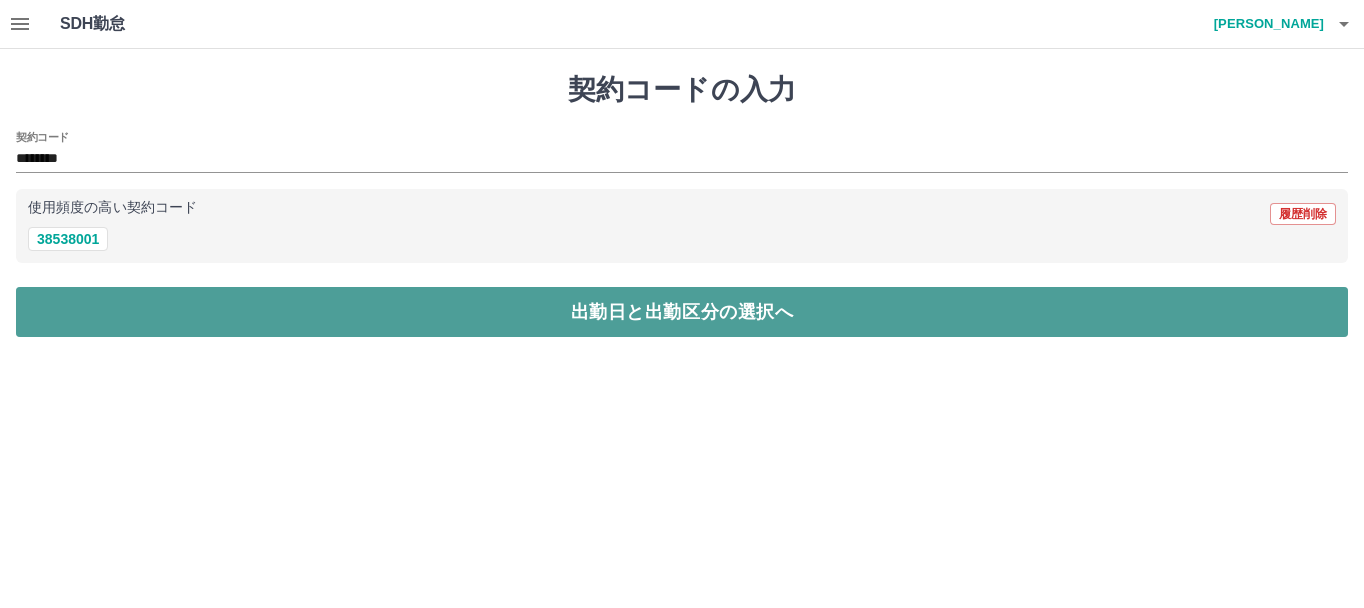 click on "出勤日と出勤区分の選択へ" at bounding box center (682, 312) 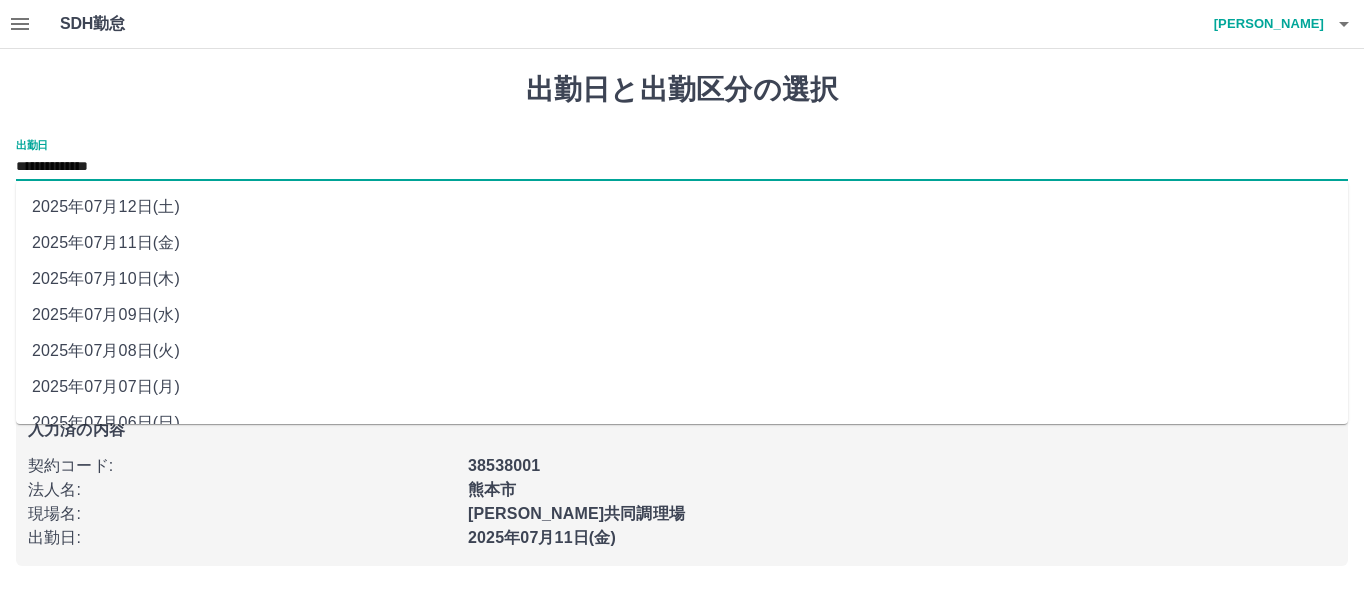 click on "**********" at bounding box center (682, 167) 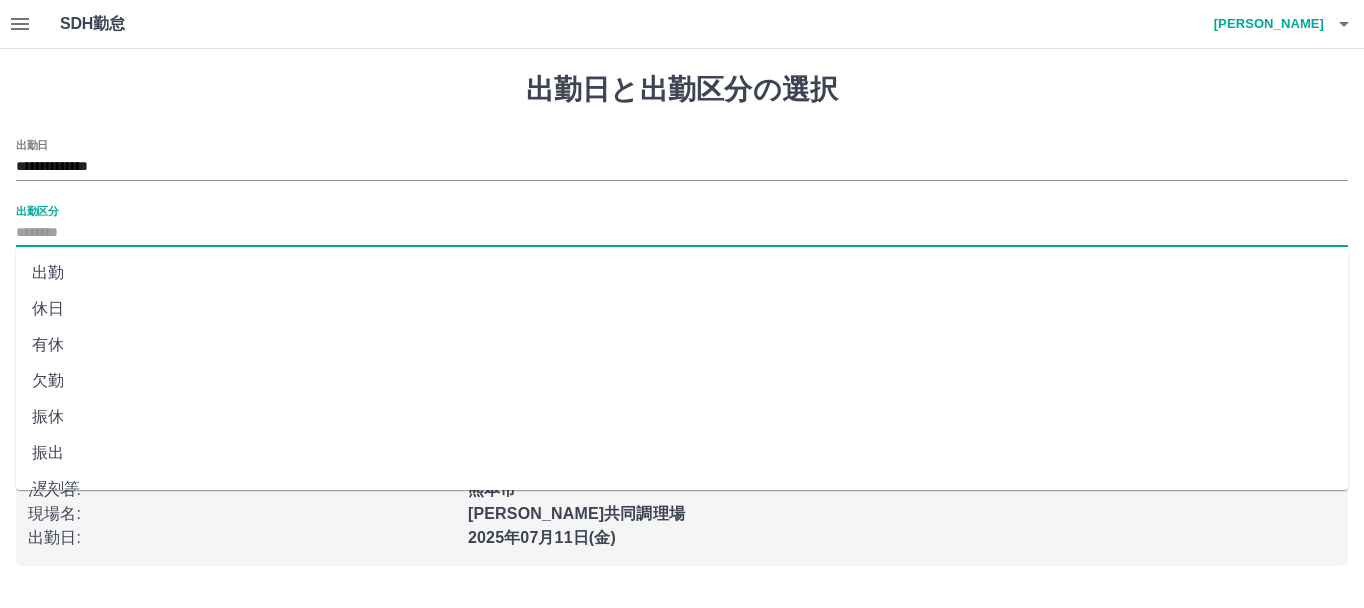click on "出勤区分" at bounding box center [682, 233] 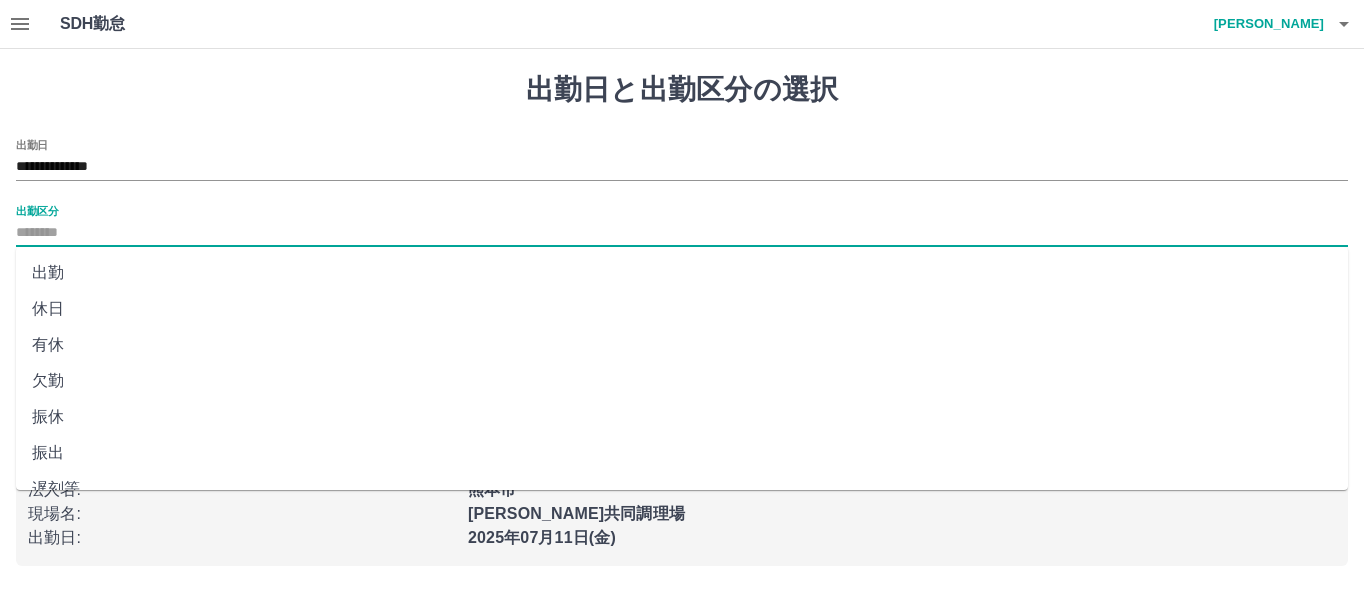 click on "休日" at bounding box center (682, 309) 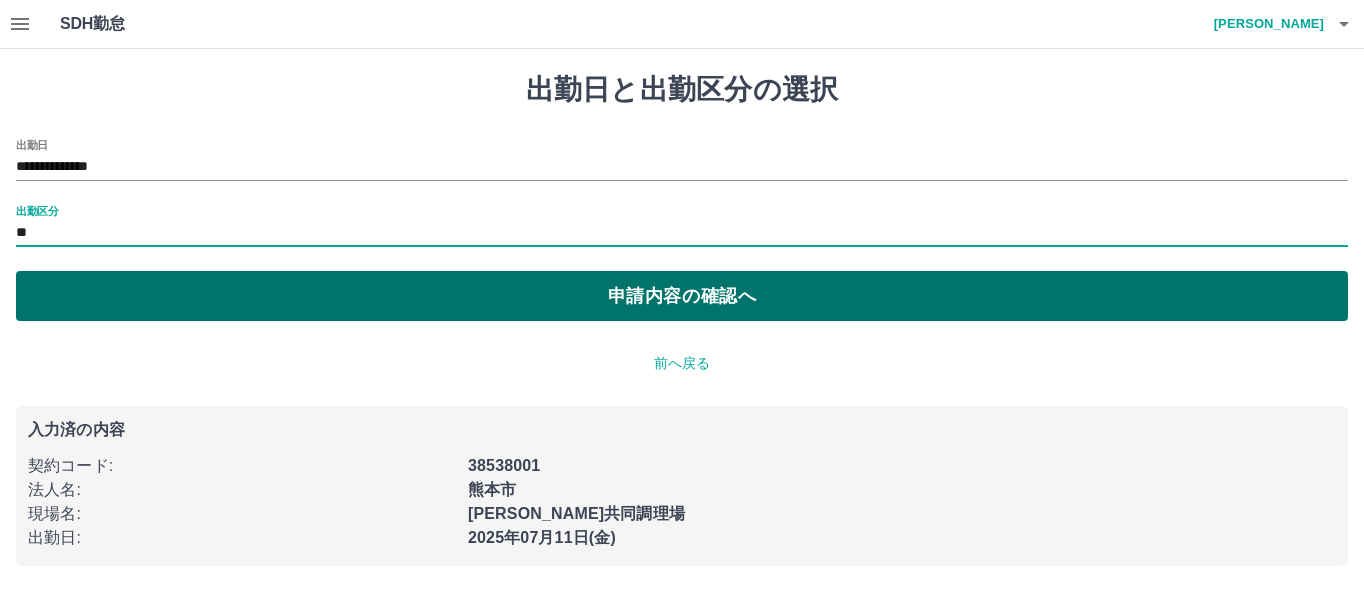 click on "申請内容の確認へ" at bounding box center [682, 296] 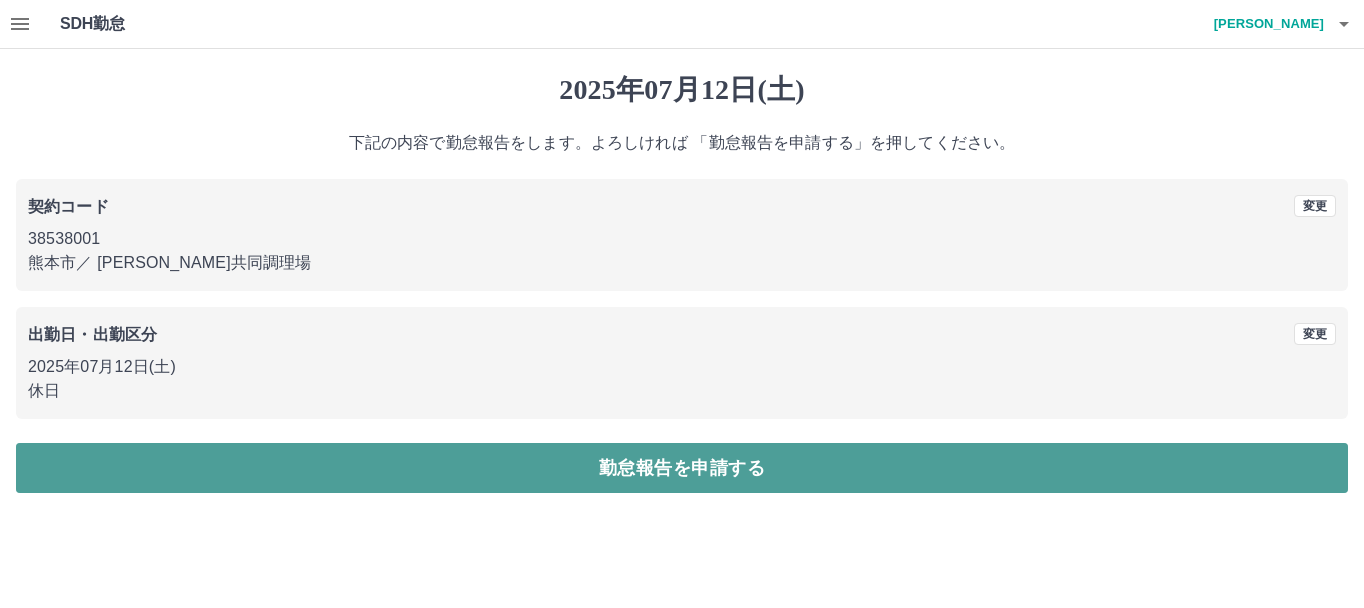 click on "勤怠報告を申請する" at bounding box center [682, 468] 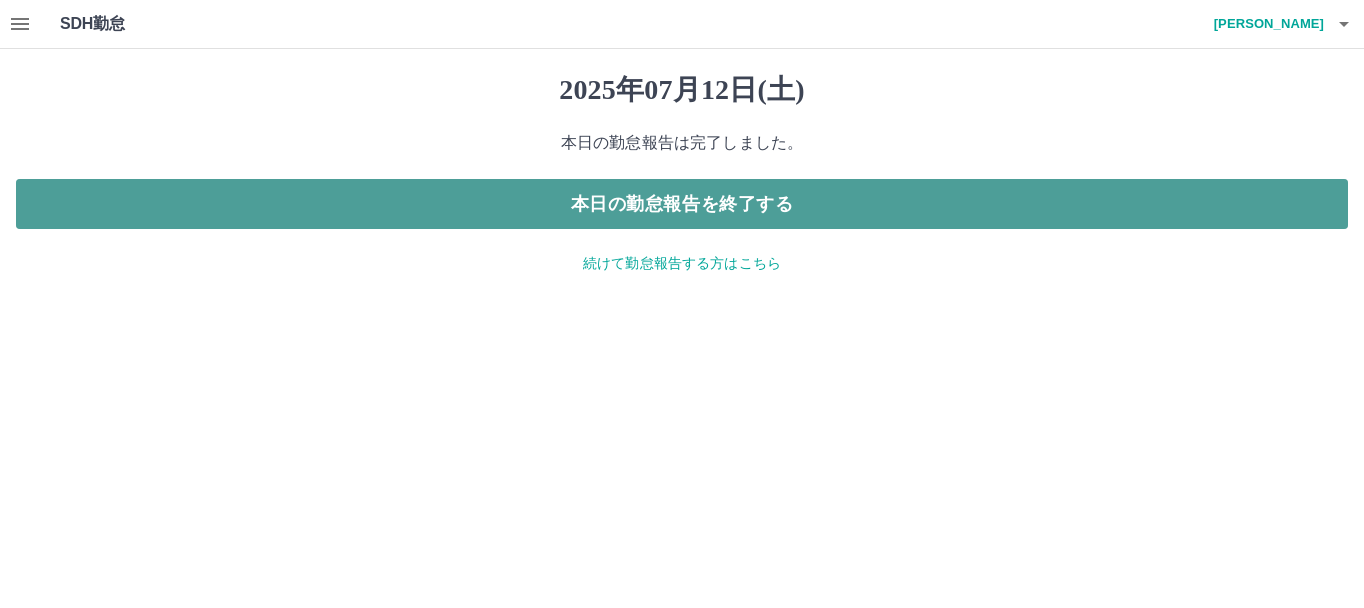 click on "本日の勤怠報告を終了する" at bounding box center [682, 204] 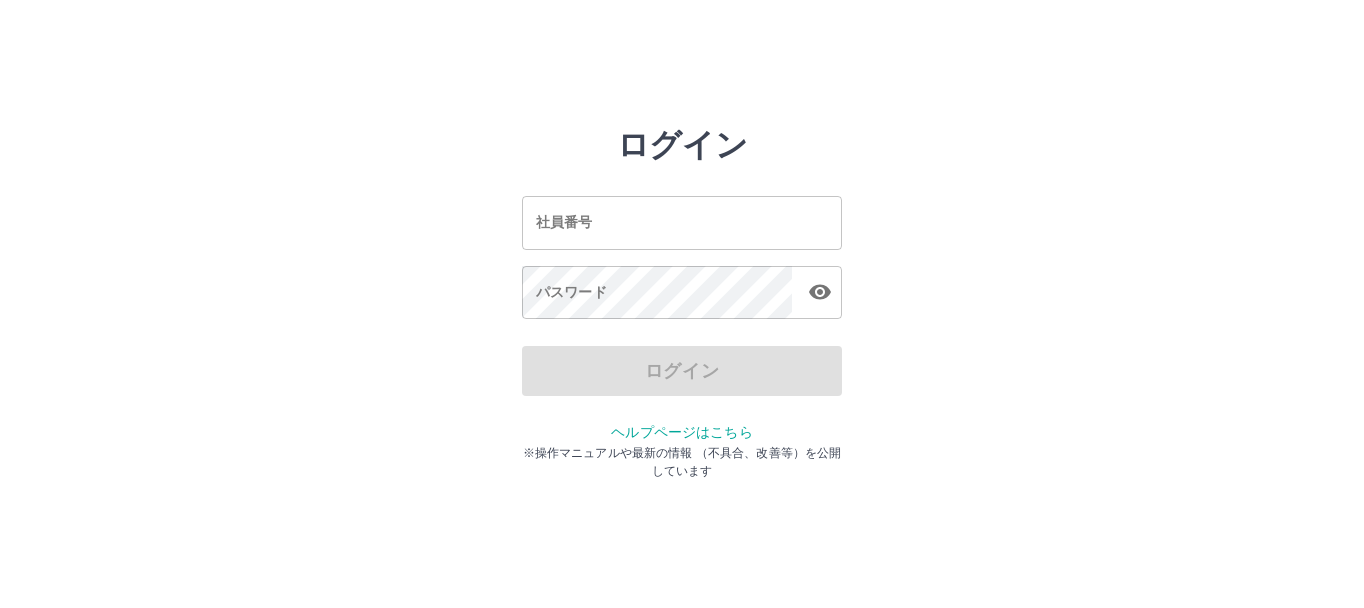 scroll, scrollTop: 0, scrollLeft: 0, axis: both 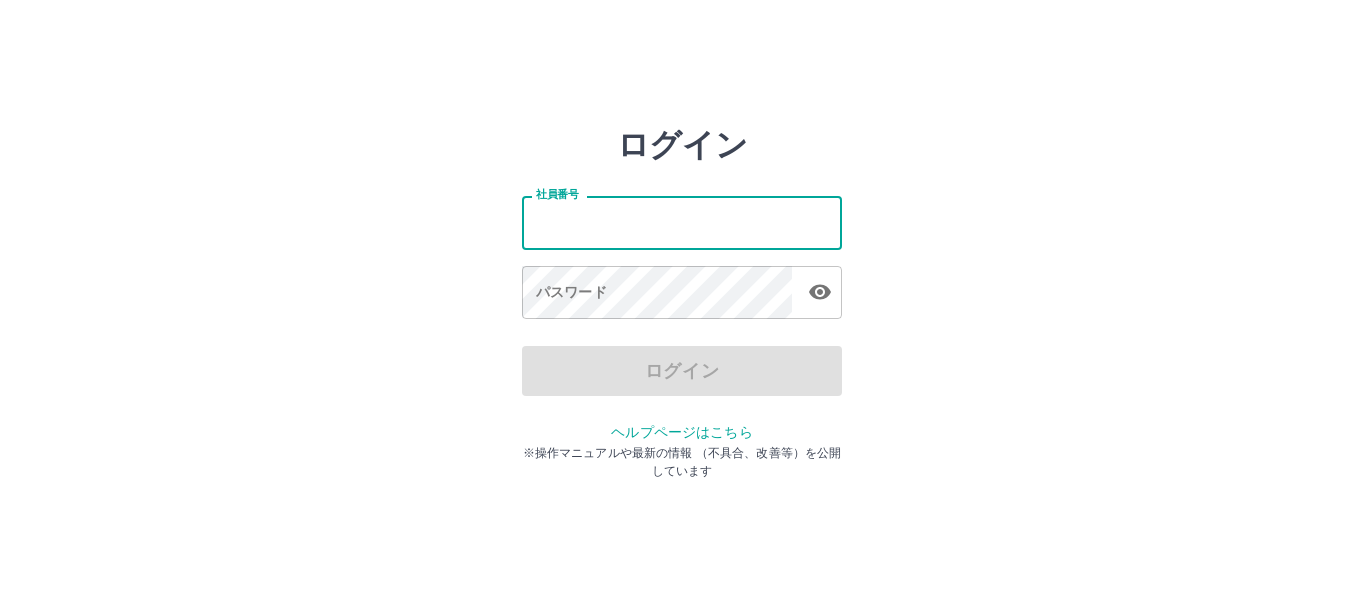 drag, startPoint x: 0, startPoint y: 0, endPoint x: 682, endPoint y: 209, distance: 713.30566 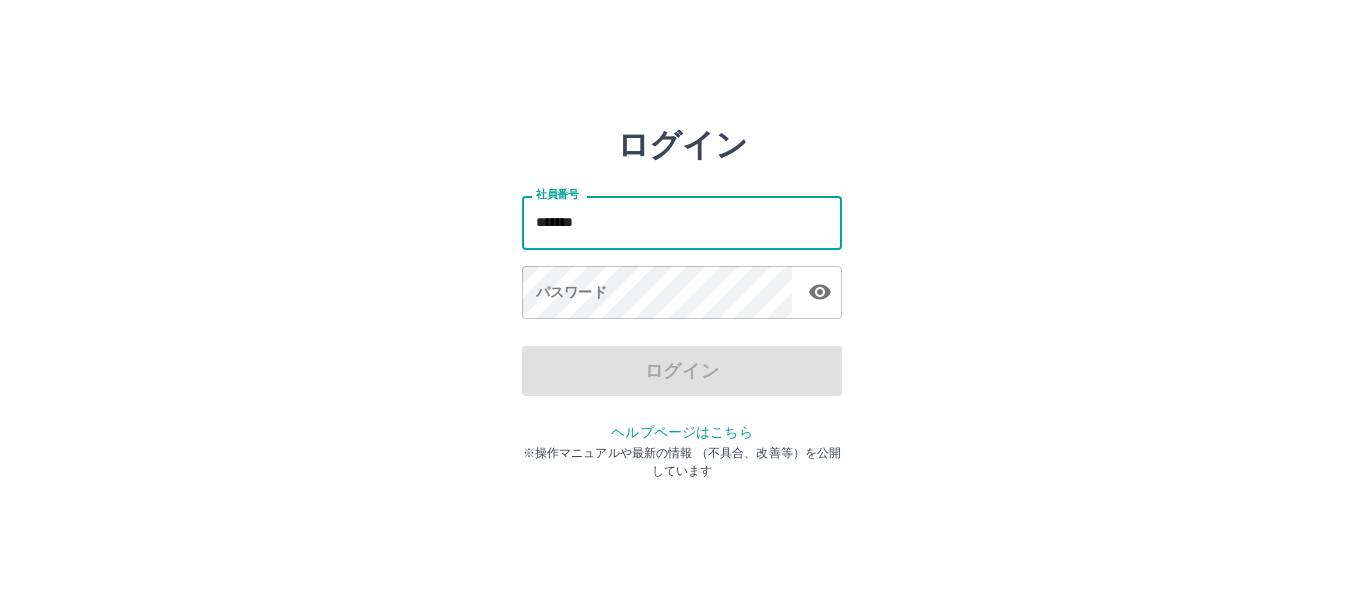 type on "*******" 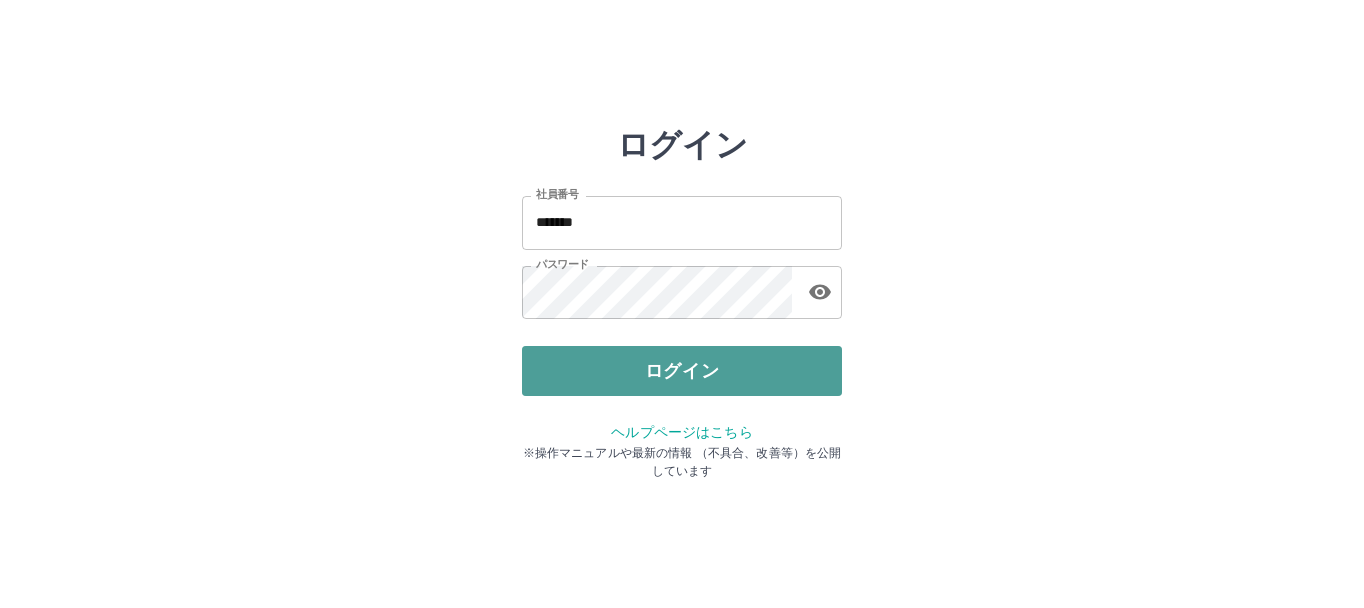click on "ログイン" at bounding box center (682, 371) 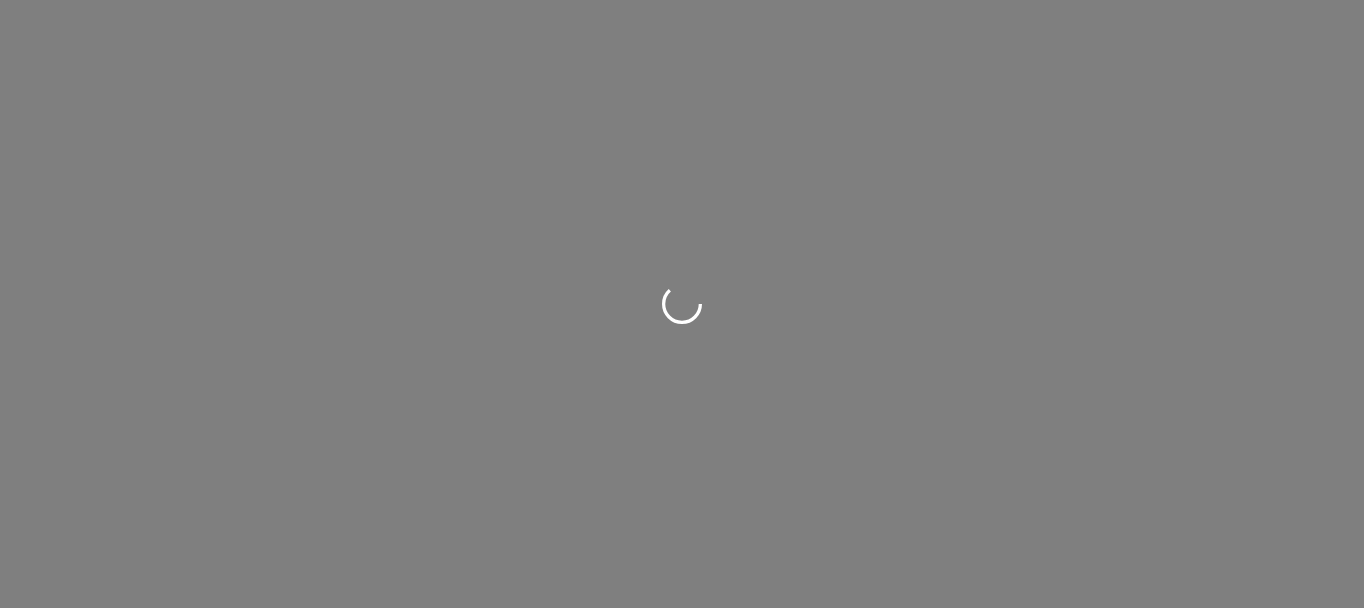 scroll, scrollTop: 0, scrollLeft: 0, axis: both 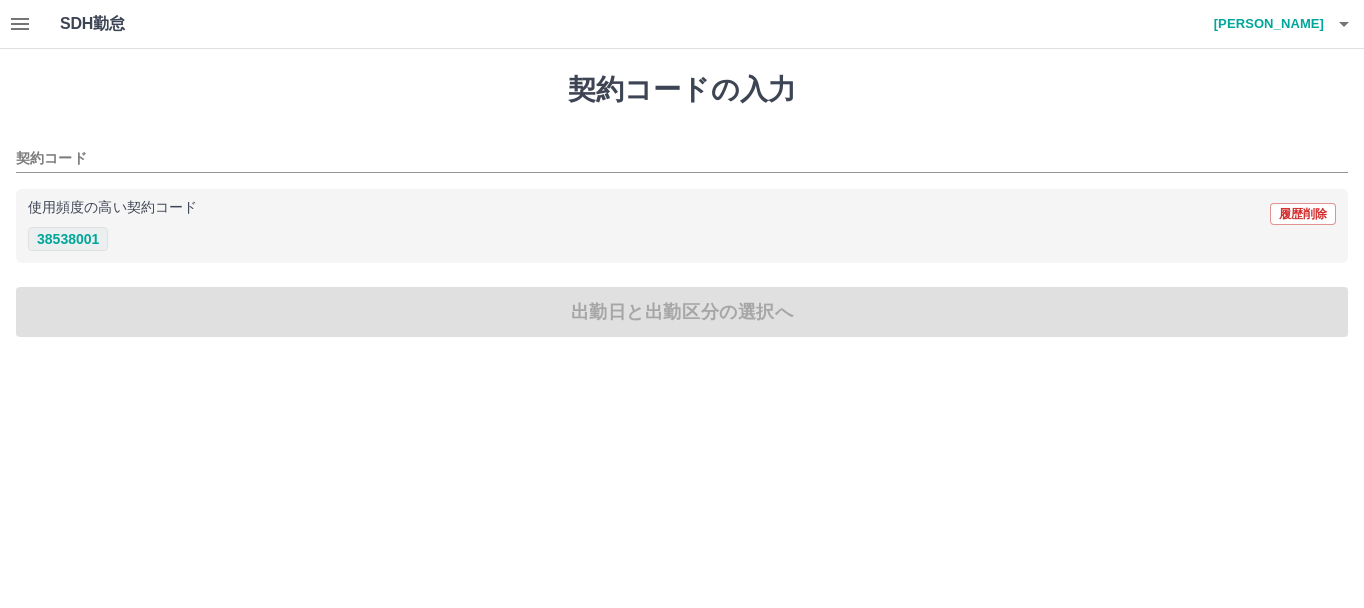click on "38538001" at bounding box center (68, 239) 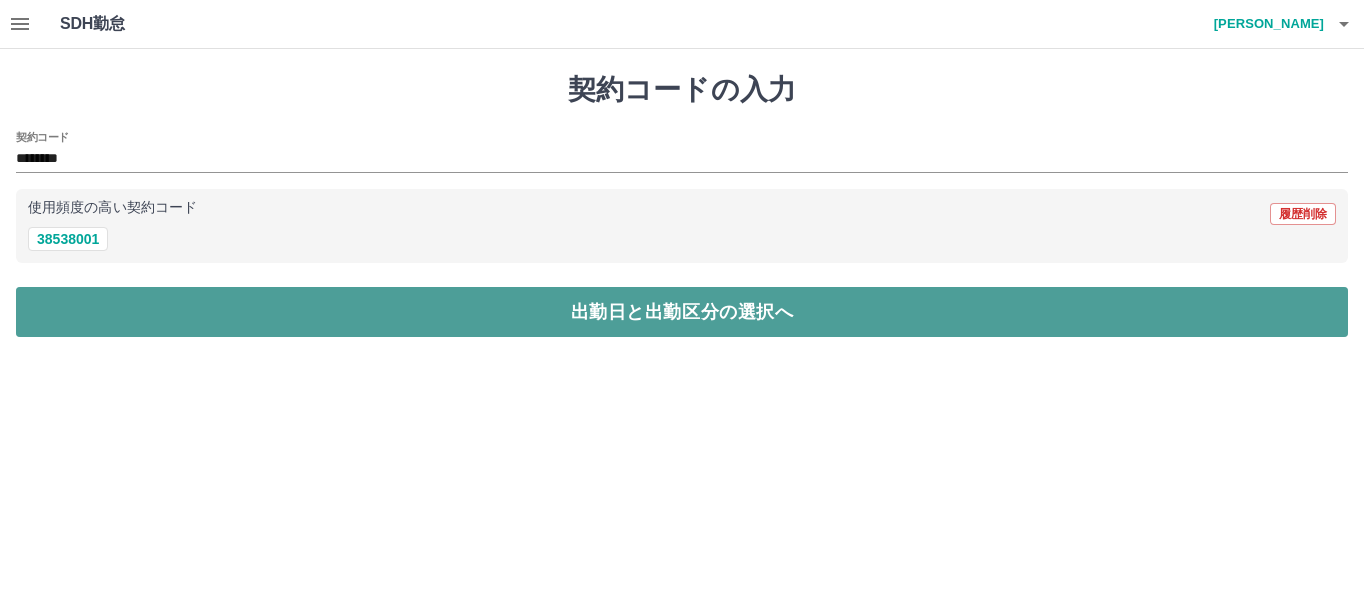 click on "出勤日と出勤区分の選択へ" at bounding box center (682, 312) 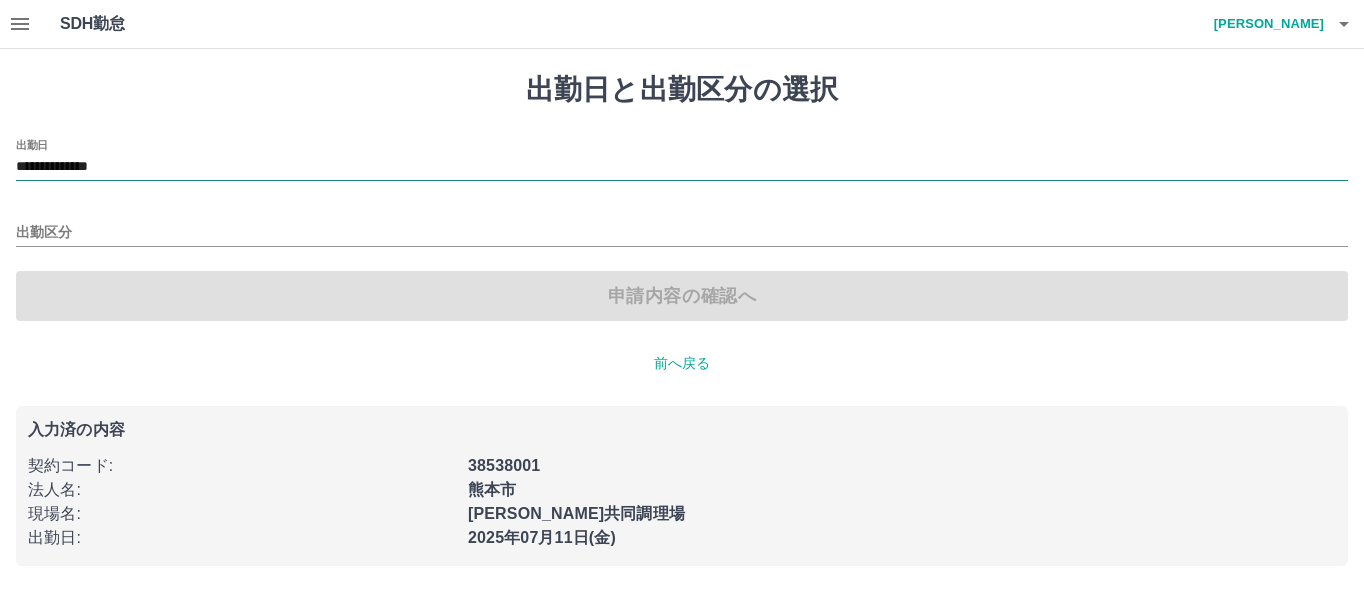 click on "**********" at bounding box center [682, 167] 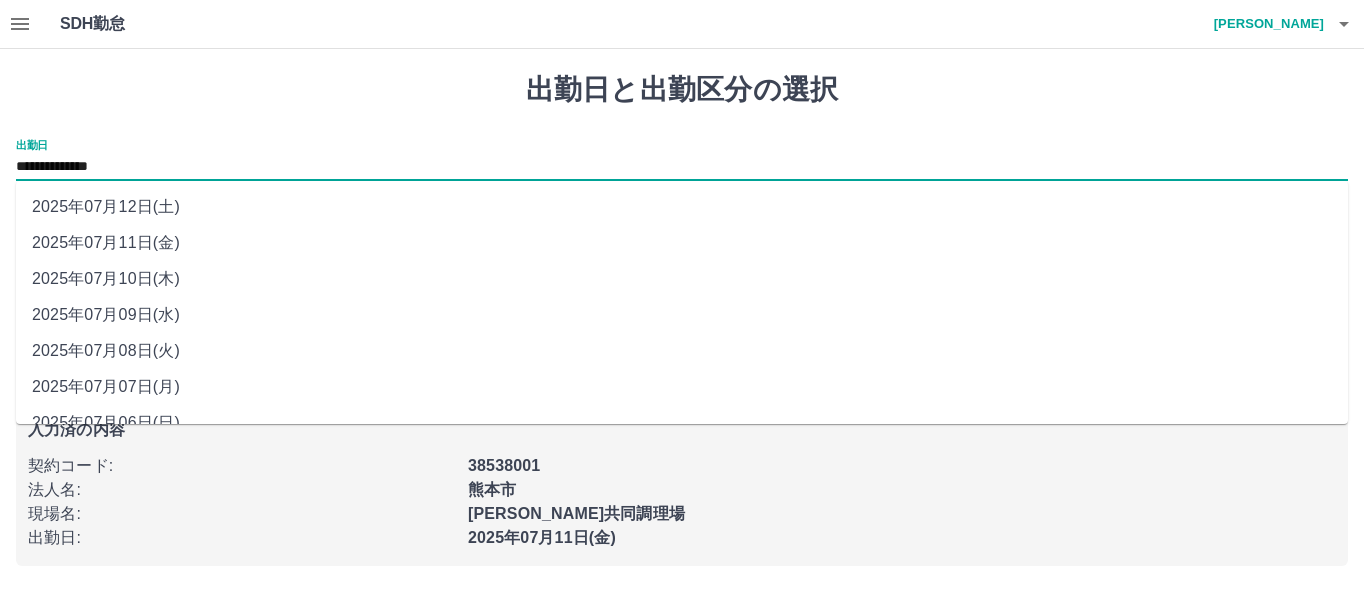click on "2025年07月12日(土)" at bounding box center (682, 207) 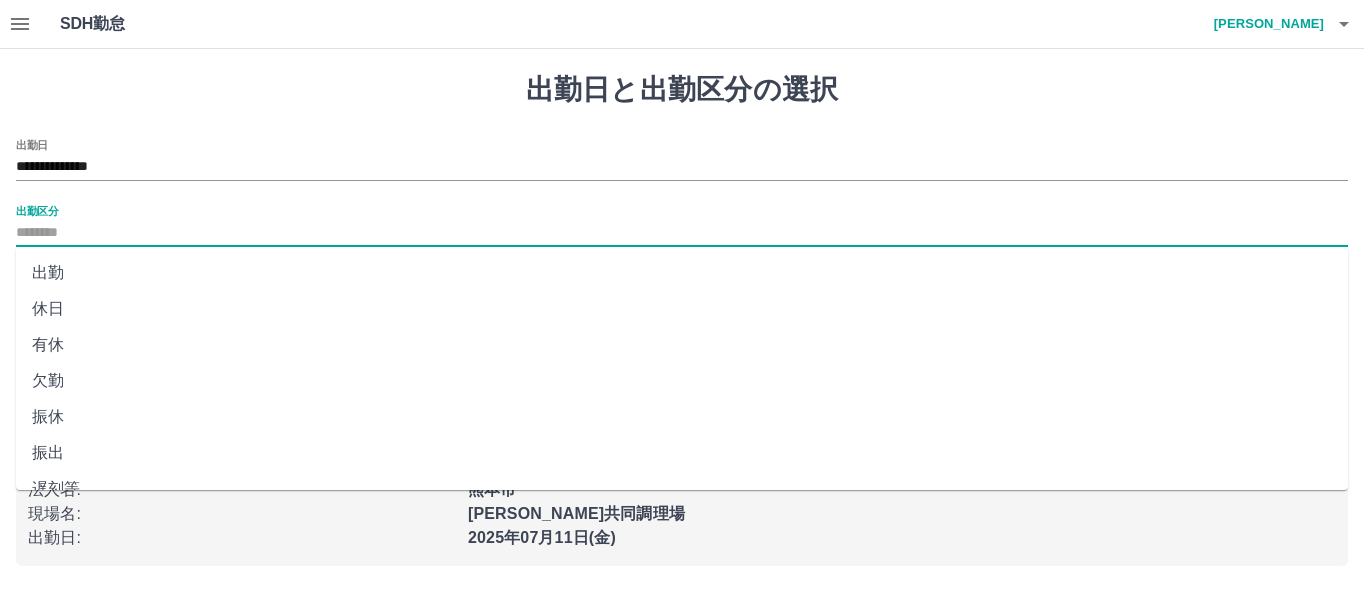 click on "出勤区分" at bounding box center [682, 233] 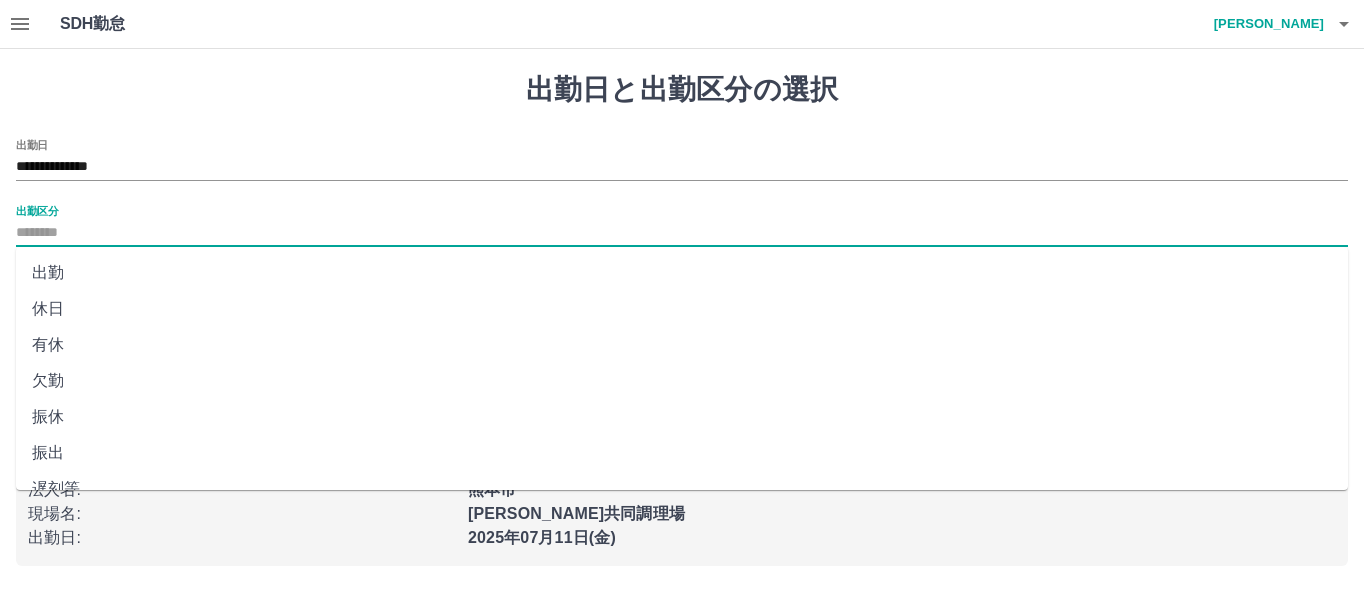 click on "休日" at bounding box center (682, 309) 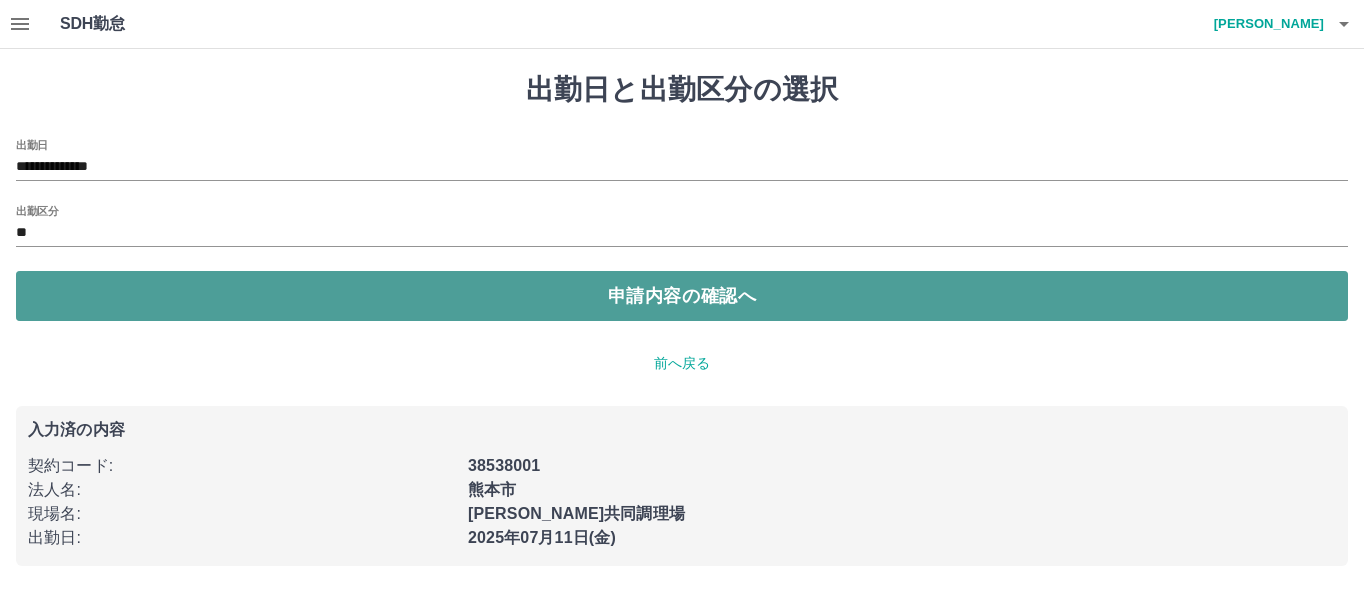 click on "申請内容の確認へ" at bounding box center (682, 296) 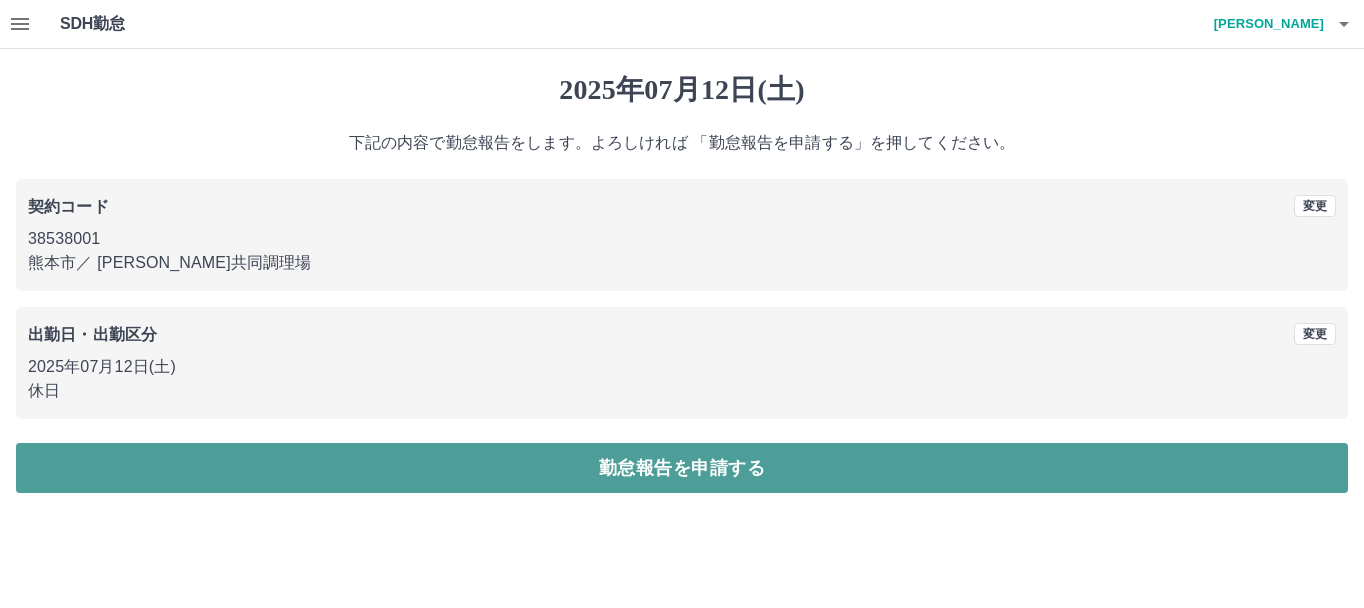 drag, startPoint x: 231, startPoint y: 449, endPoint x: 222, endPoint y: 444, distance: 10.29563 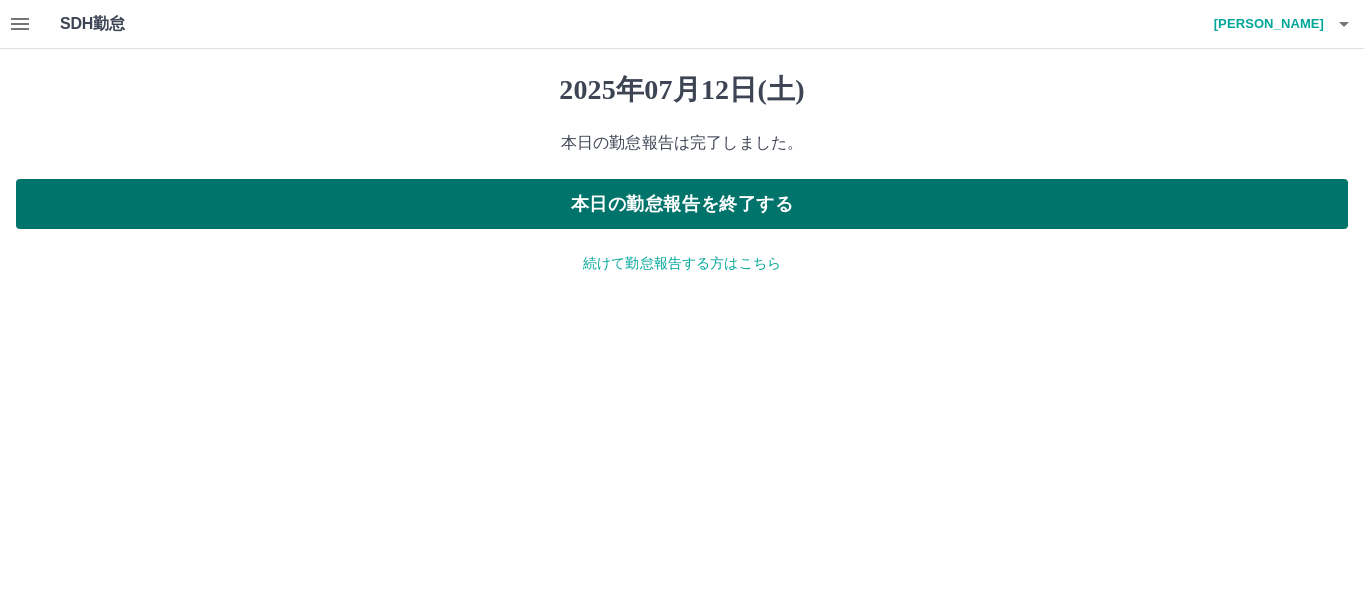 click on "本日の勤怠報告を終了する" at bounding box center (682, 204) 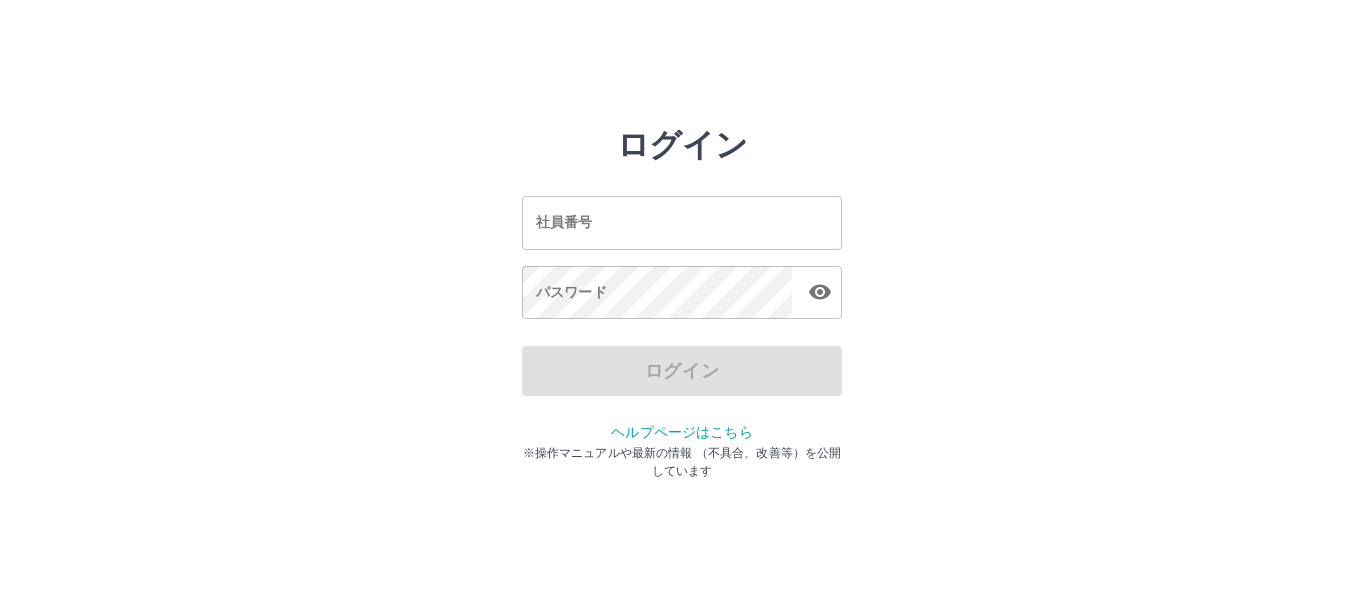 scroll, scrollTop: 0, scrollLeft: 0, axis: both 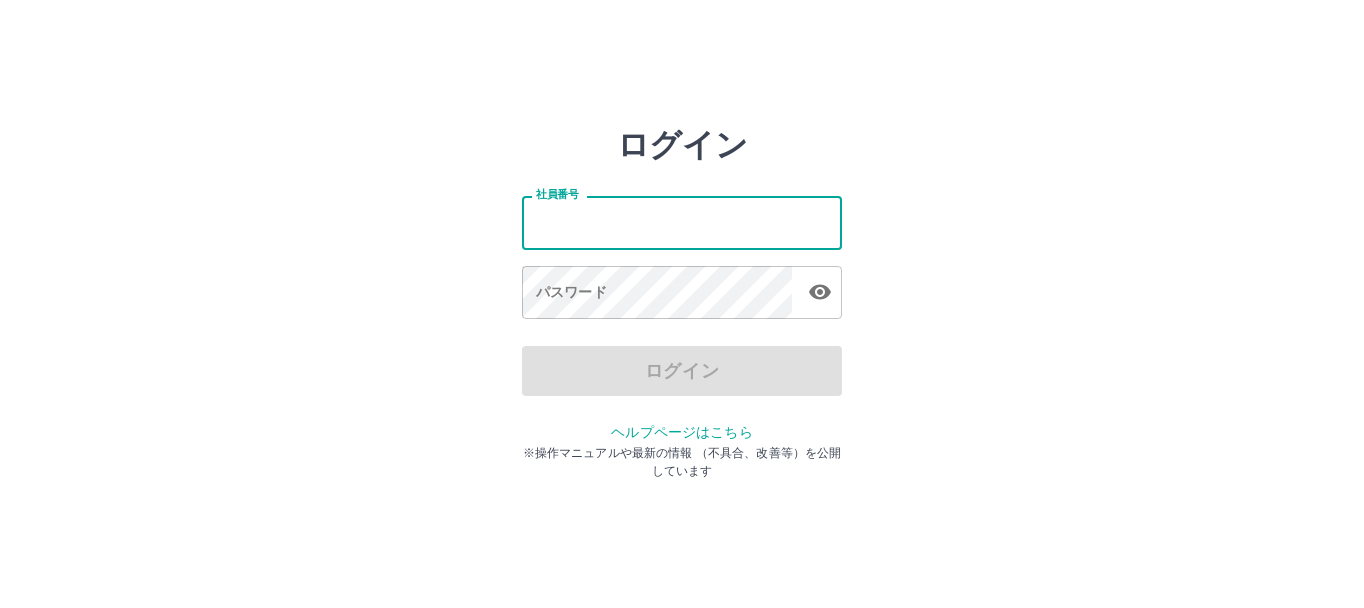 drag, startPoint x: 0, startPoint y: 0, endPoint x: 703, endPoint y: 216, distance: 735.43524 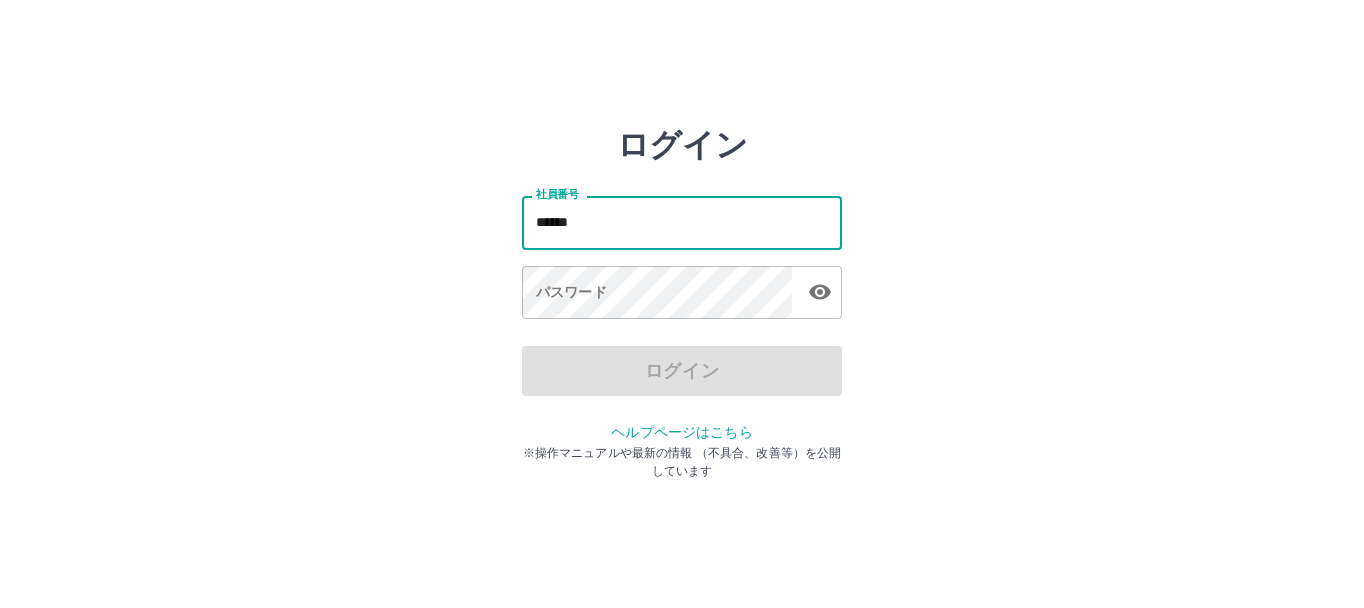 click on "******" at bounding box center [682, 222] 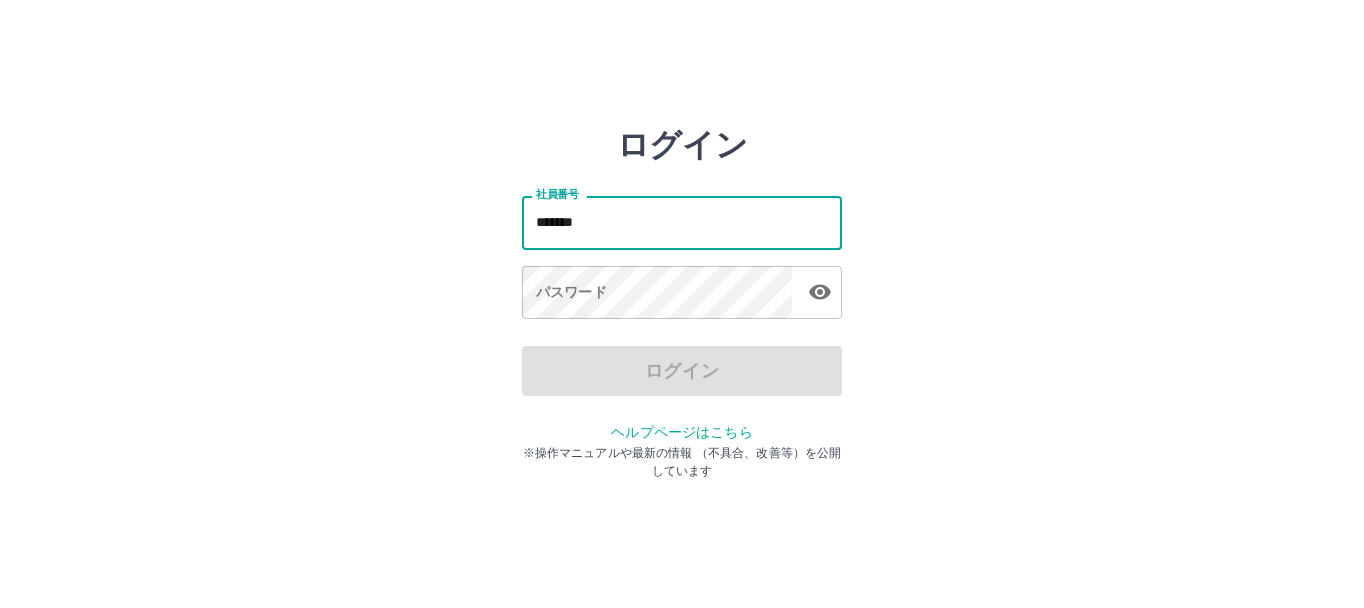 type on "*******" 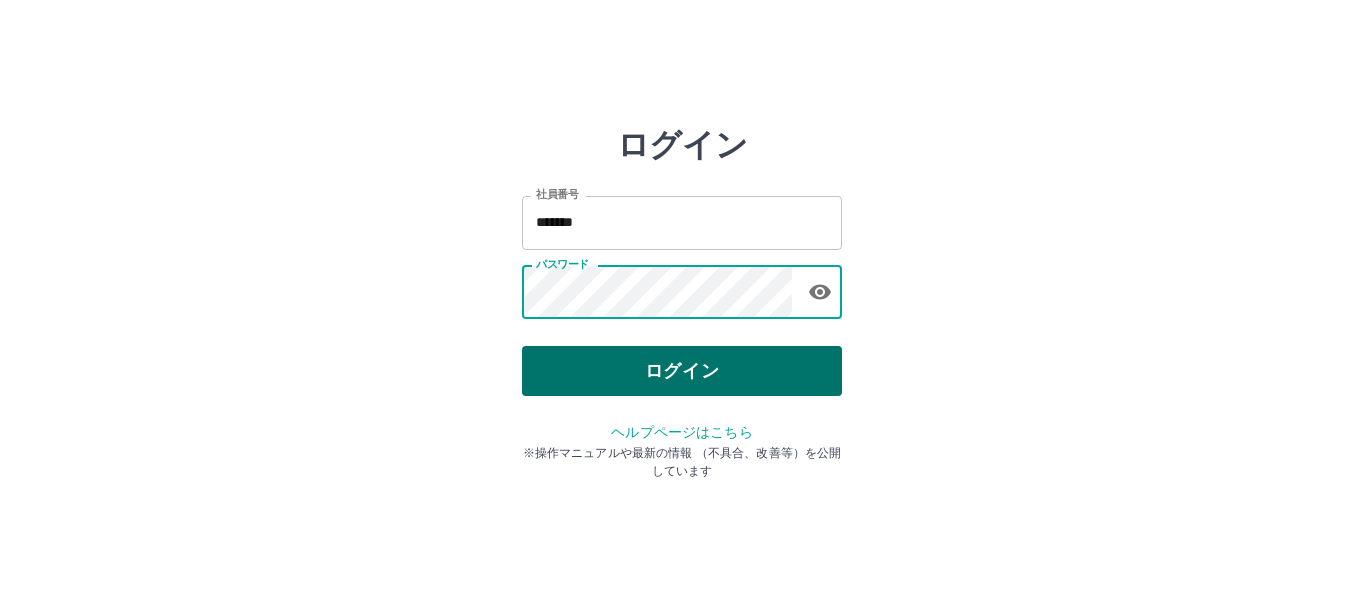 click on "ログイン" at bounding box center [682, 371] 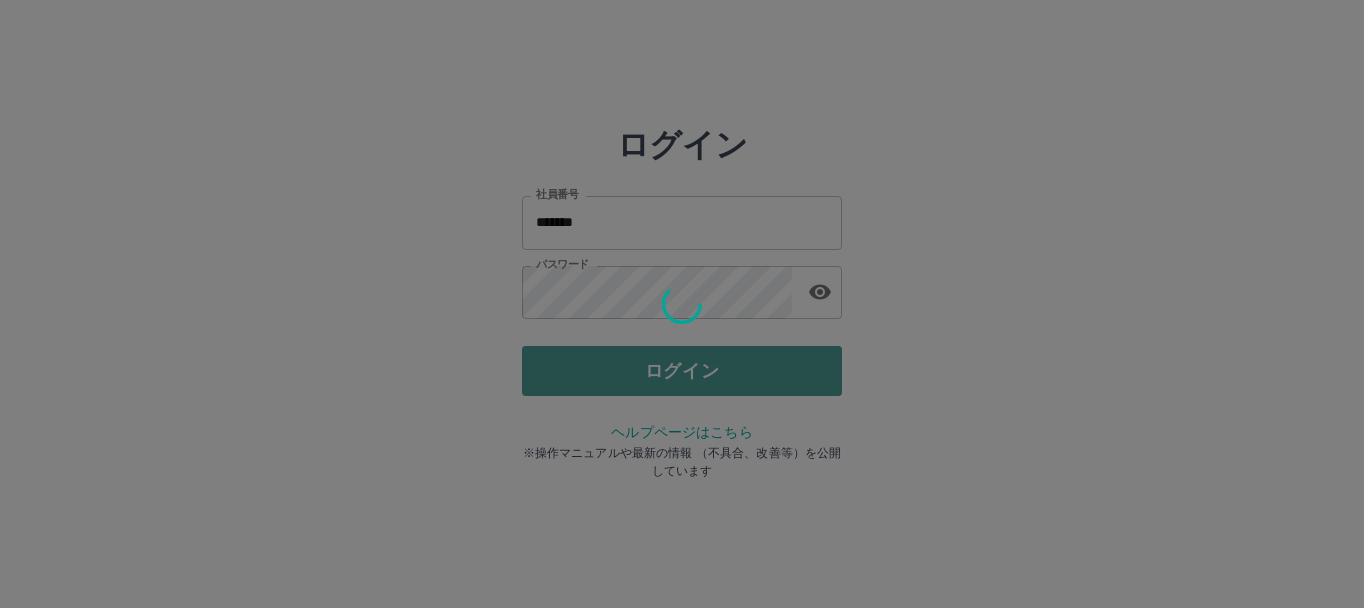 click on "ログイン 社員番号 ******* 社員番号 パスワード パスワード ログイン ヘルプページはこちら ※操作マニュアルや最新の情報 （不具合、改善等）を公開しています" at bounding box center (682, 286) 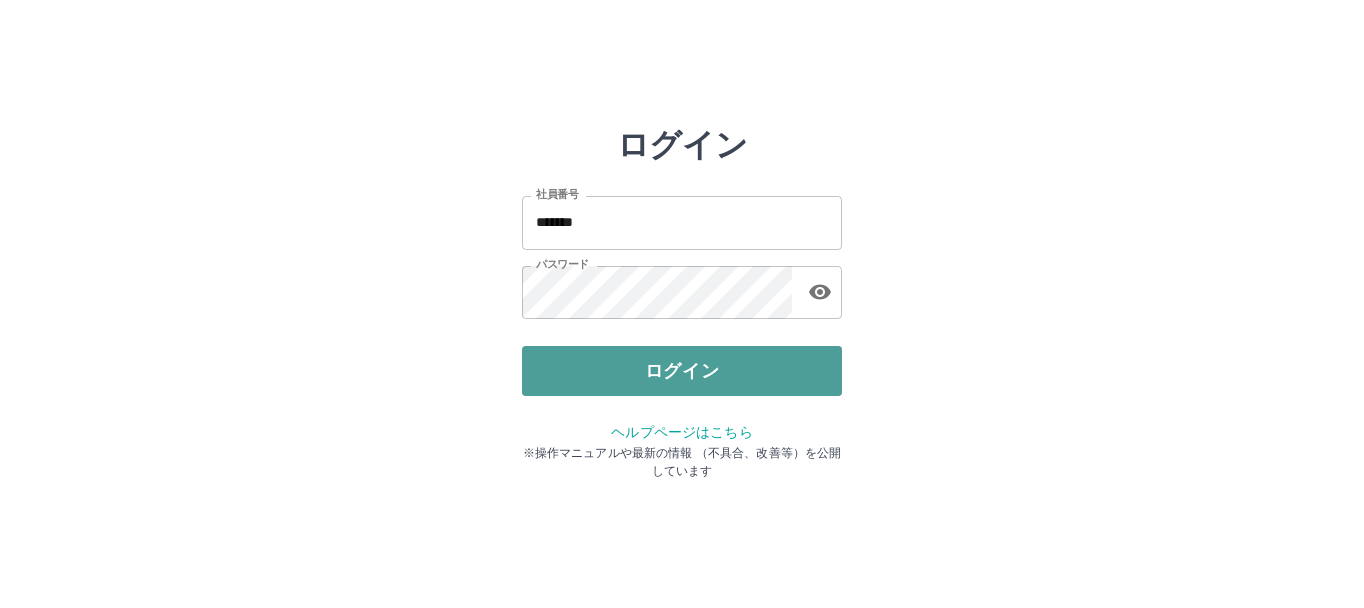 click on "ログイン" at bounding box center [682, 371] 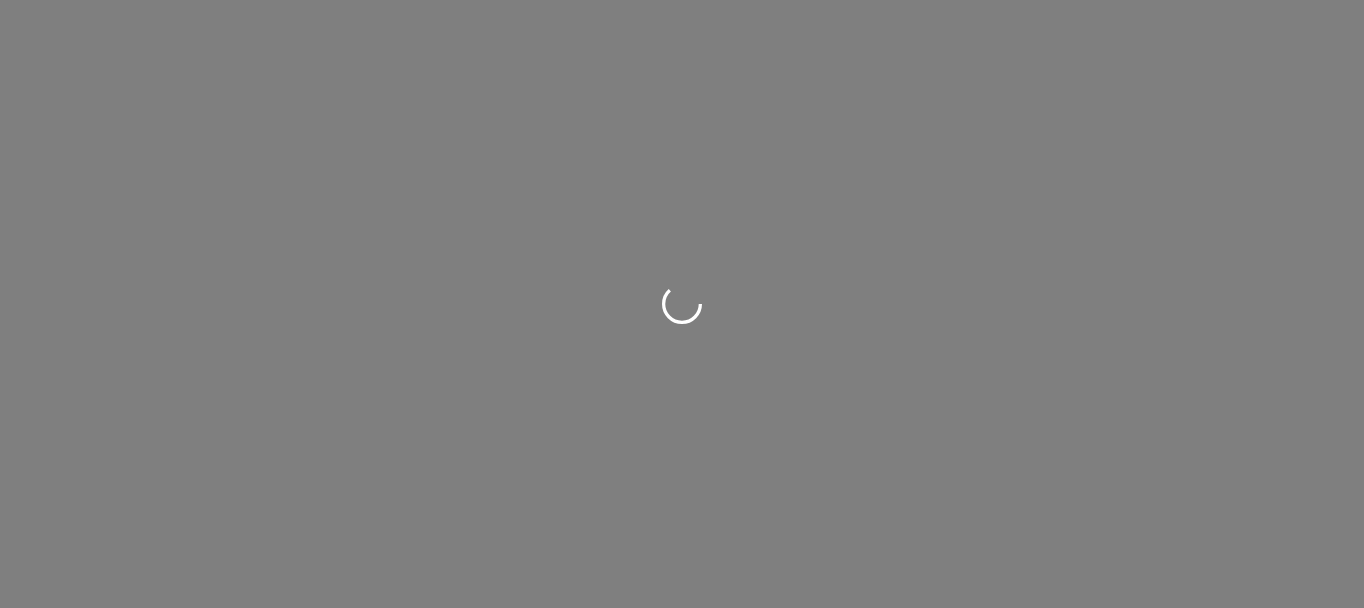 scroll, scrollTop: 0, scrollLeft: 0, axis: both 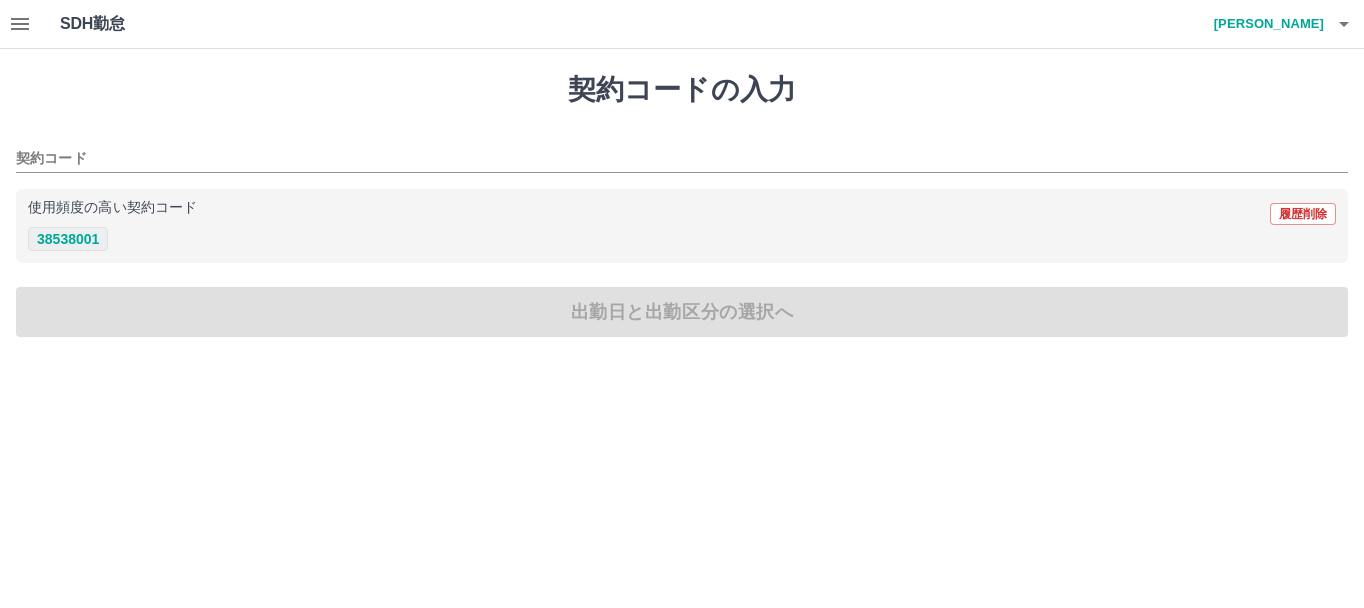 click on "38538001" at bounding box center [68, 239] 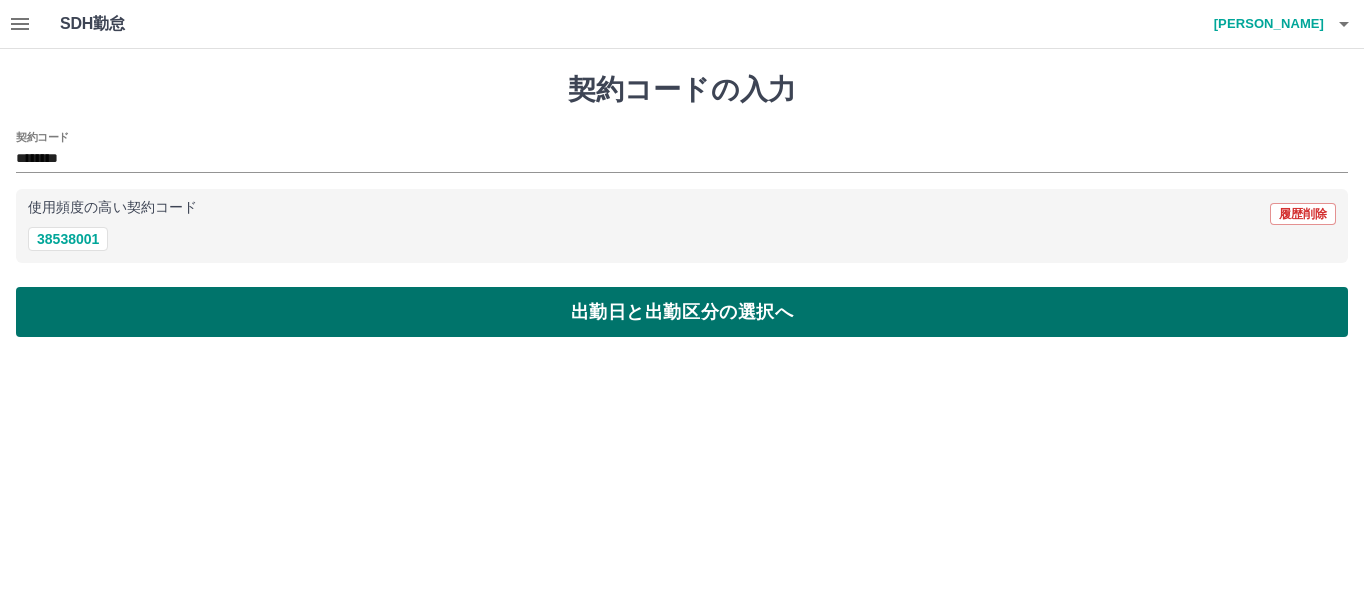 click on "出勤日と出勤区分の選択へ" at bounding box center [682, 312] 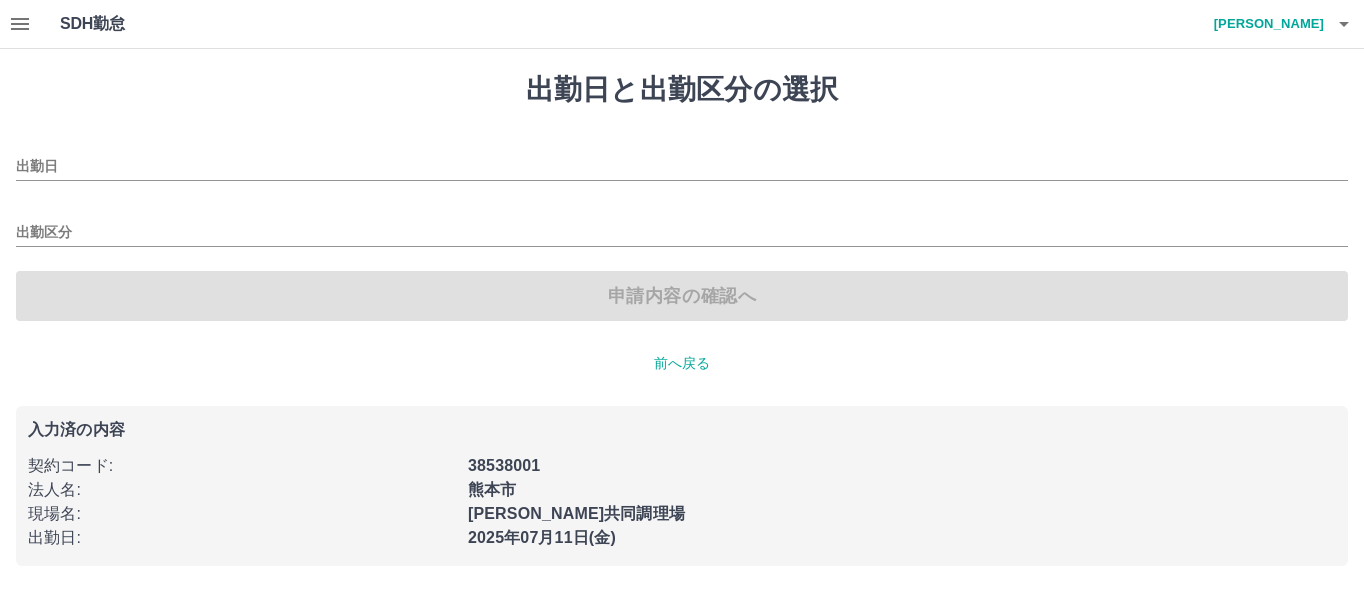 type on "**********" 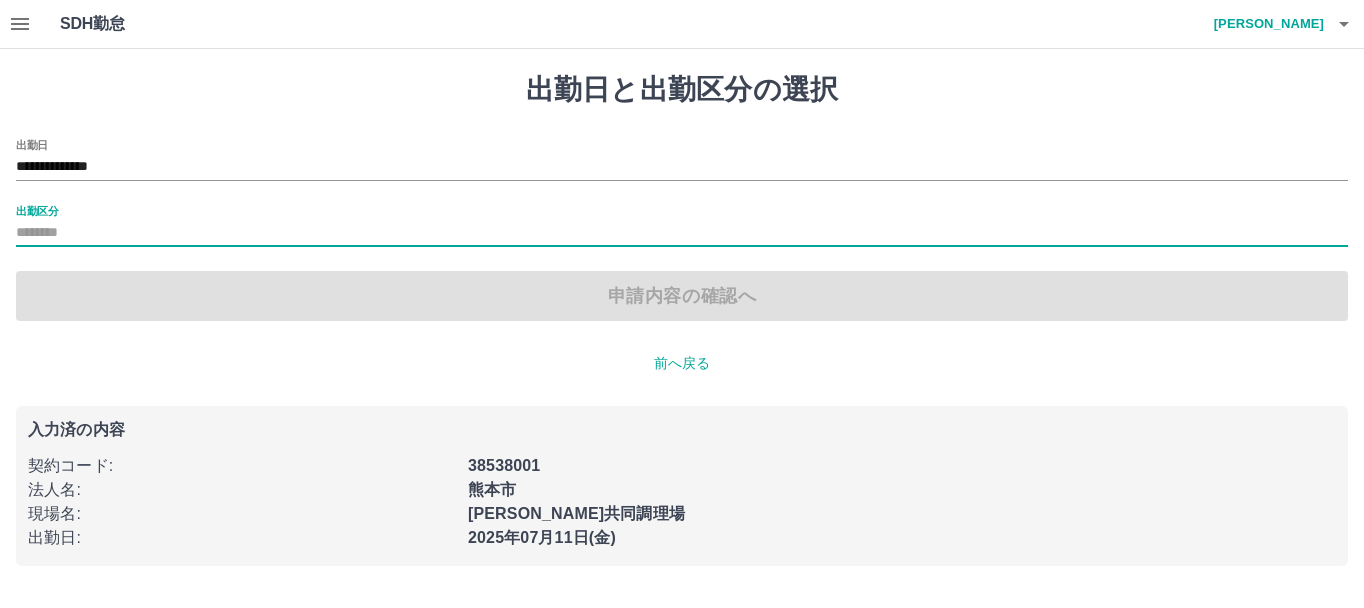 click on "出勤区分" at bounding box center (682, 233) 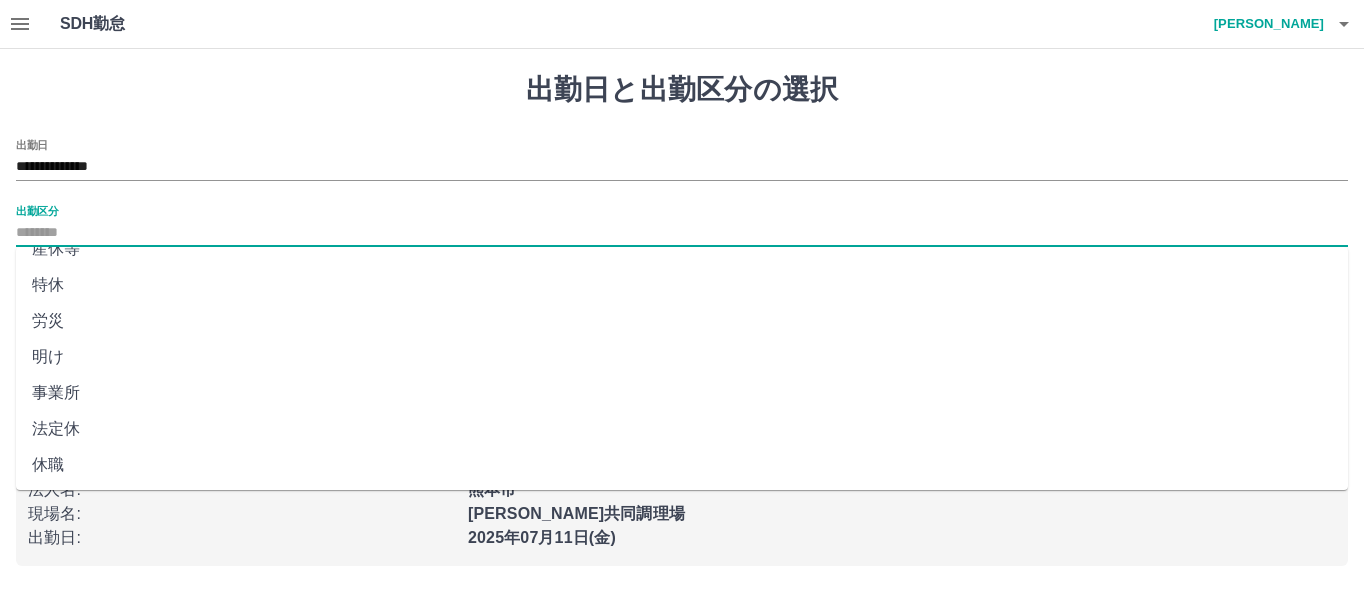 scroll, scrollTop: 421, scrollLeft: 0, axis: vertical 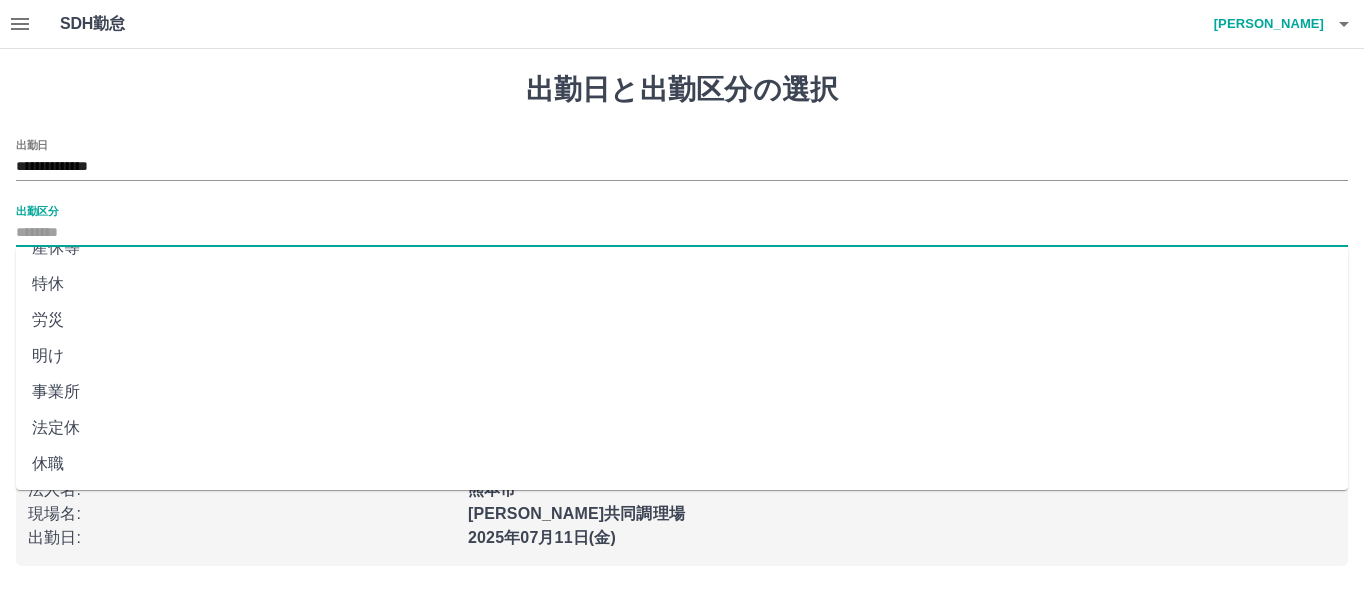 click on "労災" at bounding box center [682, 320] 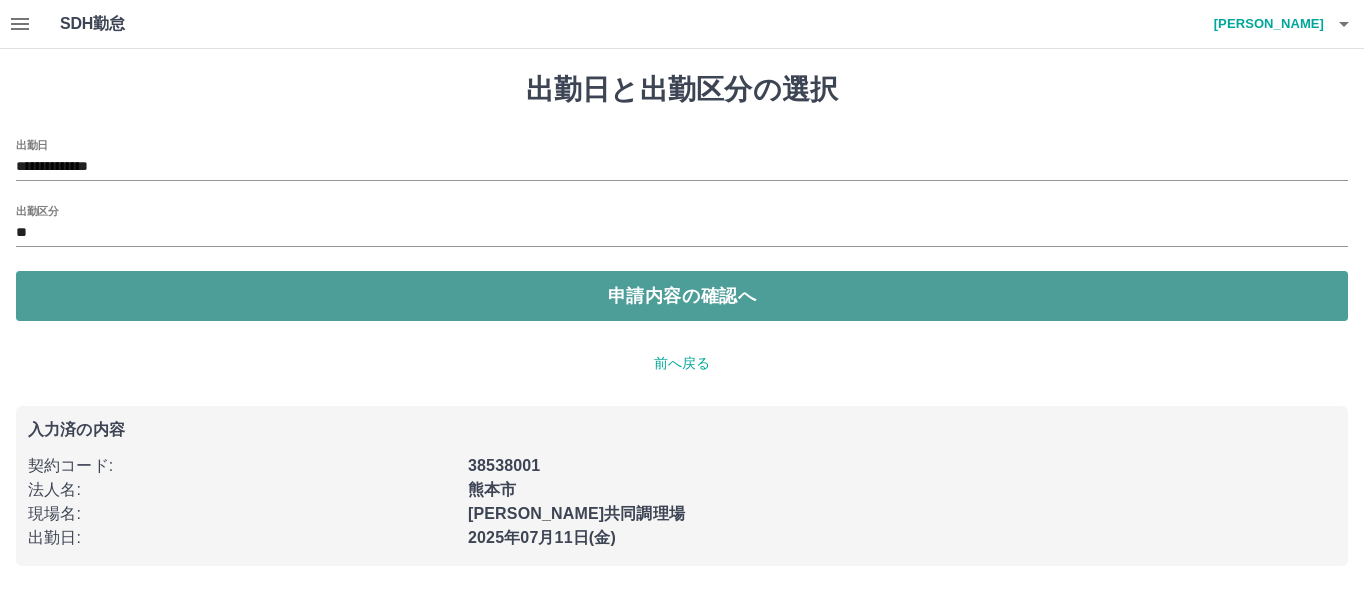 click on "申請内容の確認へ" at bounding box center [682, 296] 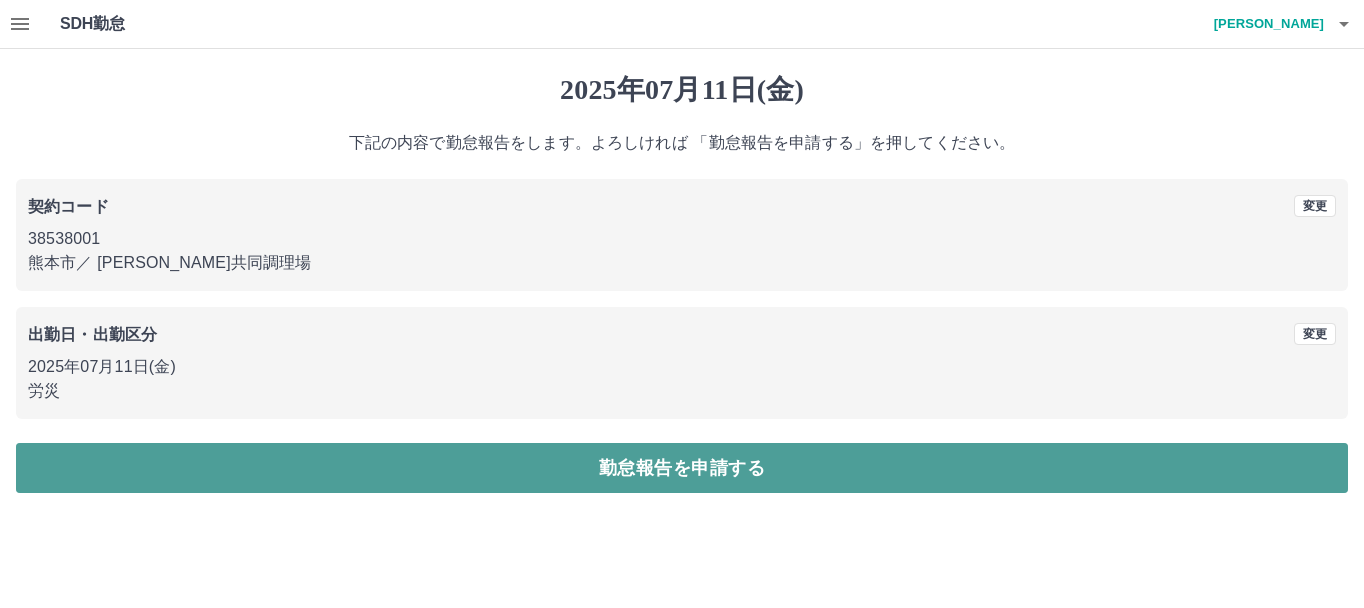 click on "勤怠報告を申請する" at bounding box center (682, 468) 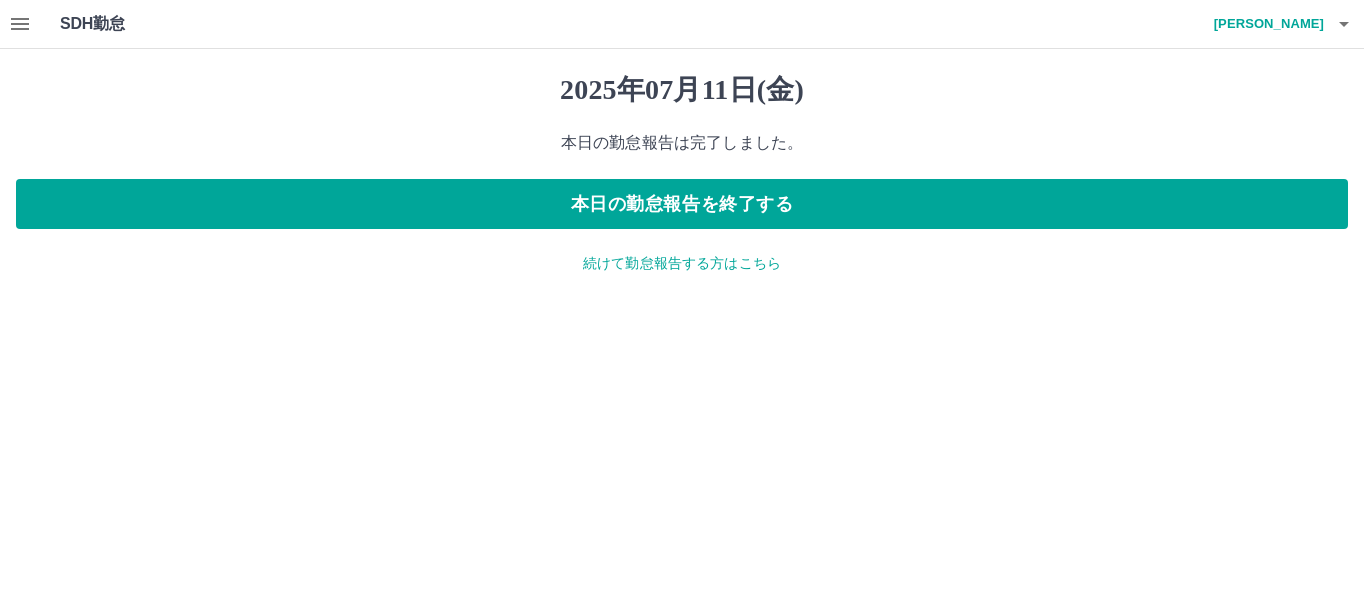 click on "続けて勤怠報告する方はこちら" at bounding box center (682, 263) 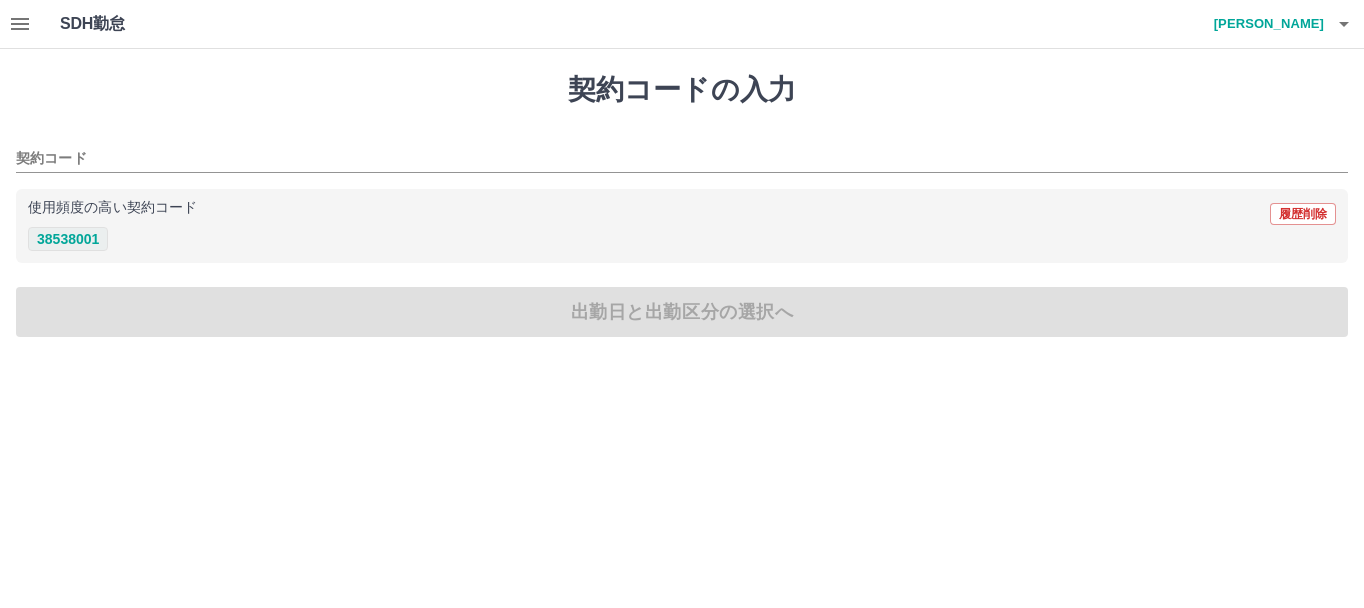 click on "38538001" at bounding box center [68, 239] 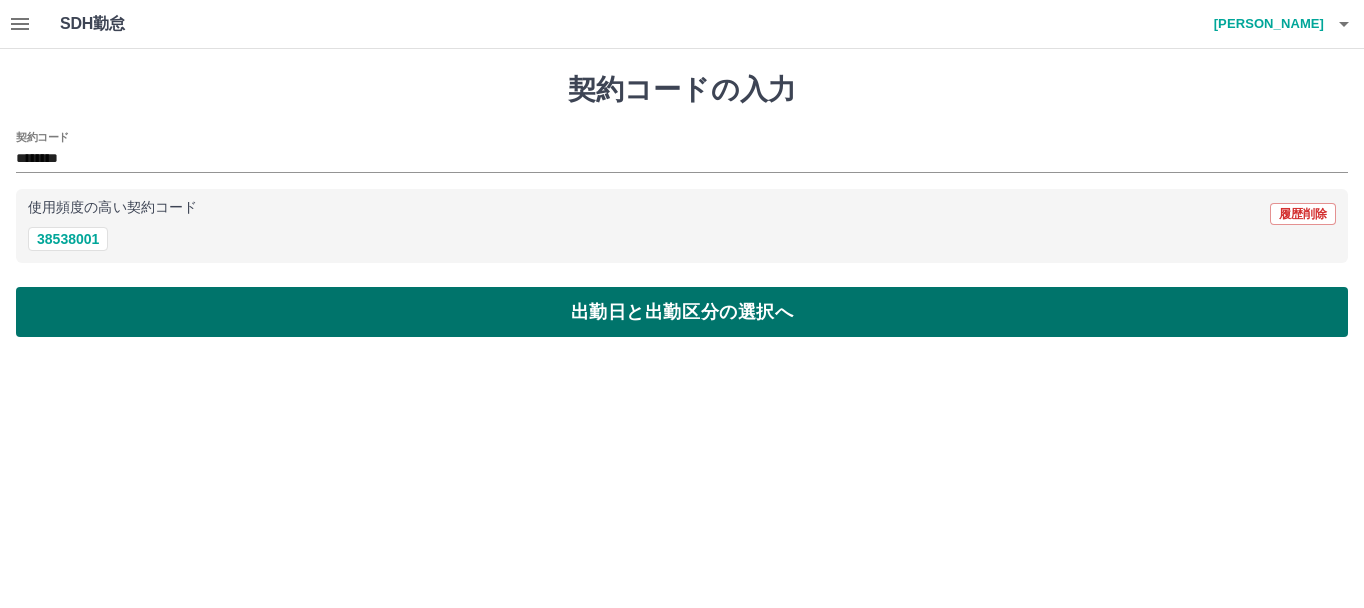 click on "出勤日と出勤区分の選択へ" at bounding box center (682, 312) 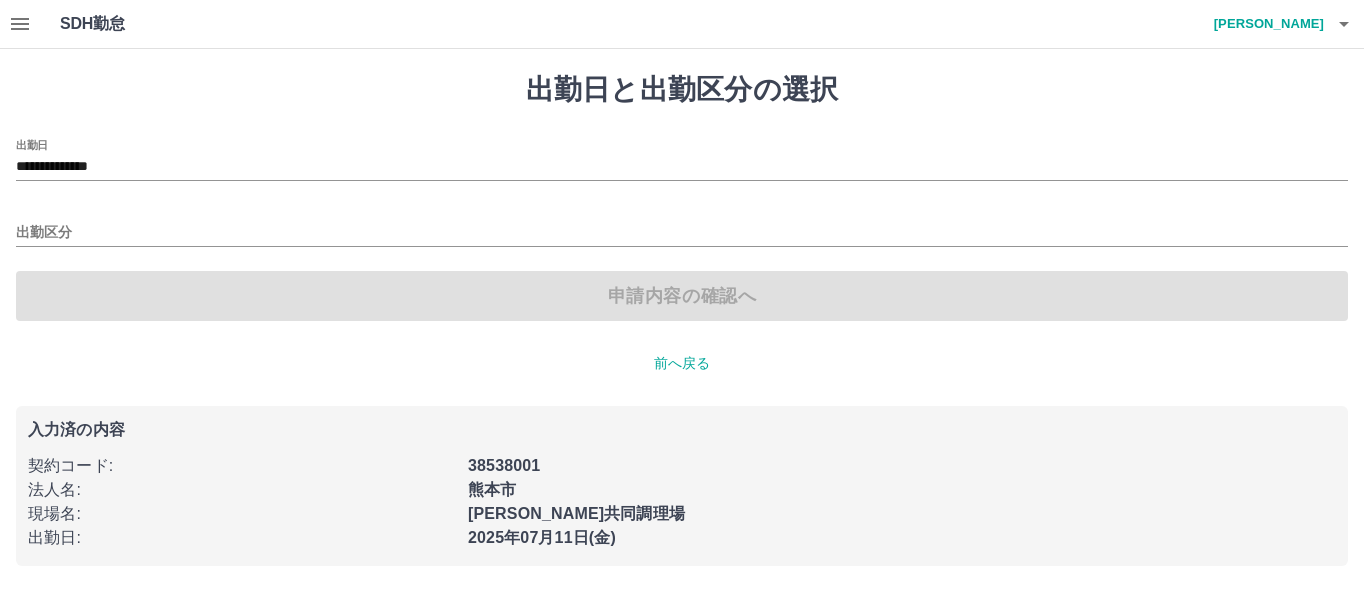 click on "**********" at bounding box center (682, 230) 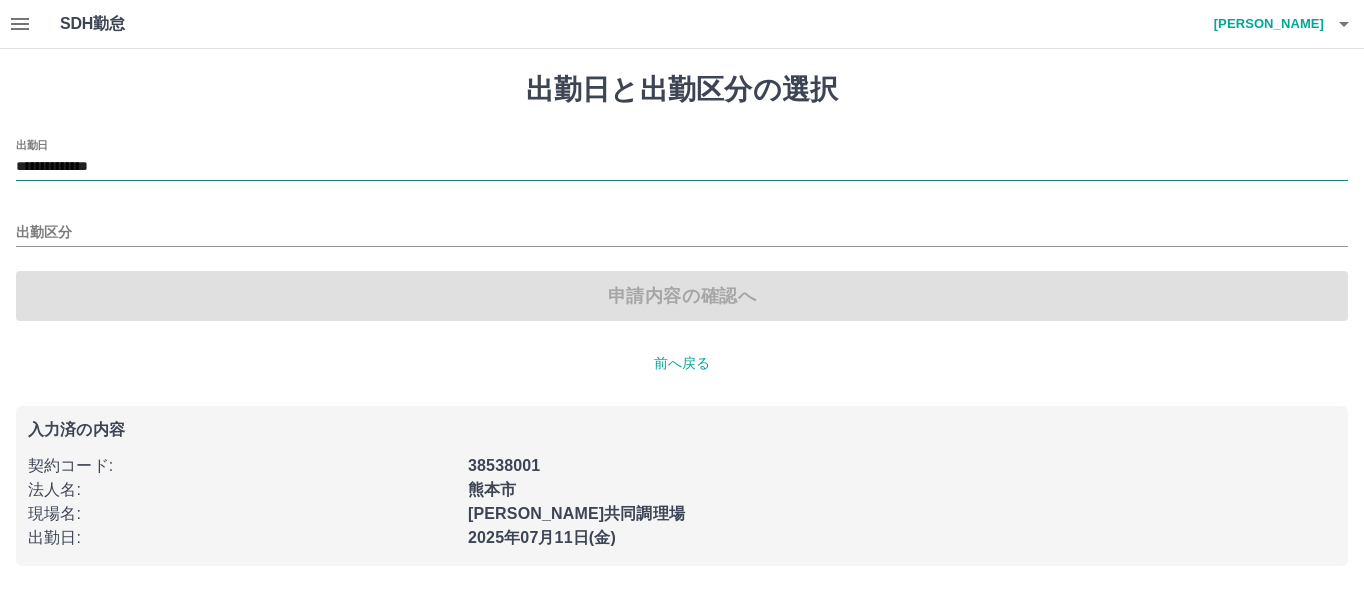 click on "**********" at bounding box center [682, 168] 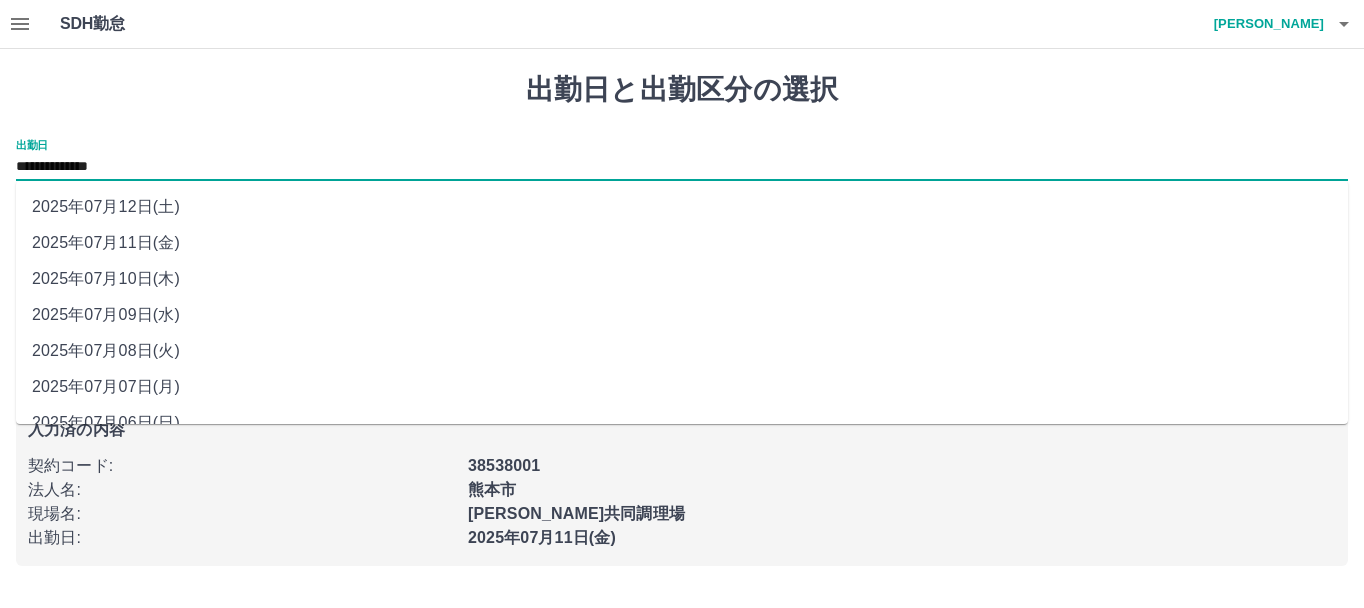 click on "2025年07月12日(土)" at bounding box center (682, 207) 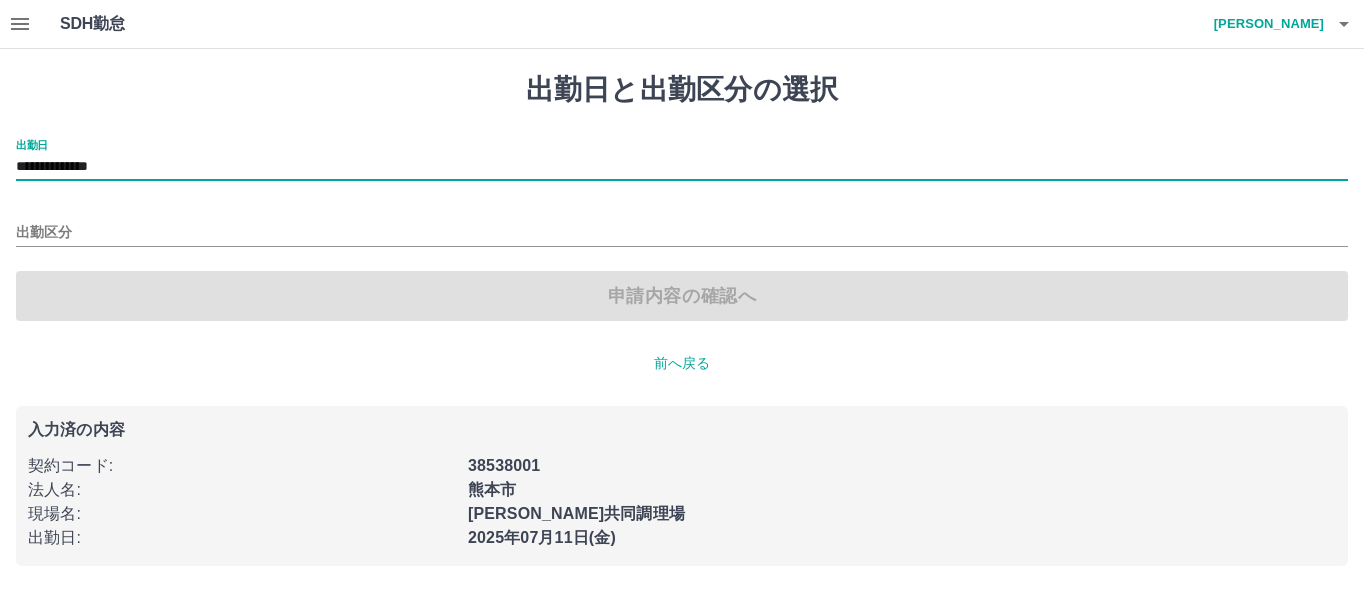 type on "**********" 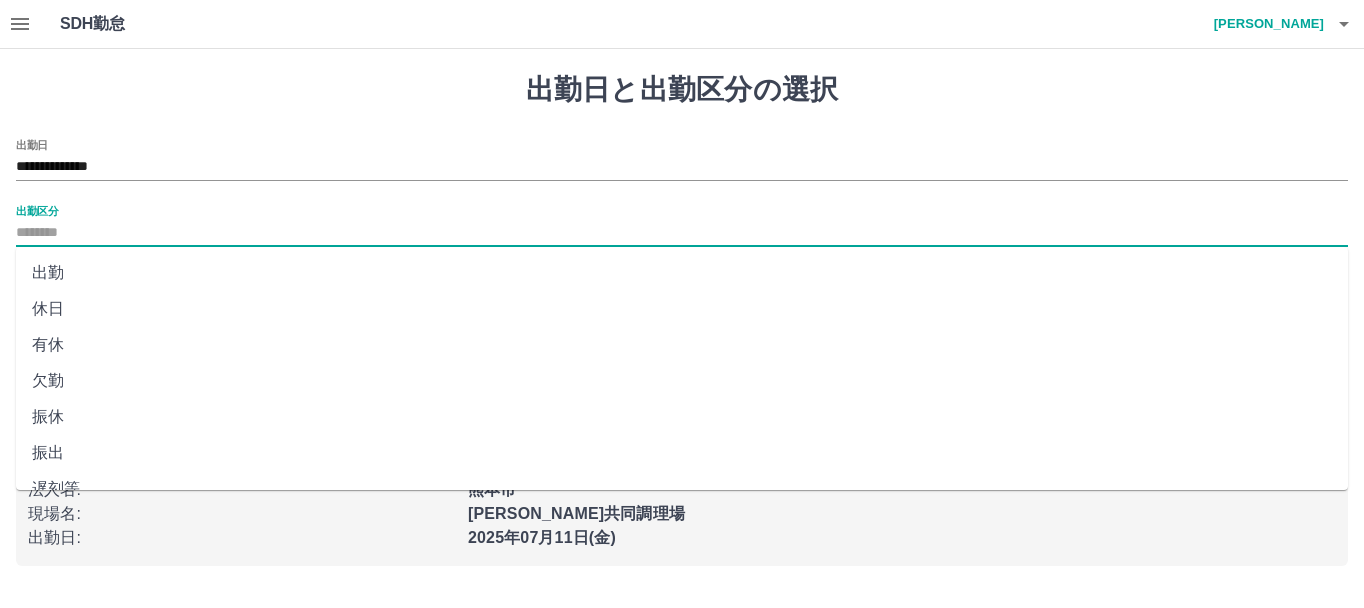 click on "出勤区分" at bounding box center [682, 233] 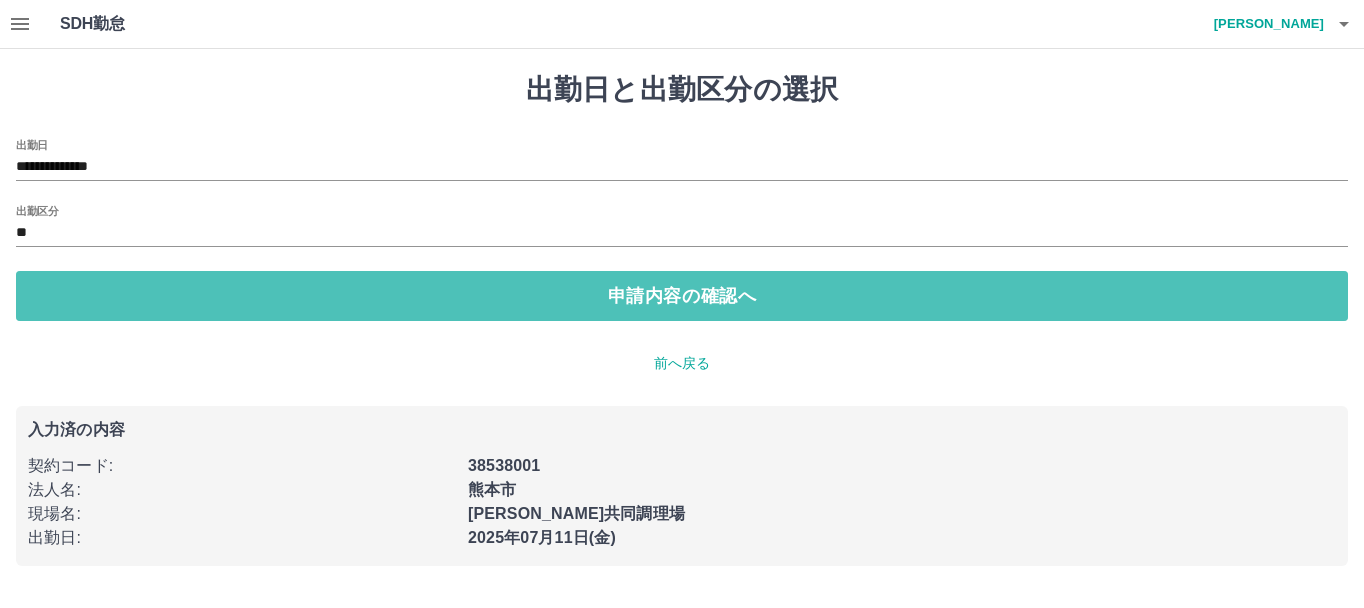 click on "申請内容の確認へ" at bounding box center [682, 296] 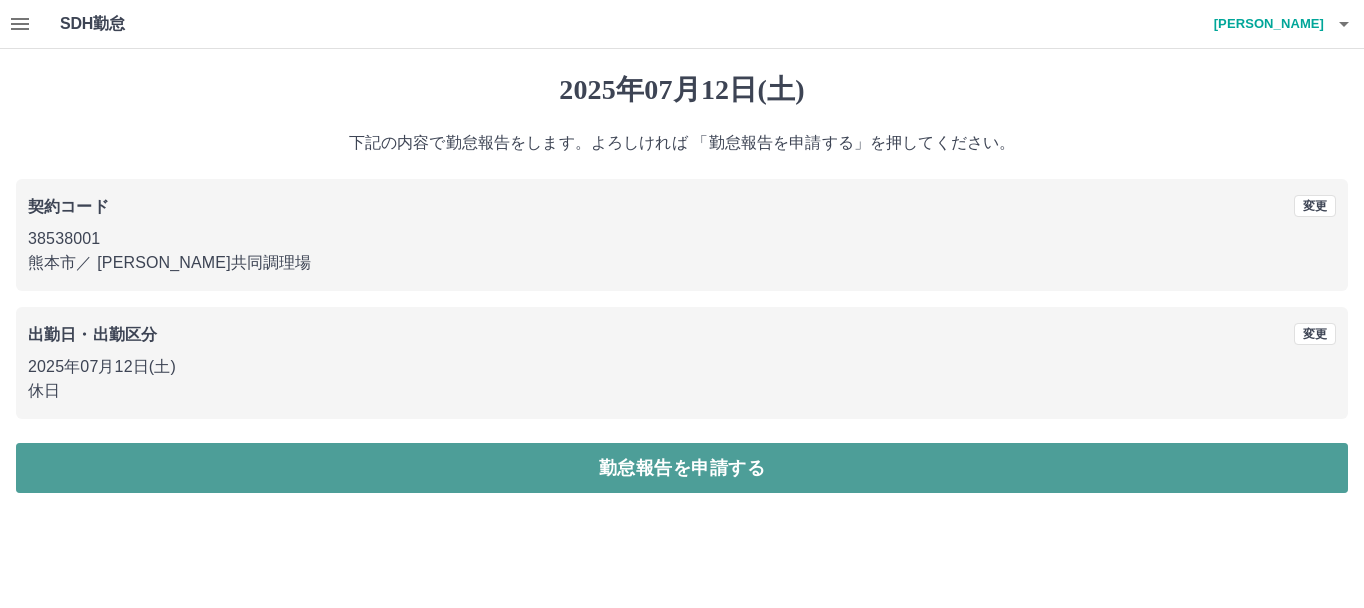click on "勤怠報告を申請する" at bounding box center (682, 468) 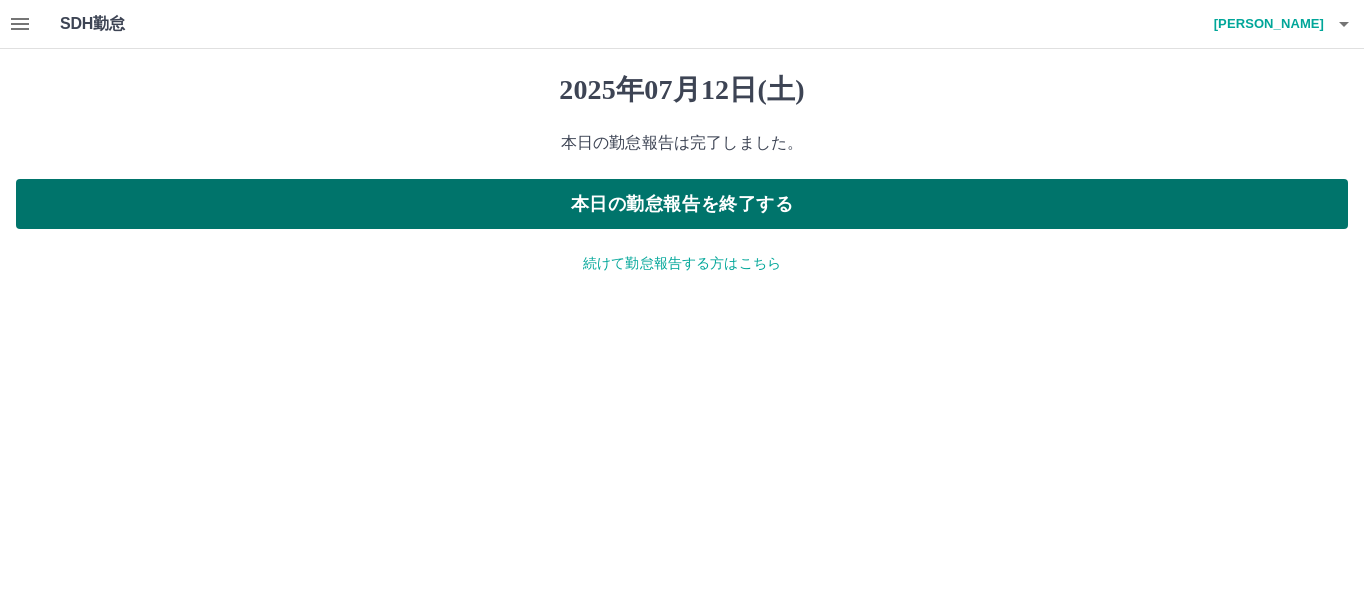 click on "本日の勤怠報告を終了する" at bounding box center (682, 204) 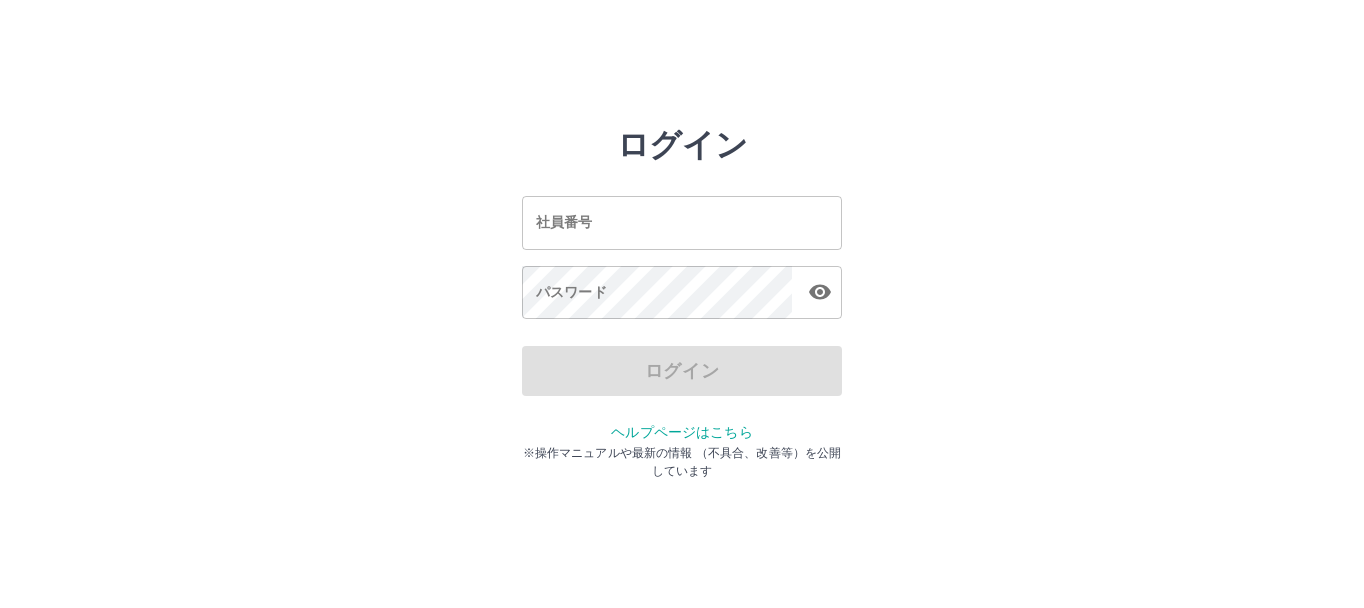 scroll, scrollTop: 0, scrollLeft: 0, axis: both 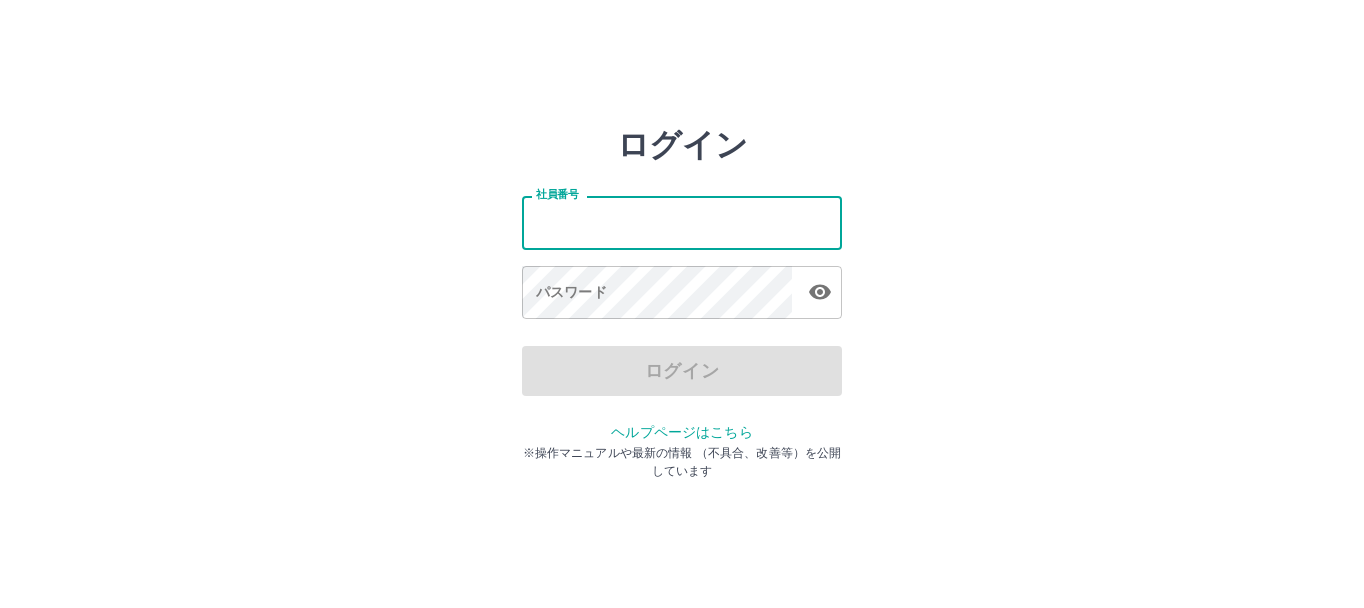 click on "社員番号" at bounding box center (682, 222) 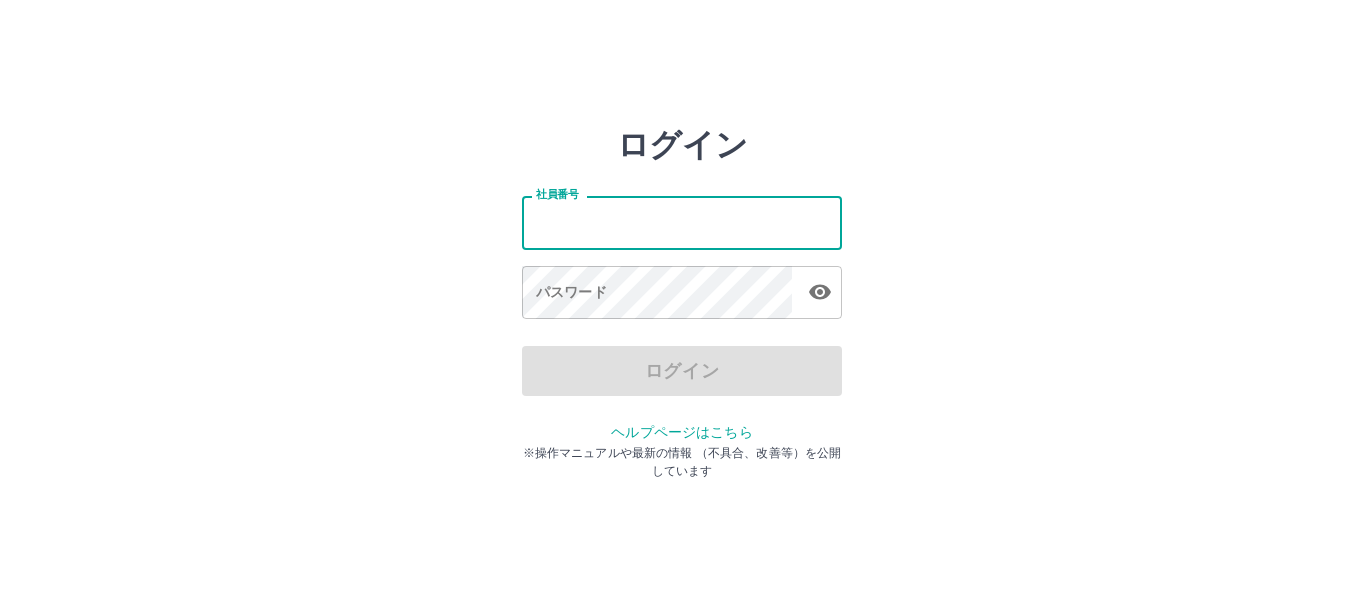 type on "*******" 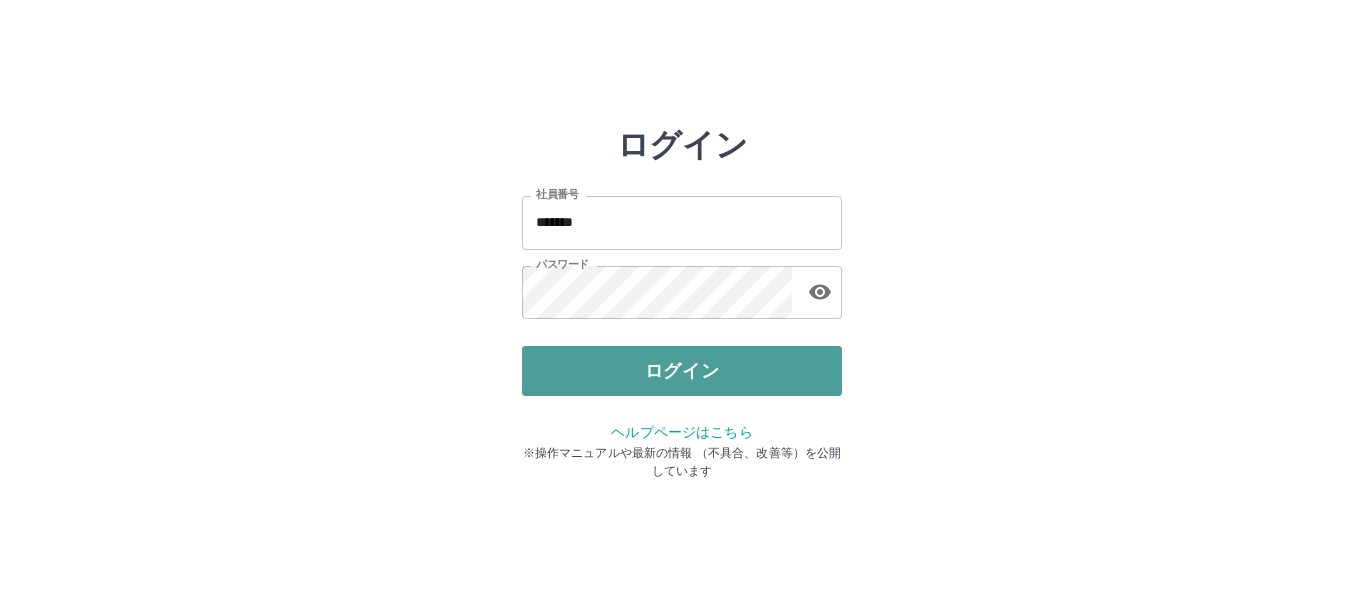 click on "ログイン" at bounding box center [682, 371] 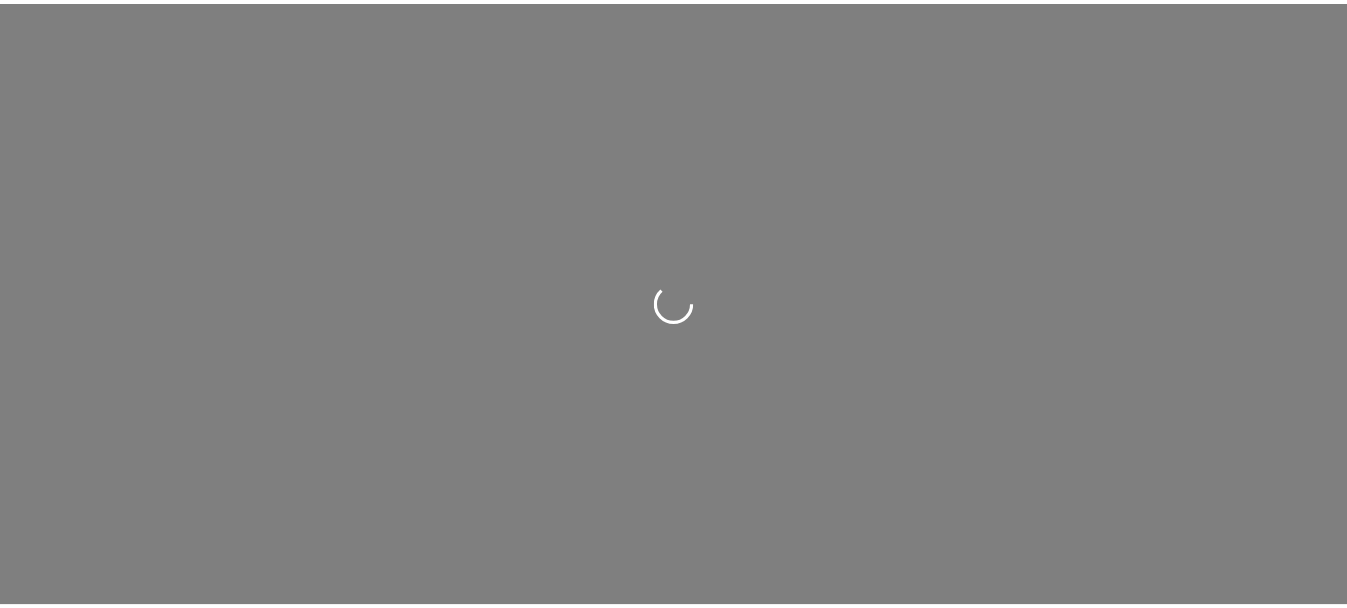 scroll, scrollTop: 0, scrollLeft: 0, axis: both 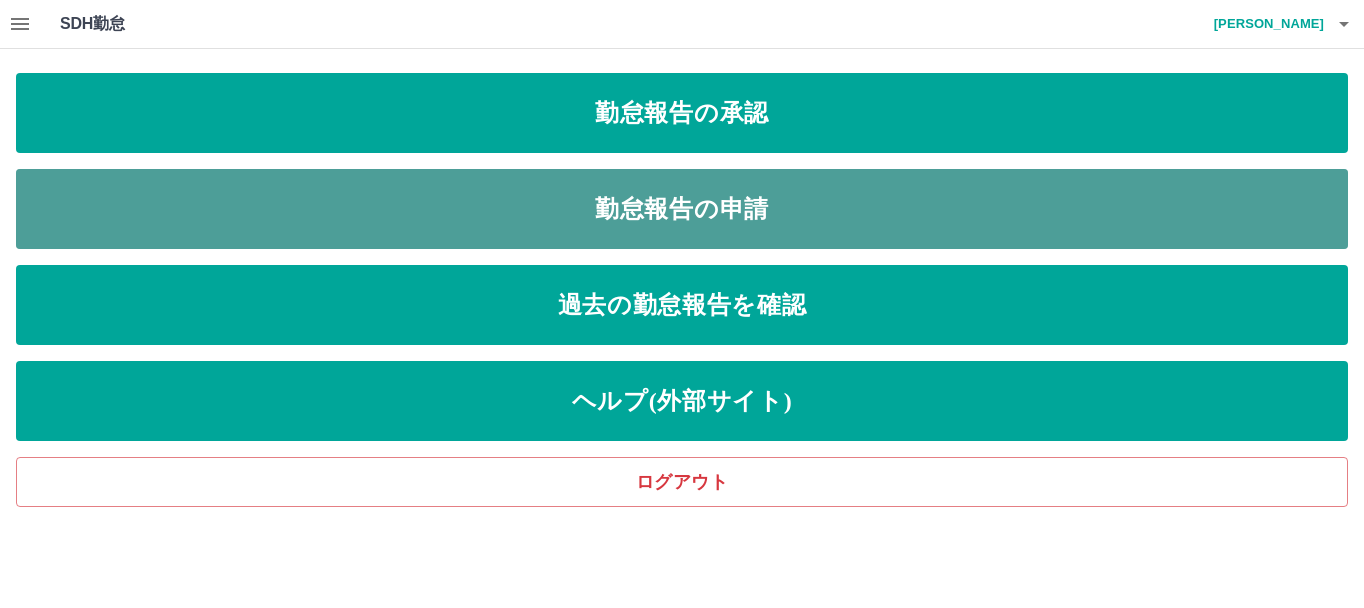 click on "勤怠報告の申請" at bounding box center [682, 209] 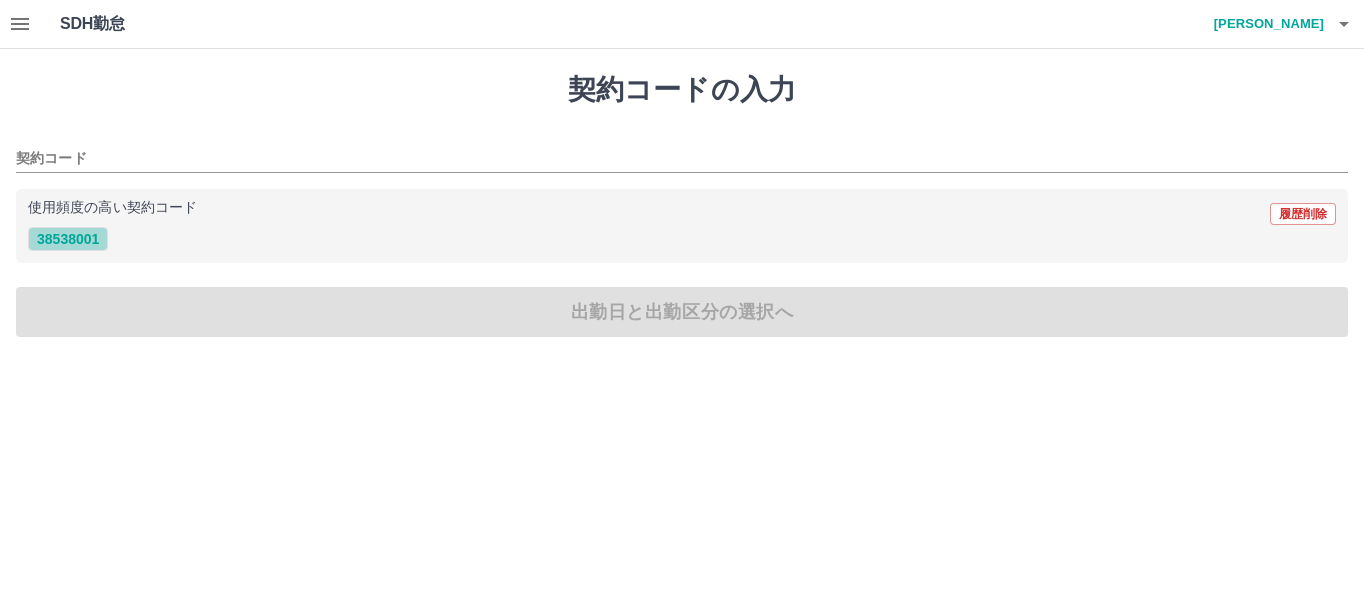 click on "38538001" at bounding box center (68, 239) 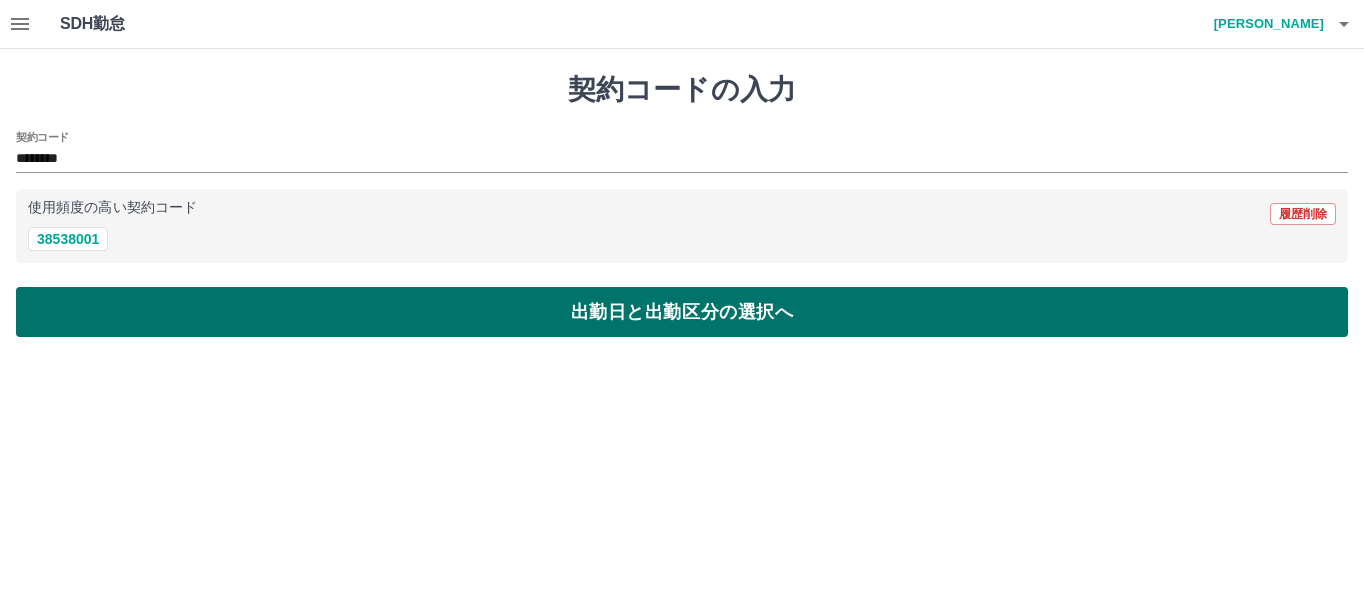 click on "出勤日と出勤区分の選択へ" at bounding box center (682, 312) 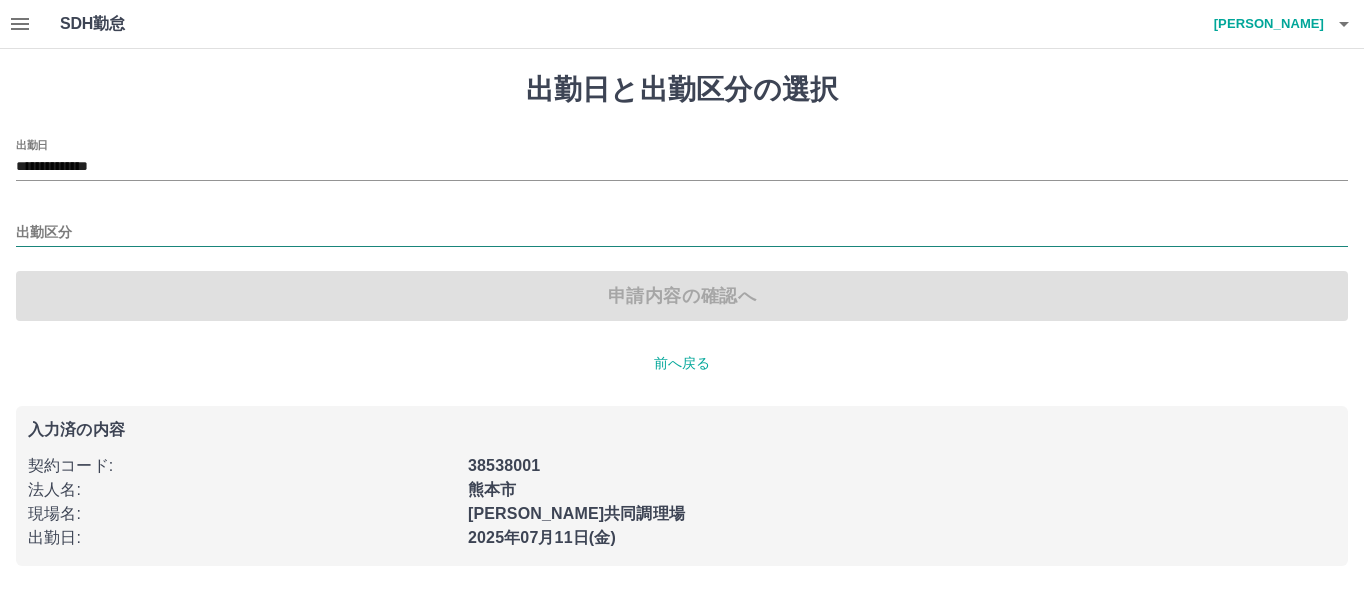 click on "出勤区分" at bounding box center (682, 233) 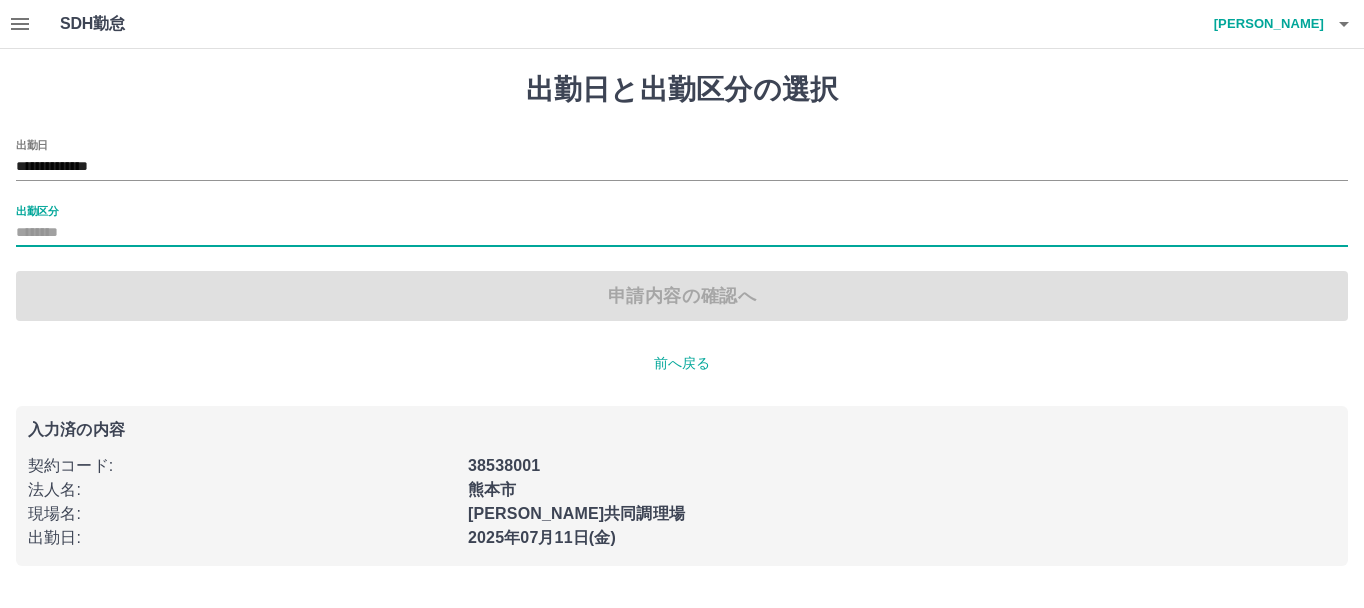 click on "出勤区分" at bounding box center (682, 233) 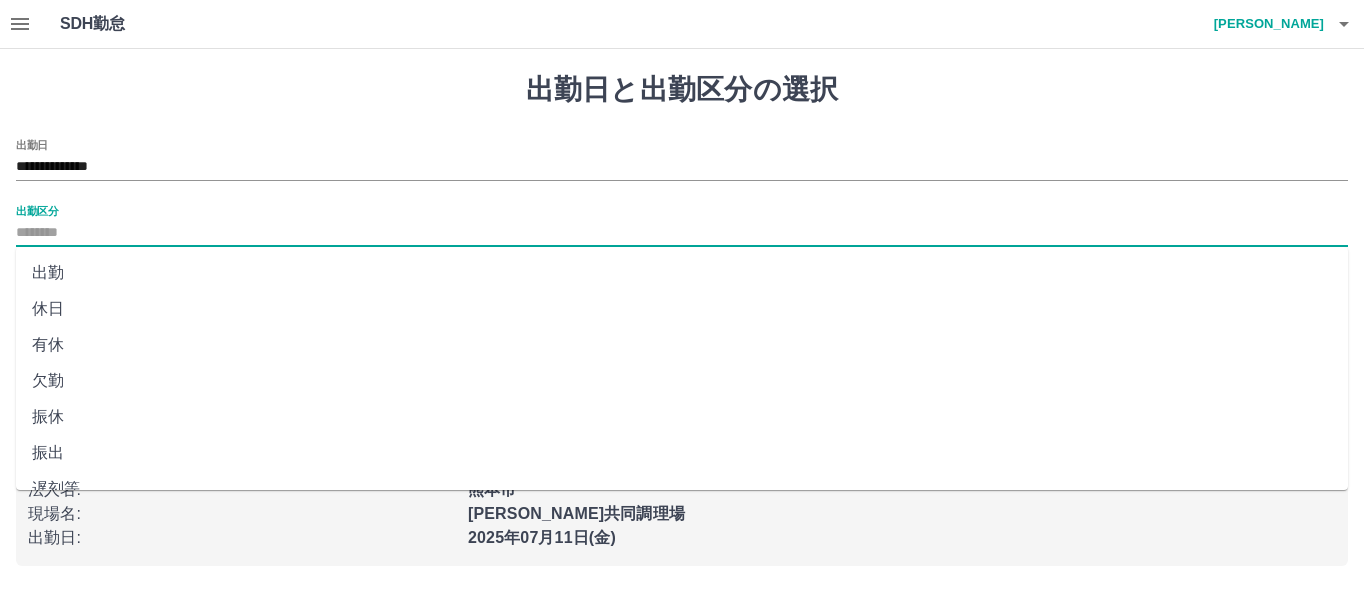 click on "出勤" at bounding box center [682, 273] 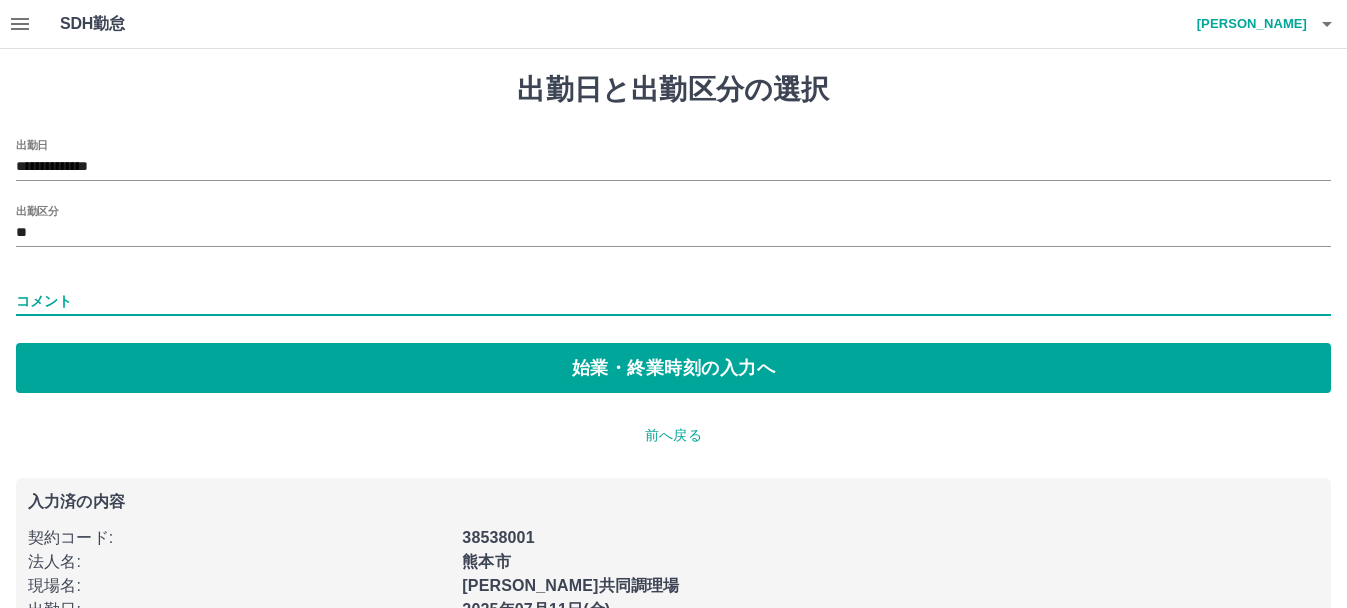 click on "コメント" at bounding box center (673, 301) 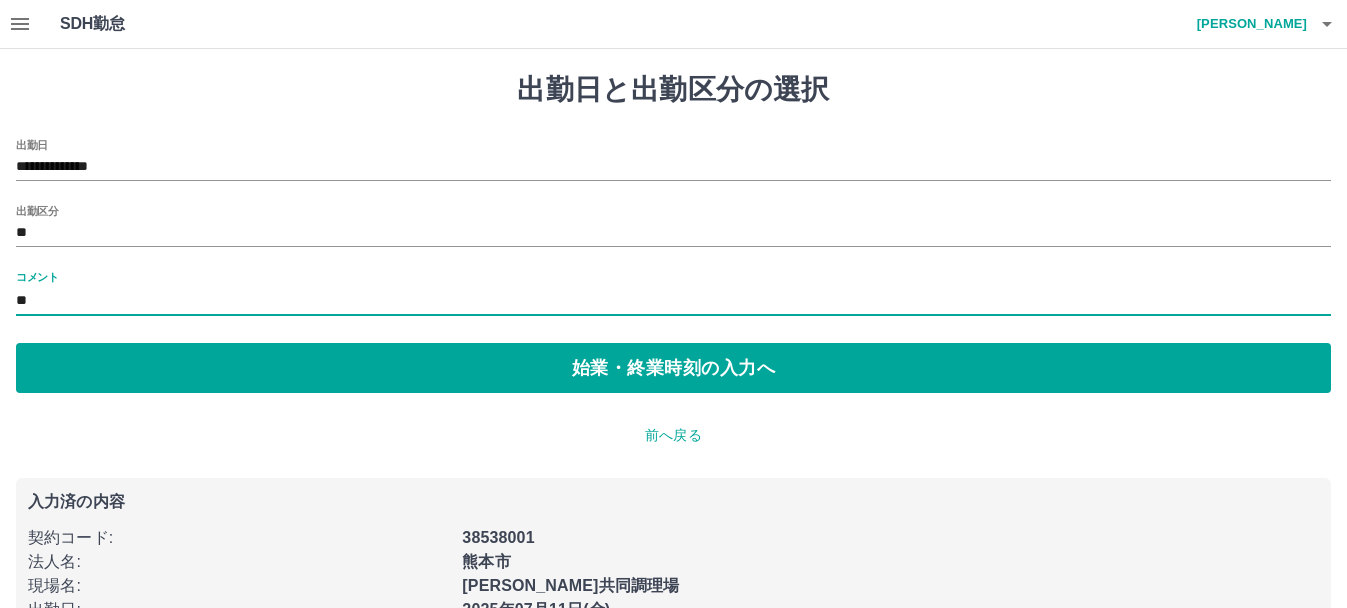 type on "*" 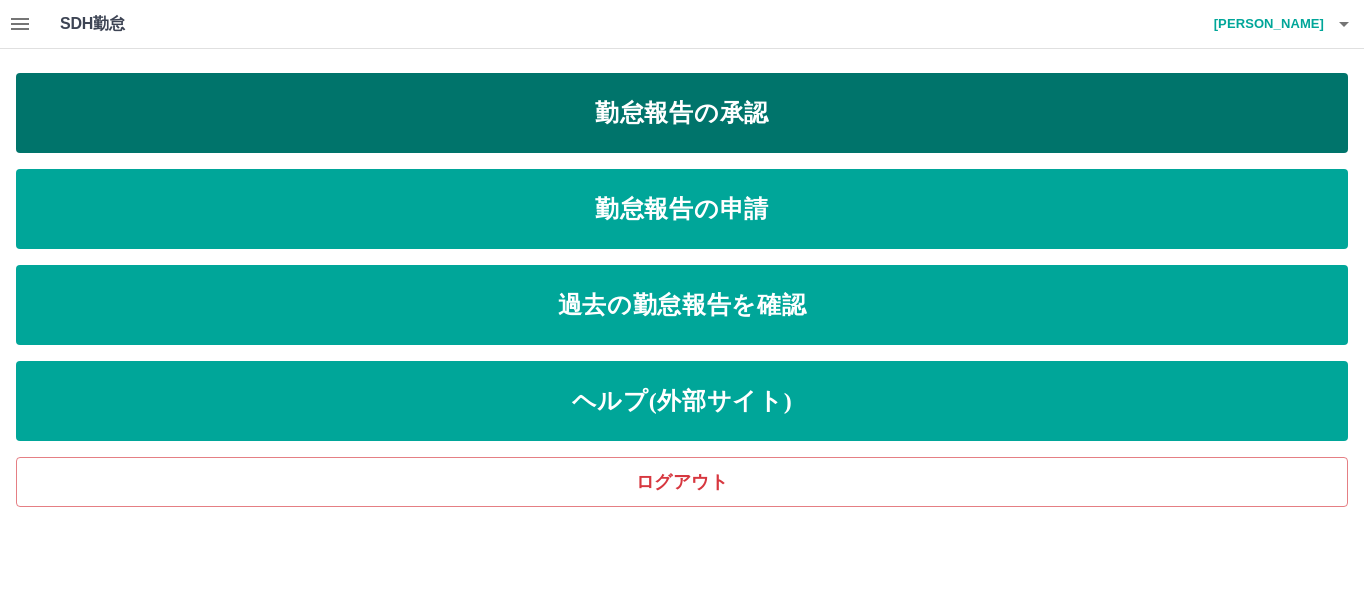 click on "勤怠報告の承認" at bounding box center [682, 113] 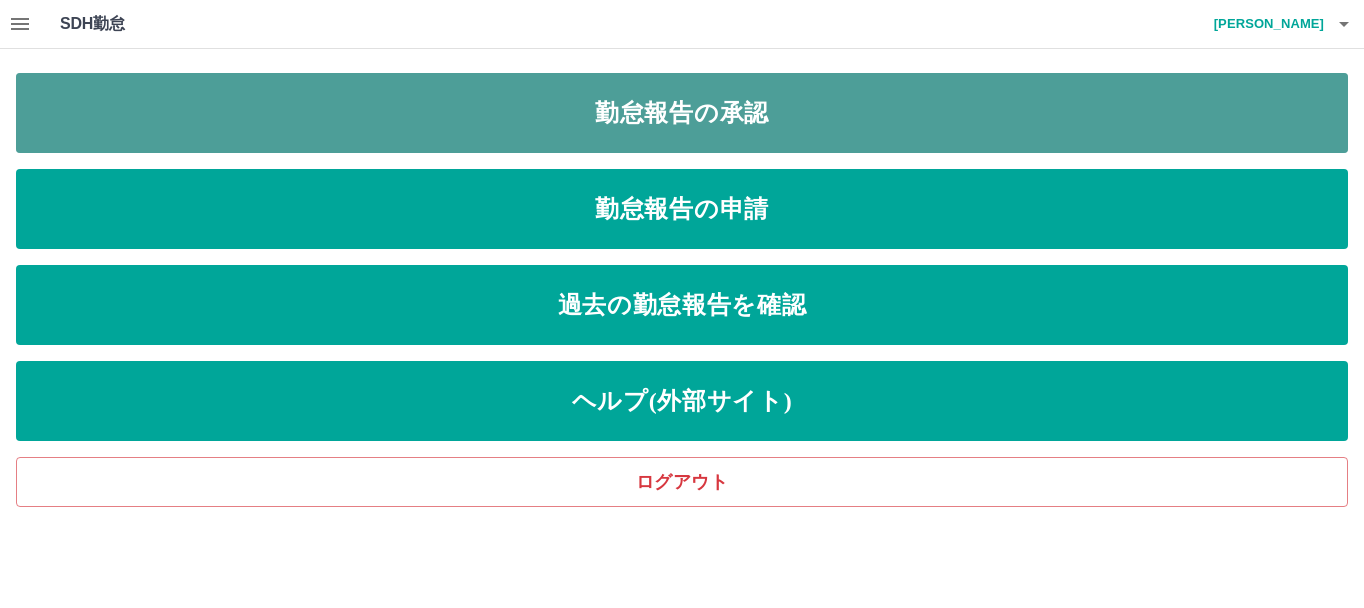 click on "勤怠報告の承認" at bounding box center [682, 113] 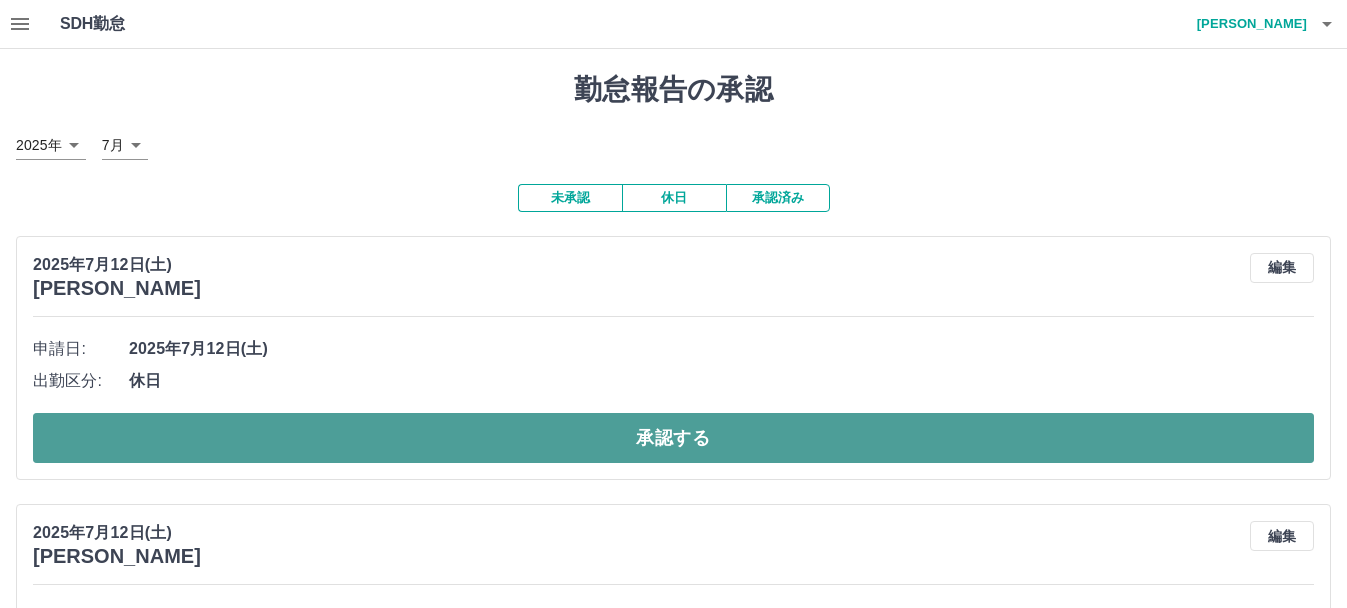 click on "承認する" at bounding box center (673, 438) 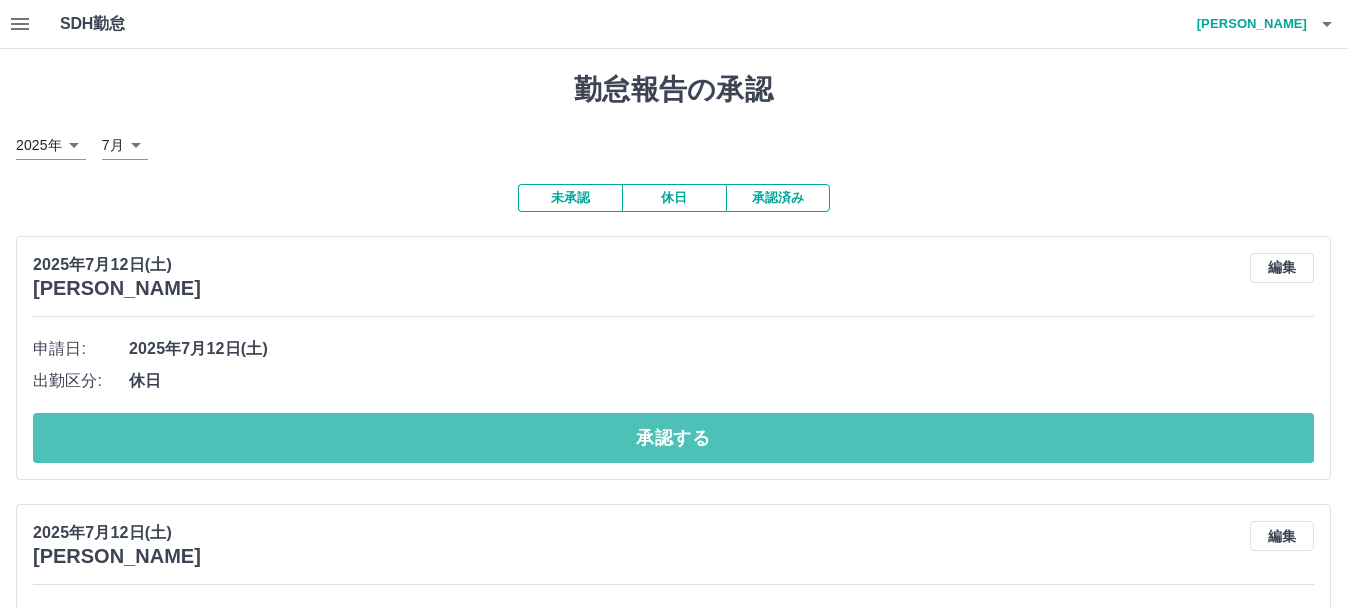 click on "承認する" at bounding box center [673, 438] 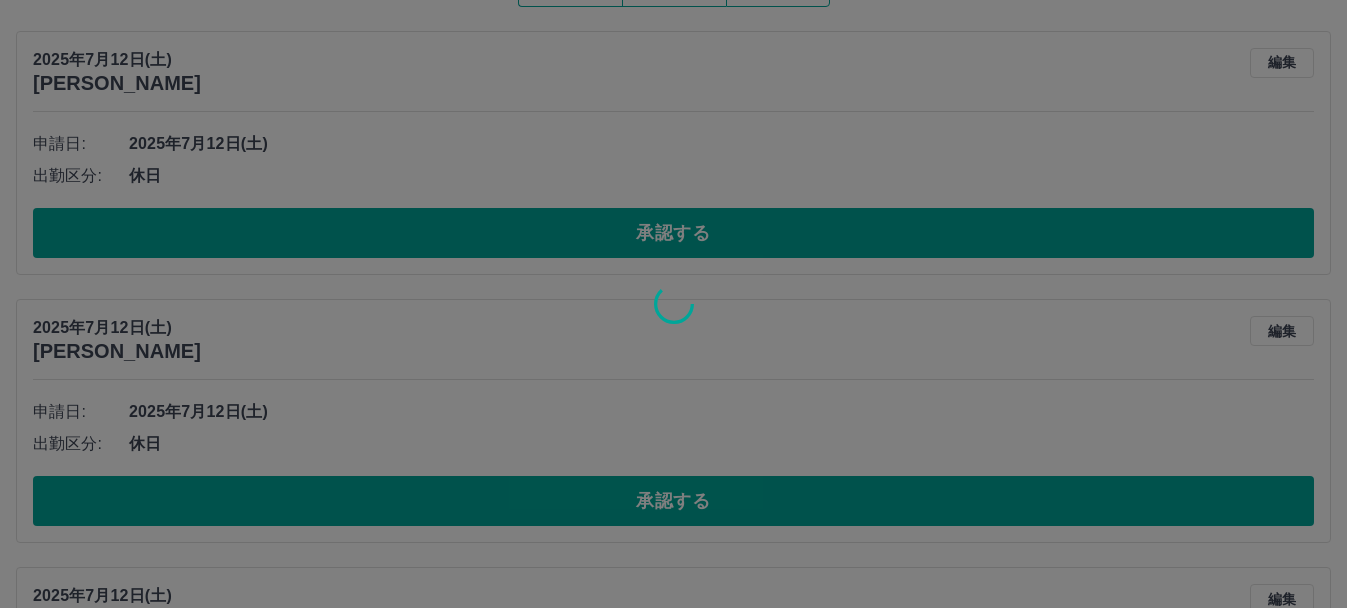 scroll, scrollTop: 204, scrollLeft: 0, axis: vertical 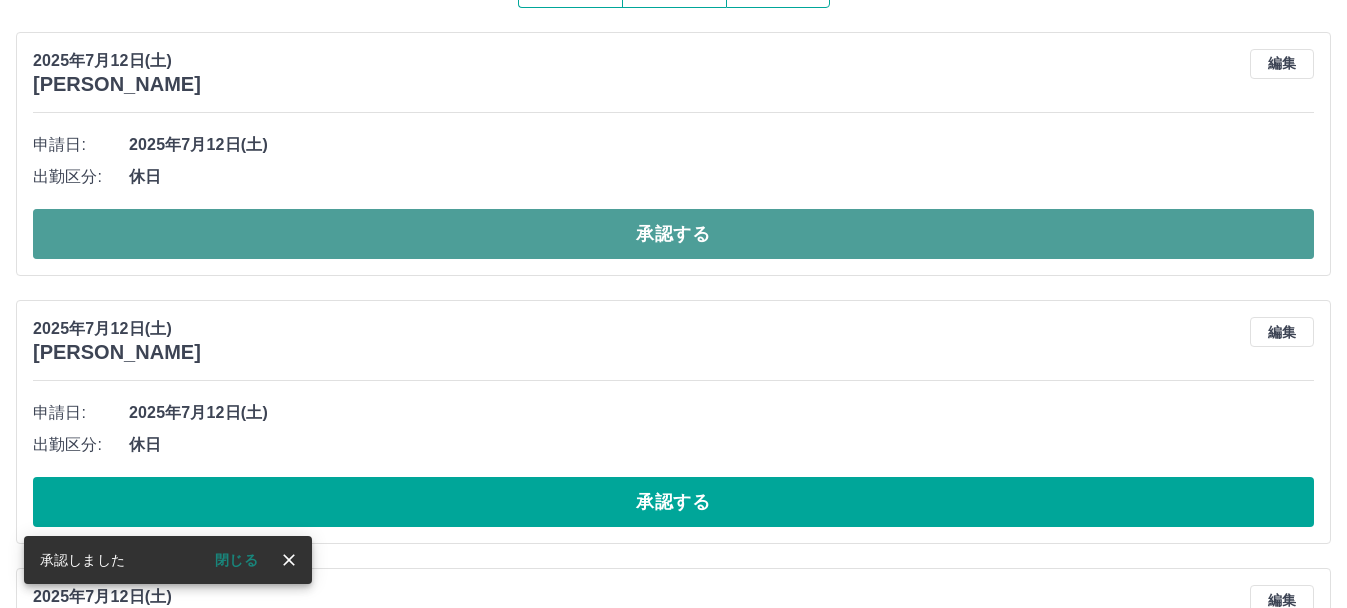 click on "承認する" at bounding box center (673, 234) 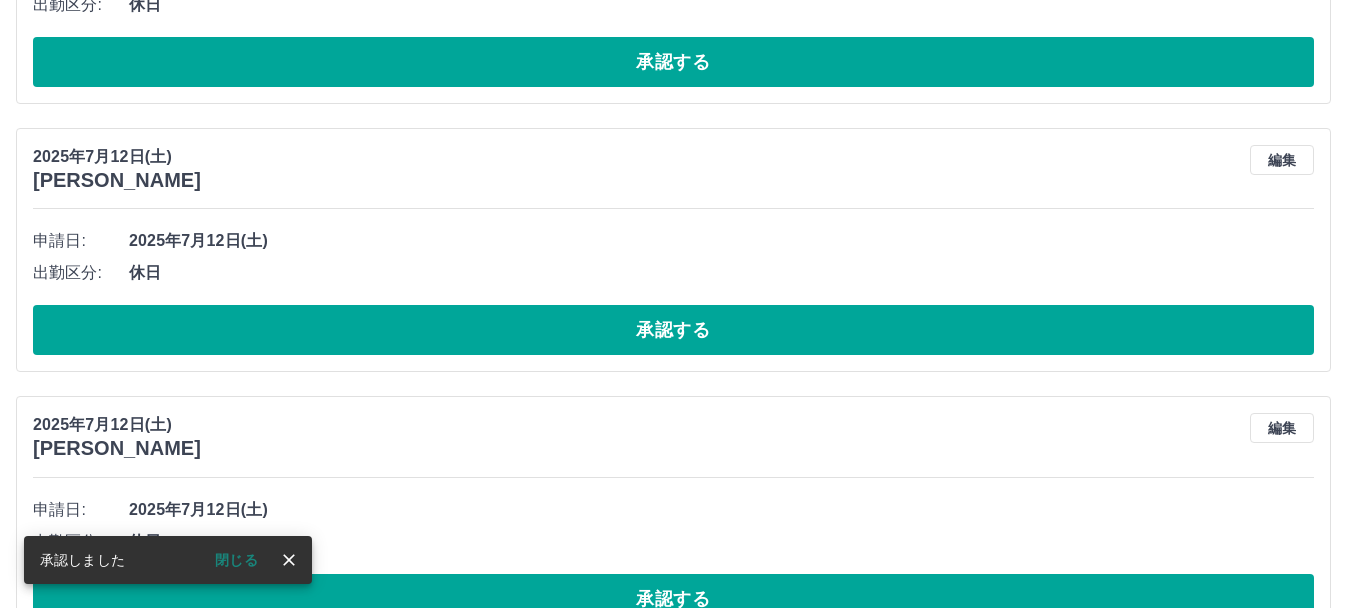 scroll, scrollTop: 108, scrollLeft: 0, axis: vertical 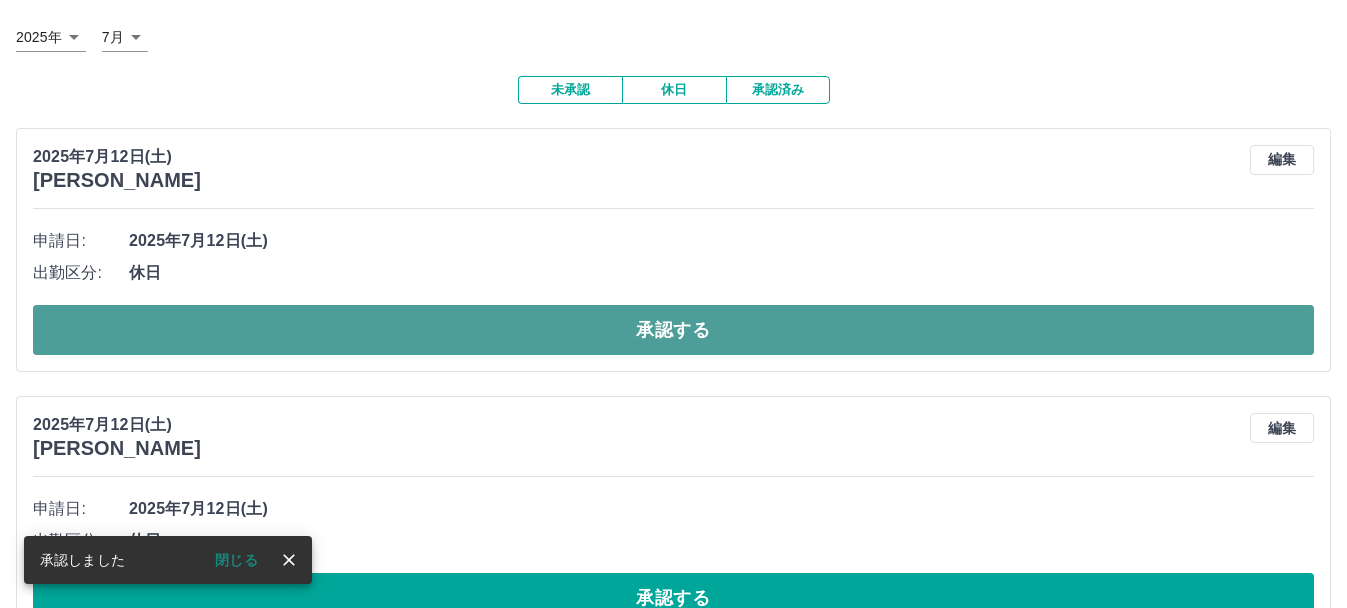 click on "承認する" at bounding box center (673, 330) 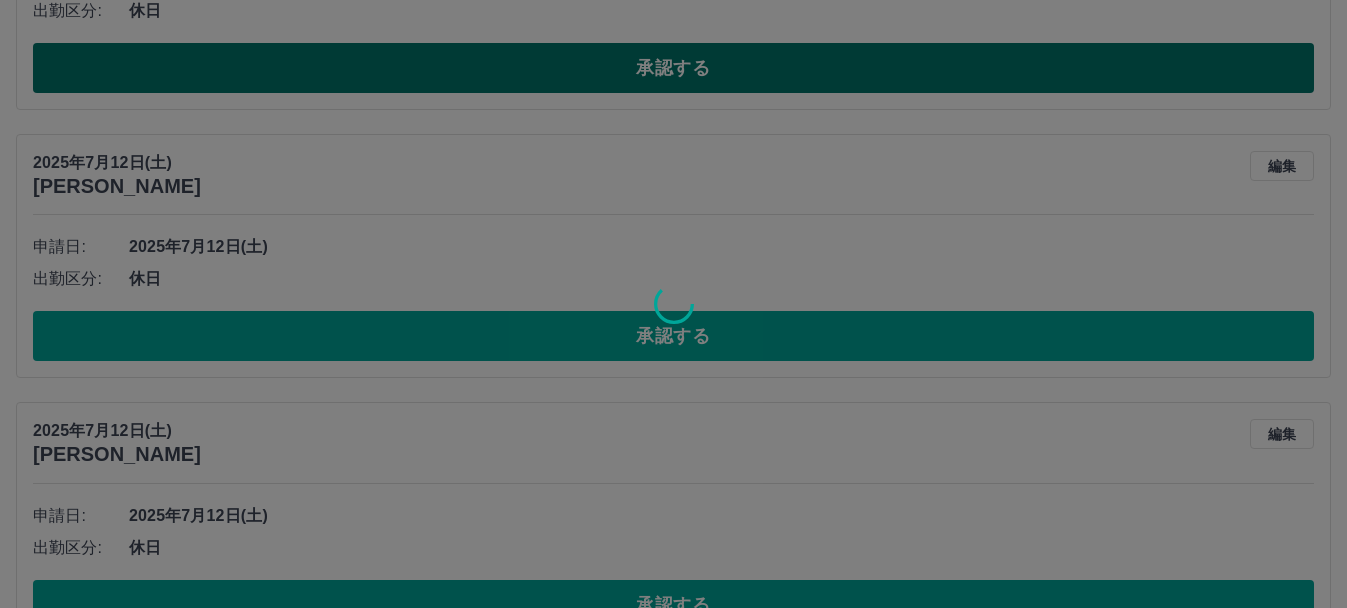 scroll, scrollTop: 372, scrollLeft: 0, axis: vertical 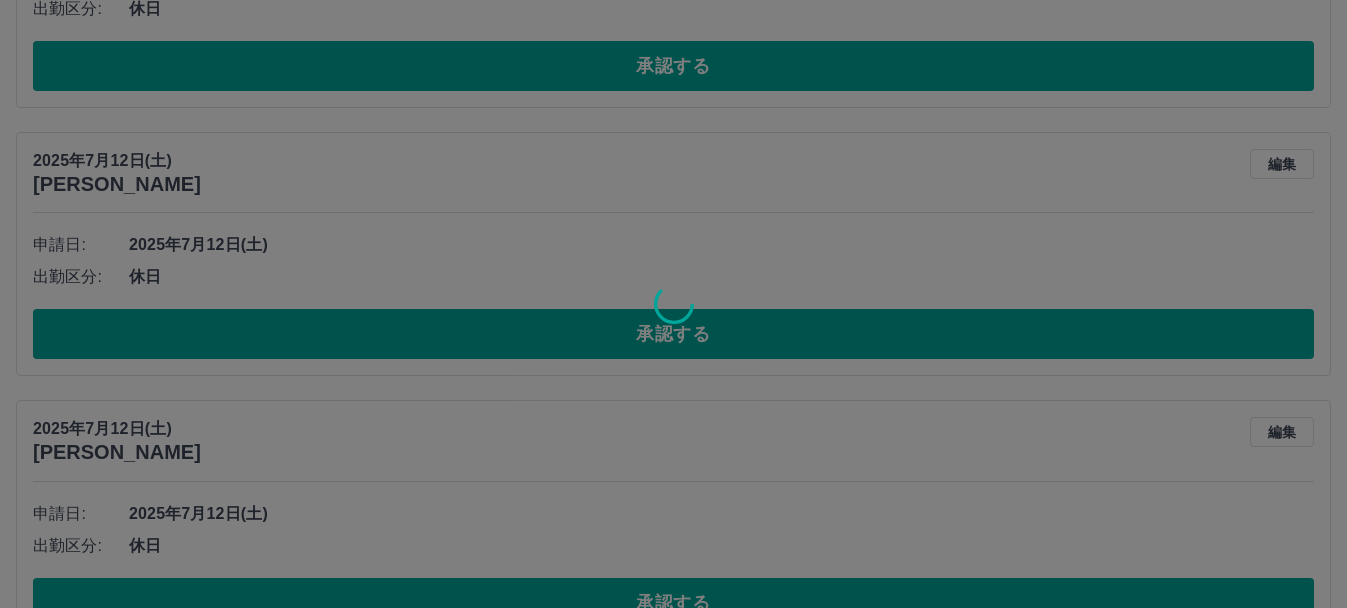 click at bounding box center (673, 304) 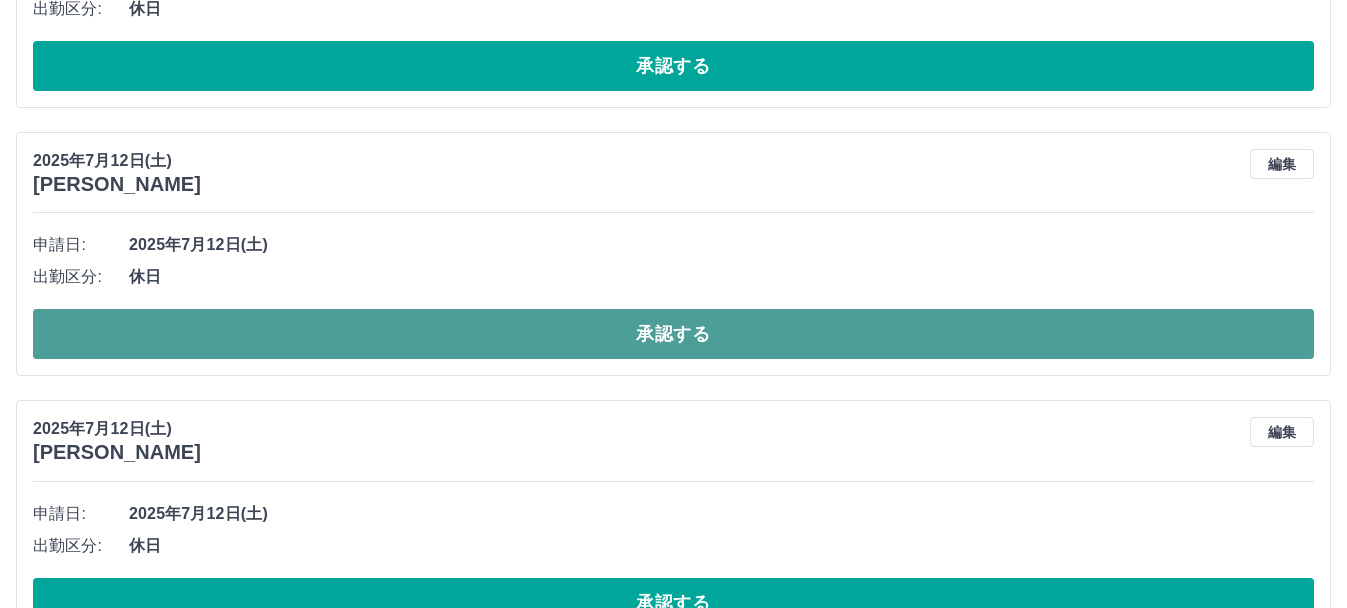 click on "承認する" at bounding box center [673, 334] 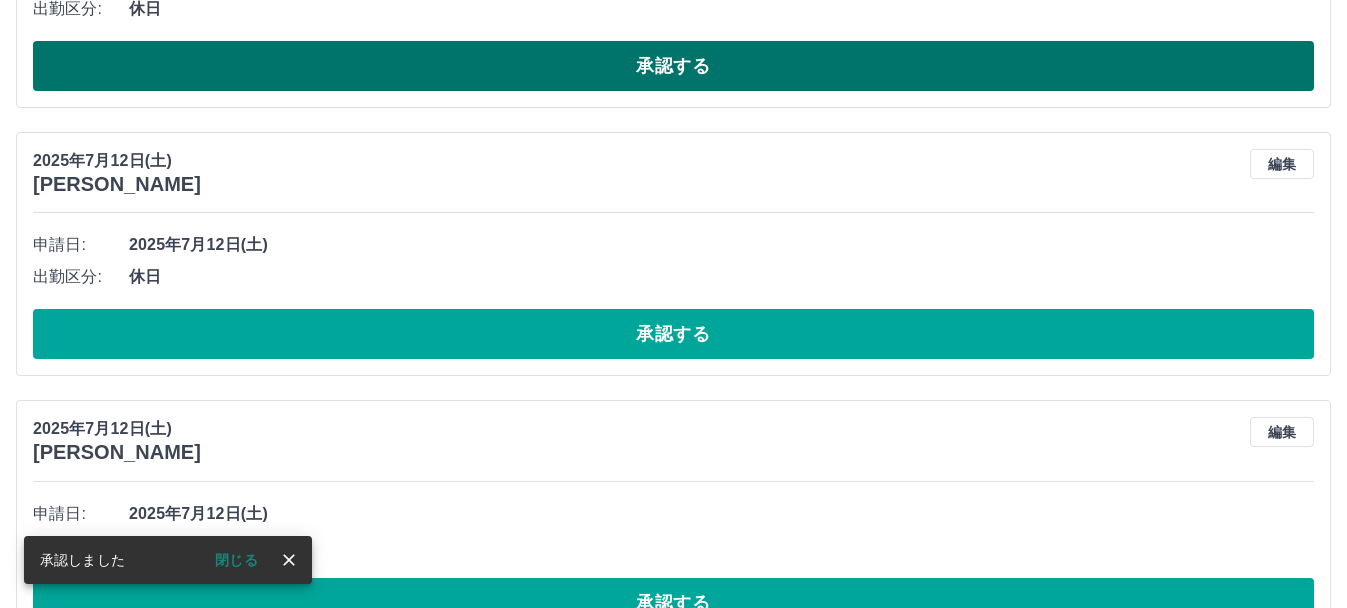 scroll, scrollTop: 104, scrollLeft: 0, axis: vertical 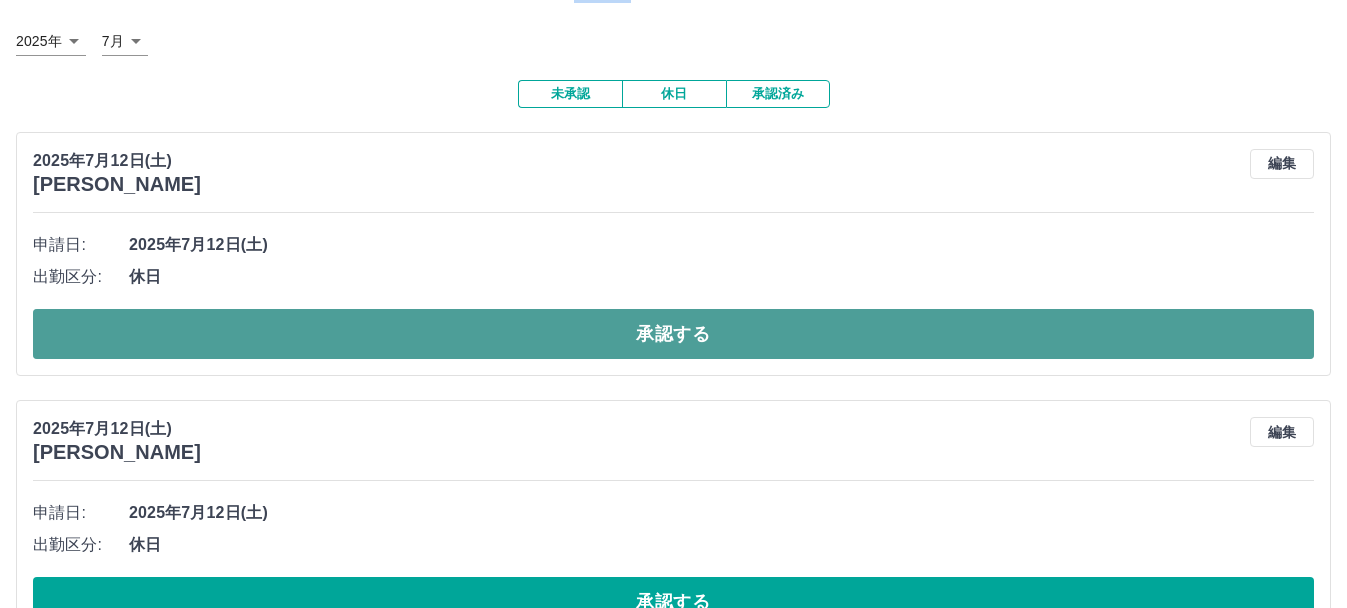 click on "承認する" at bounding box center (673, 334) 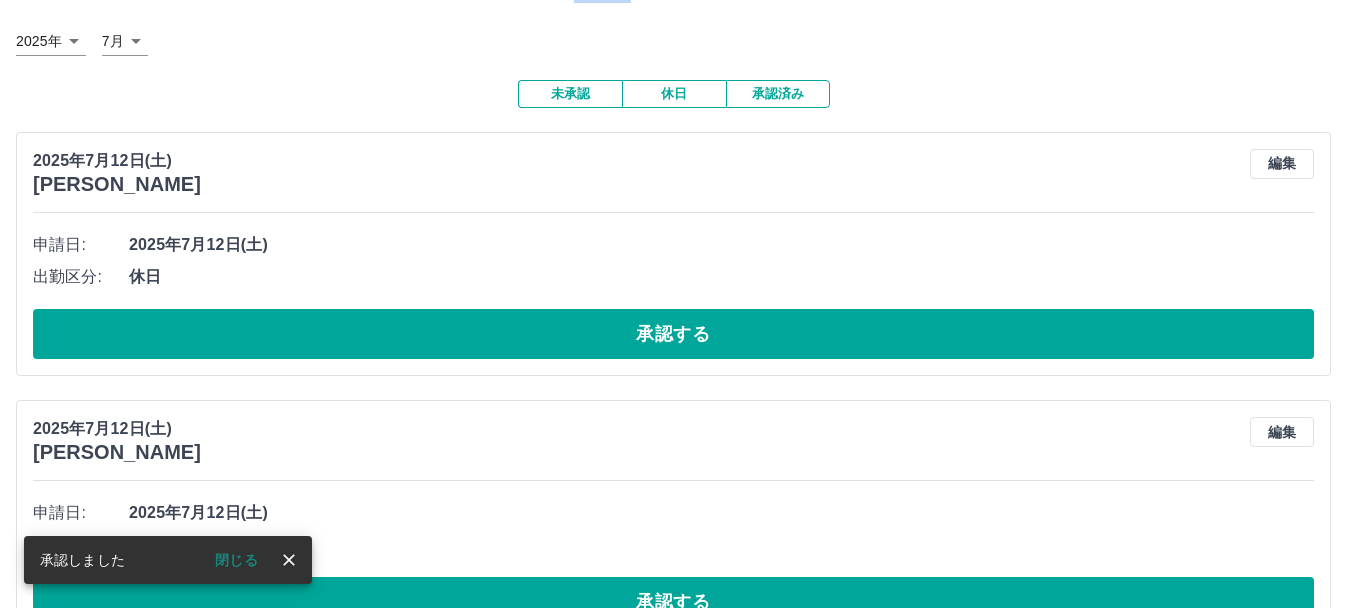 click on "承認する" at bounding box center (673, 334) 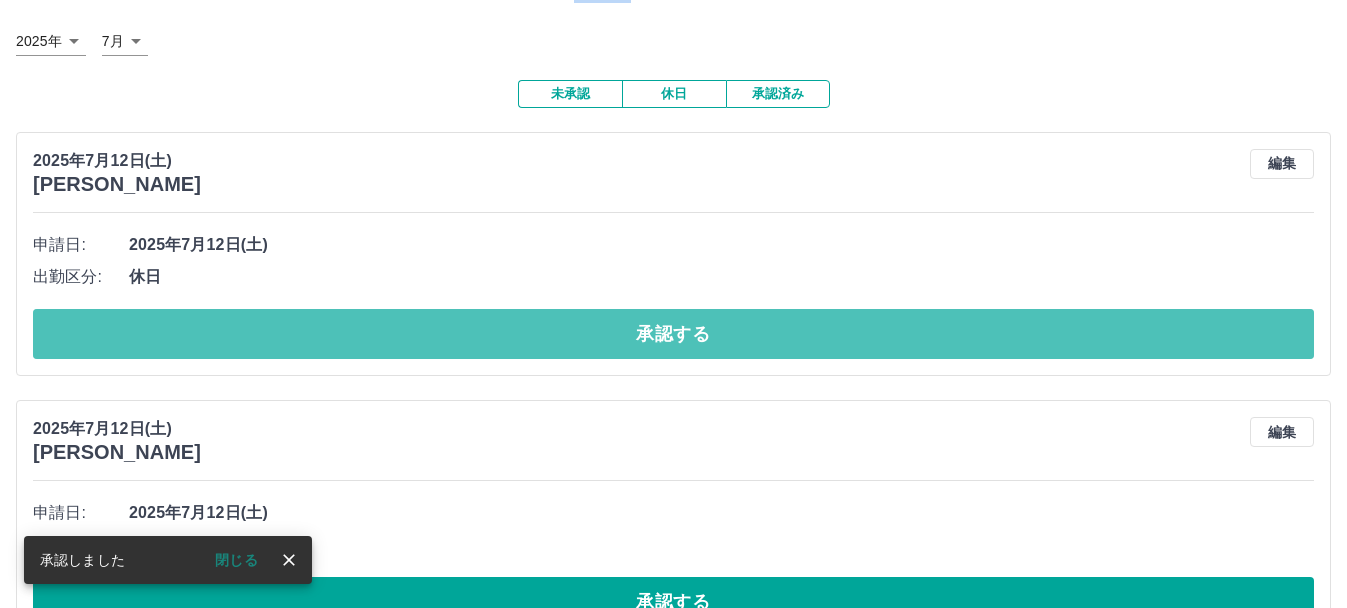 click on "承認する" at bounding box center [673, 334] 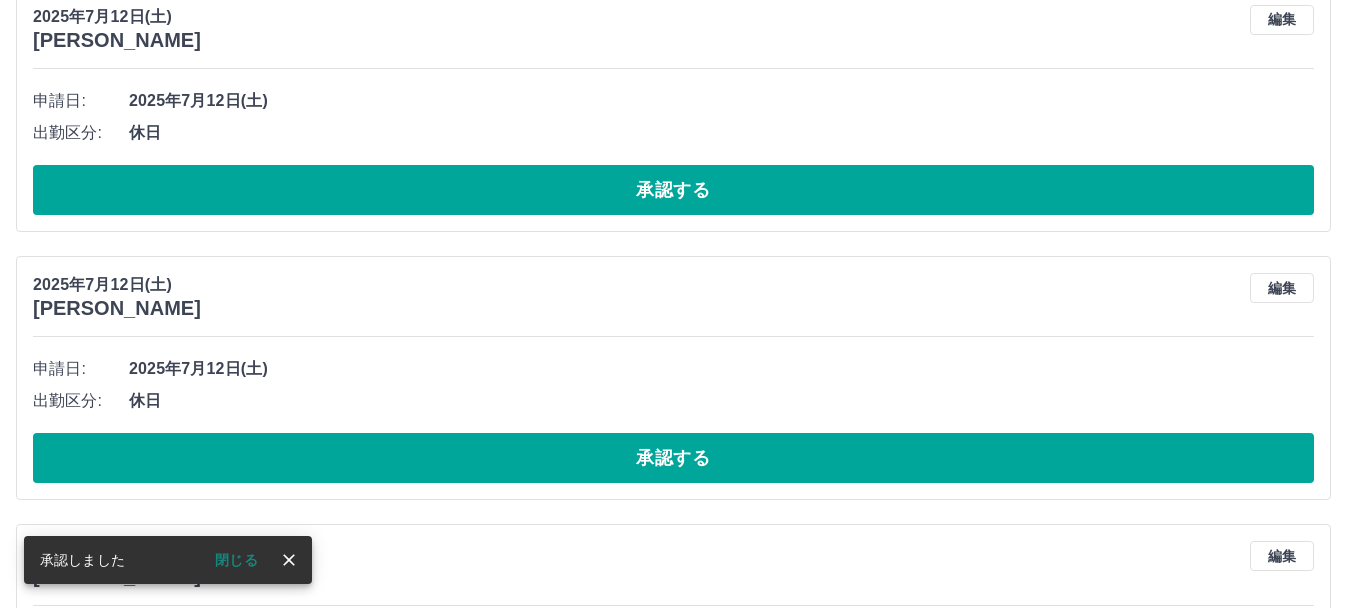 scroll, scrollTop: 0, scrollLeft: 0, axis: both 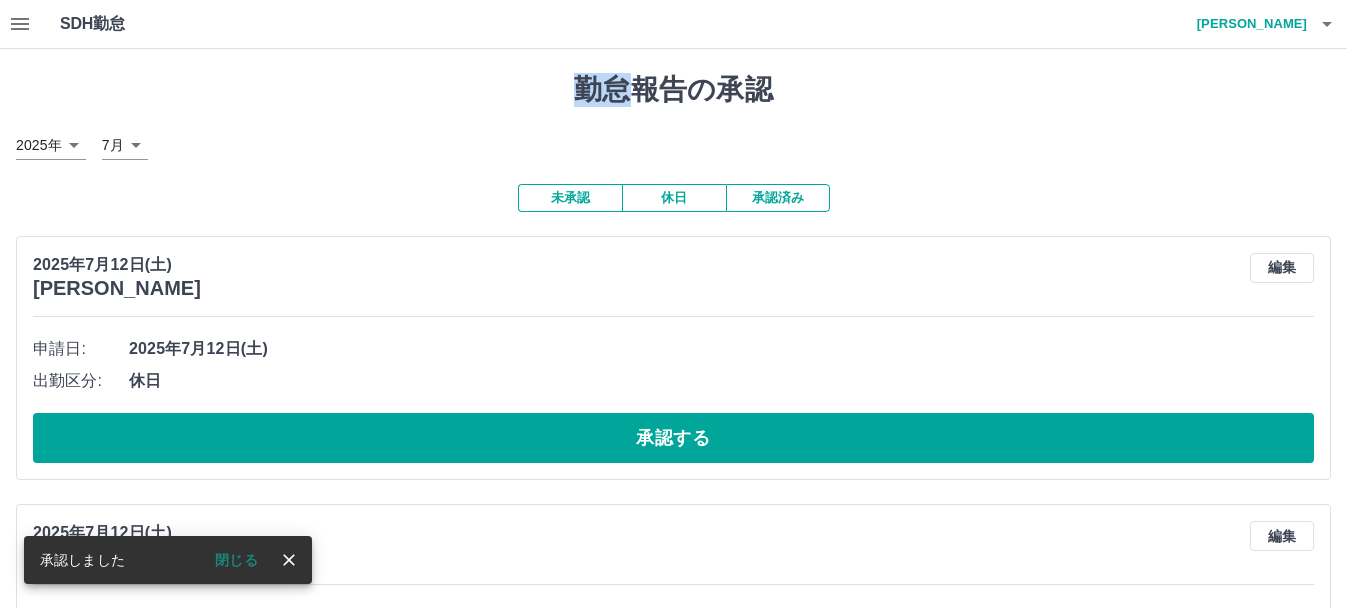 click on "承認する" at bounding box center [673, 438] 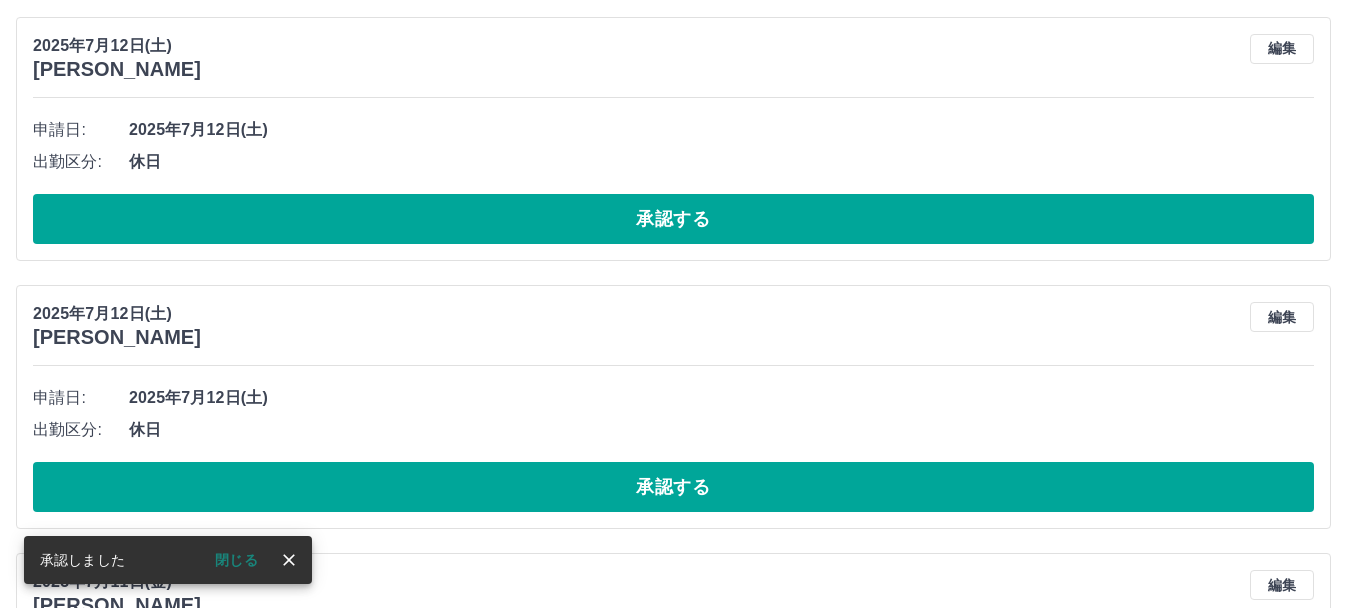 scroll, scrollTop: 0, scrollLeft: 0, axis: both 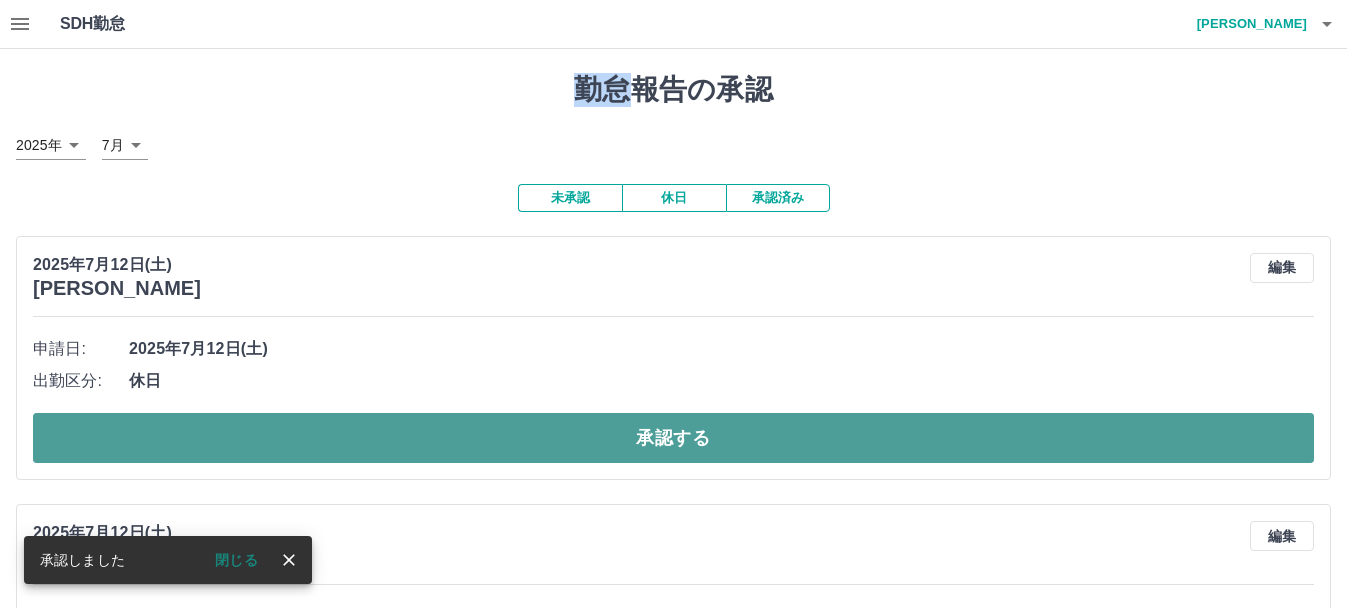 drag, startPoint x: 714, startPoint y: 447, endPoint x: 626, endPoint y: 417, distance: 92.973114 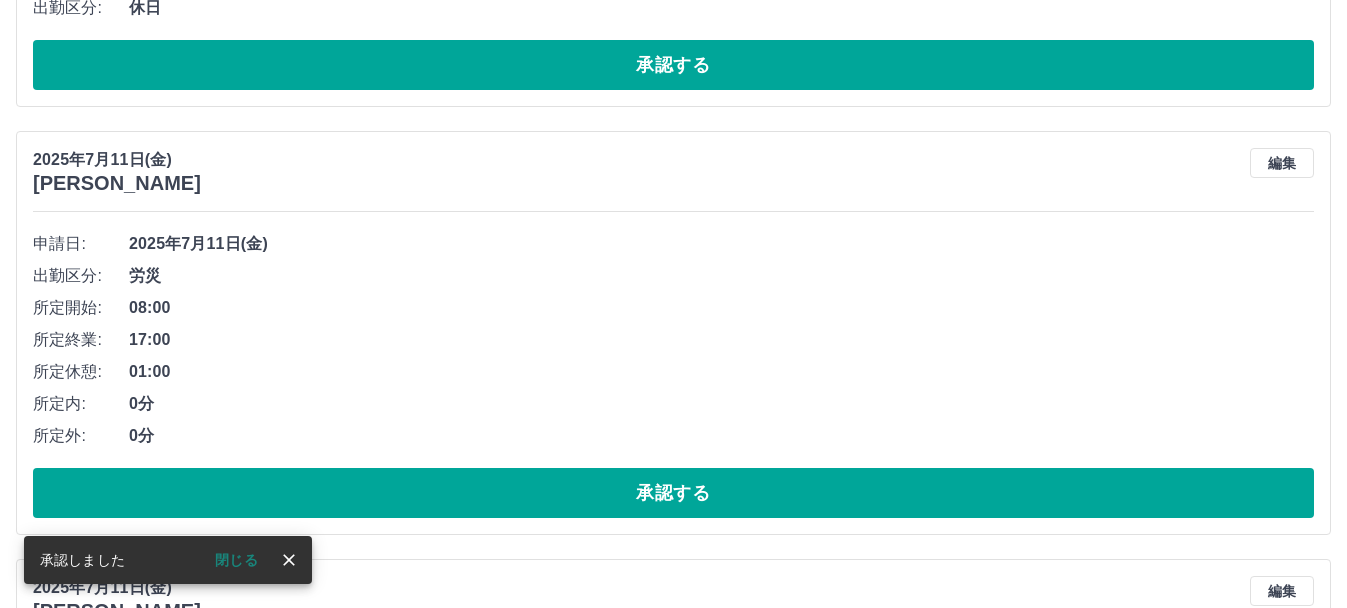 scroll, scrollTop: 105, scrollLeft: 0, axis: vertical 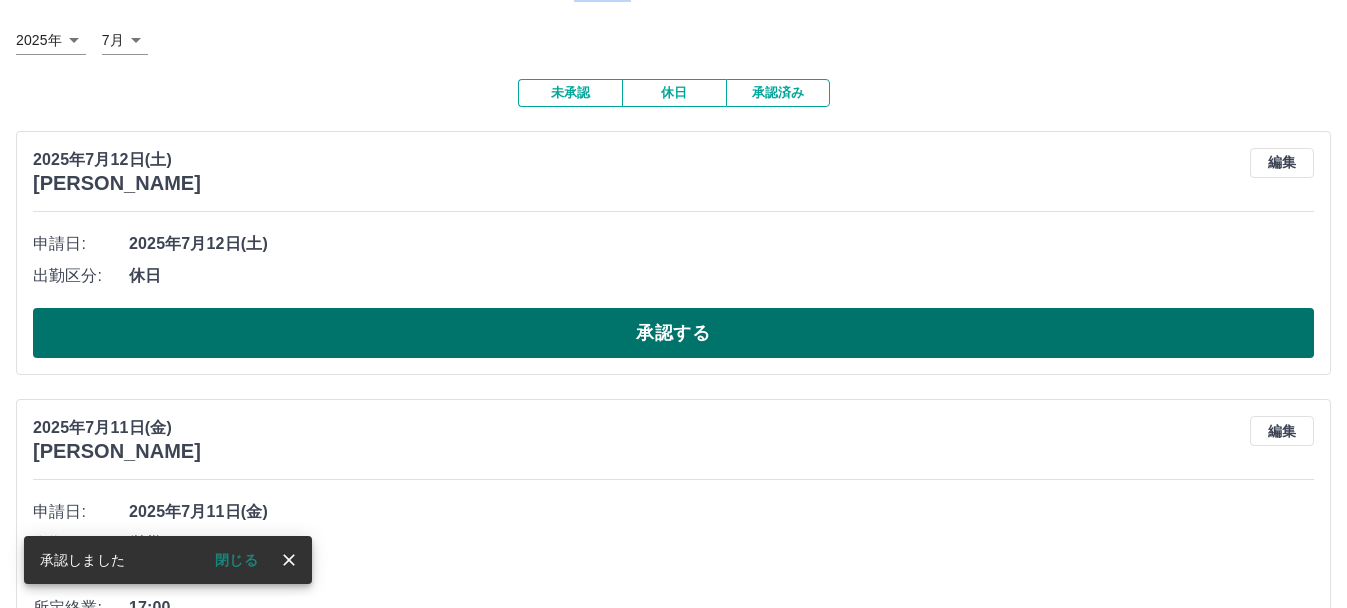 click on "承認する" at bounding box center (673, 333) 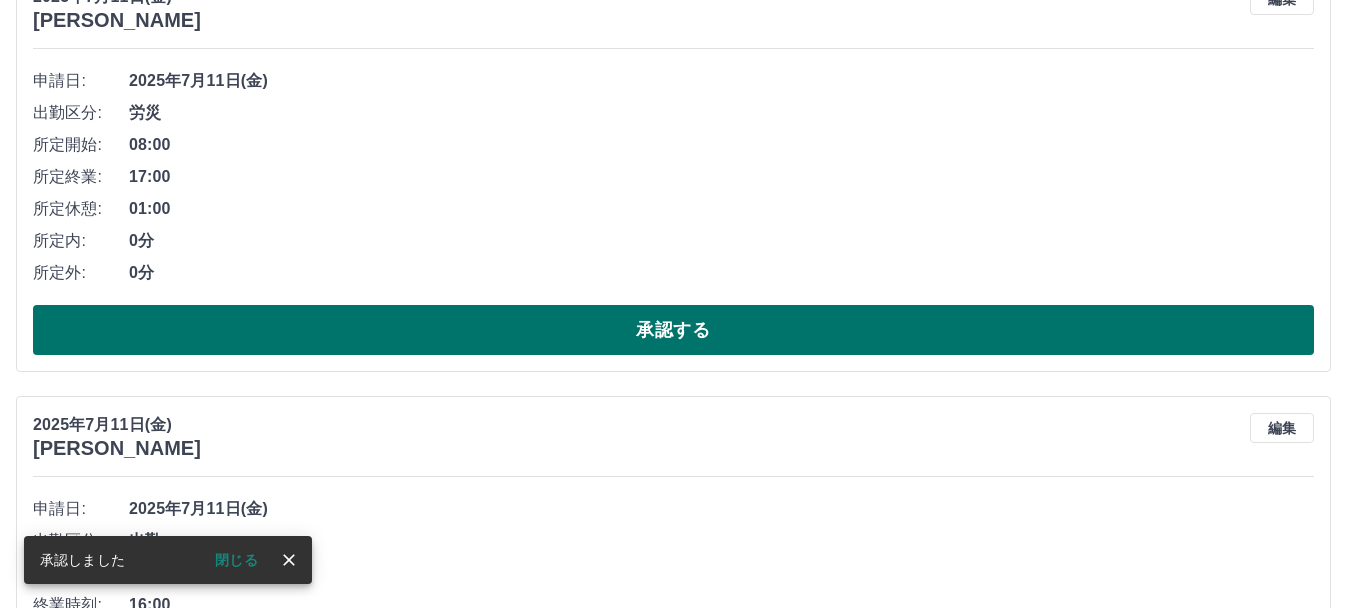 scroll, scrollTop: 269, scrollLeft: 0, axis: vertical 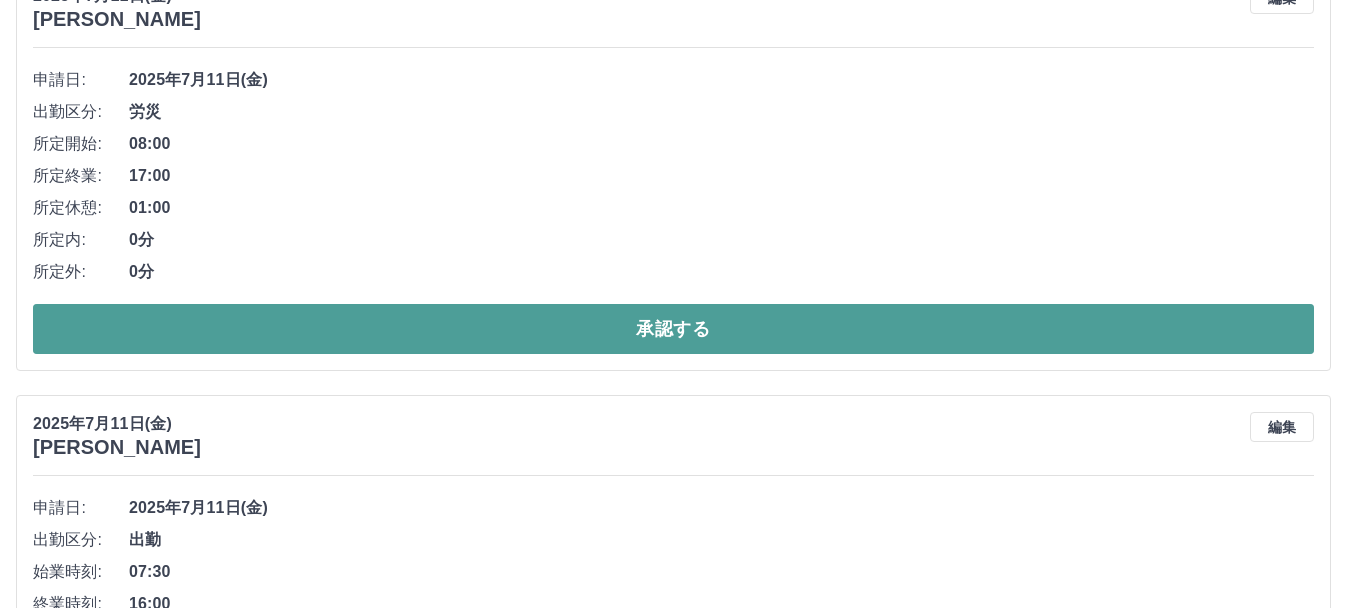 click on "承認する" at bounding box center (673, 329) 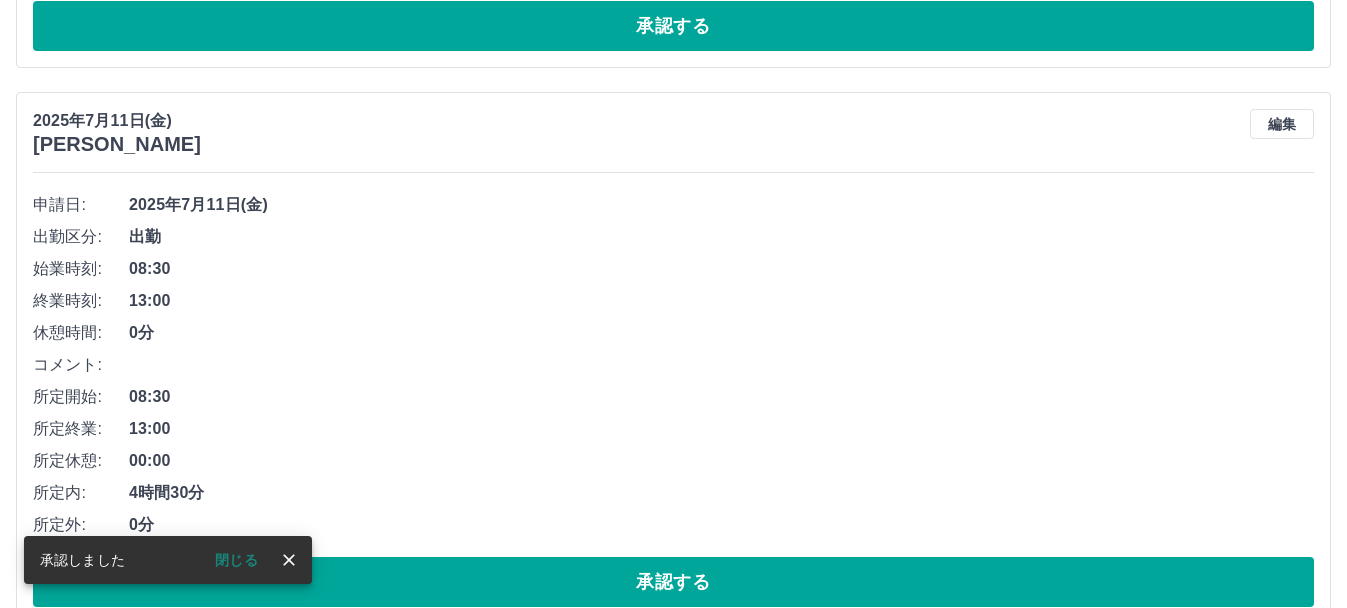 scroll, scrollTop: 272, scrollLeft: 0, axis: vertical 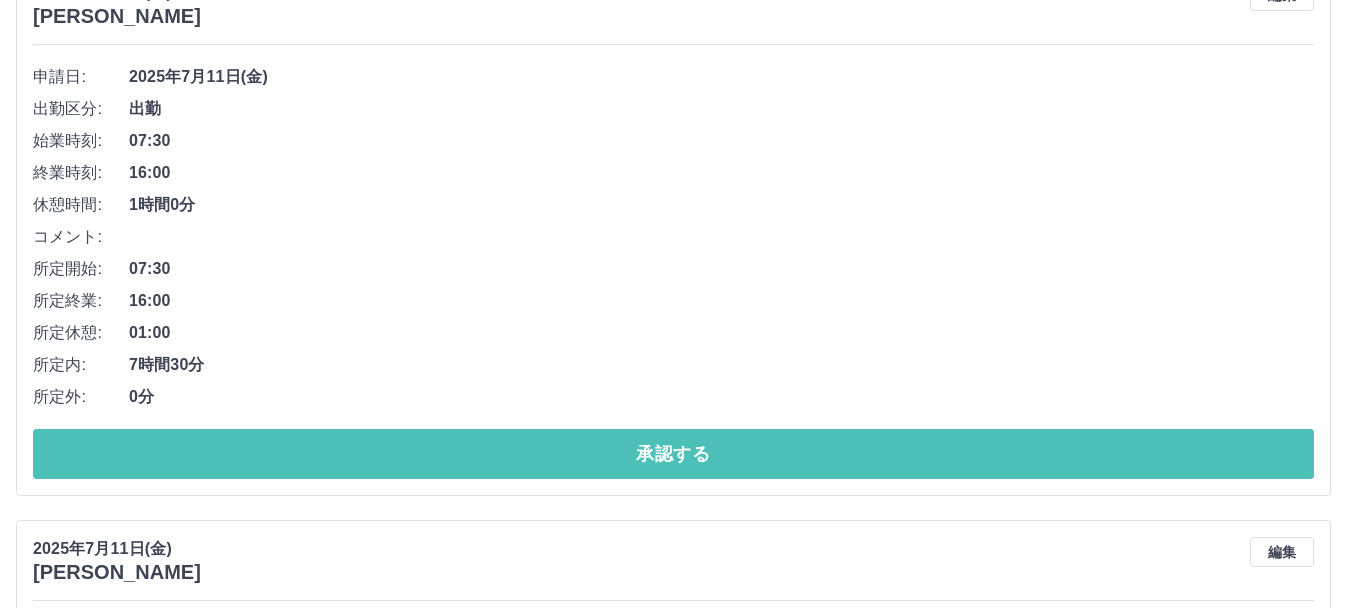click on "承認する" at bounding box center [673, 454] 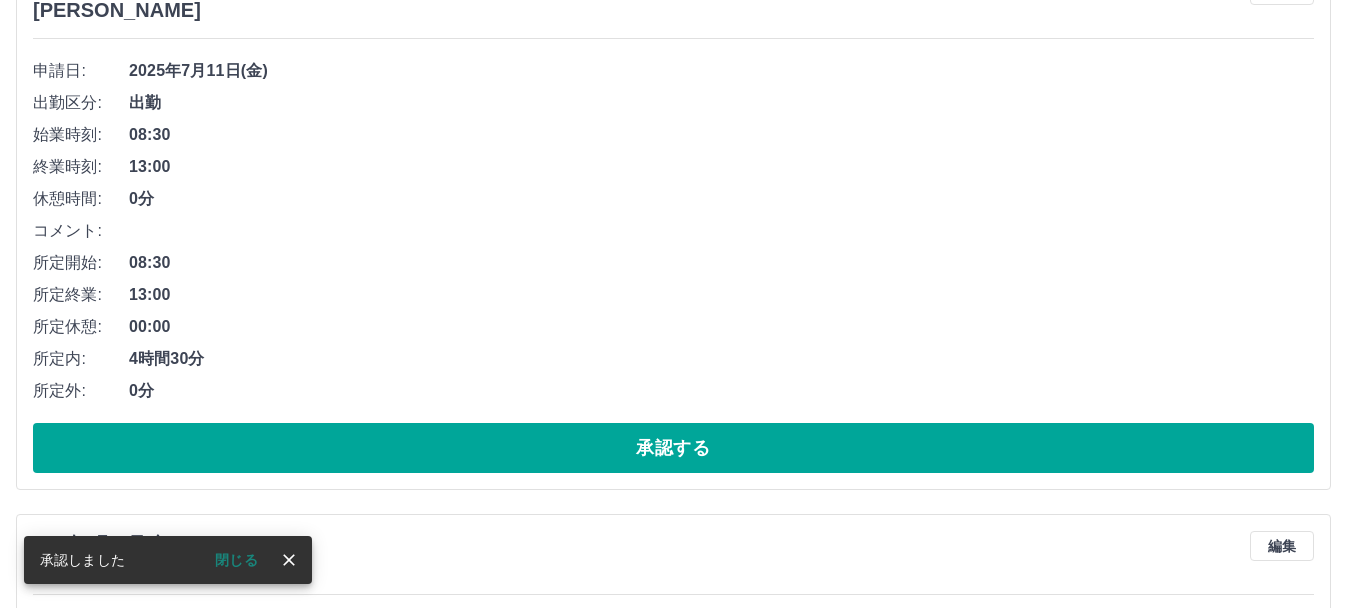 scroll, scrollTop: 279, scrollLeft: 0, axis: vertical 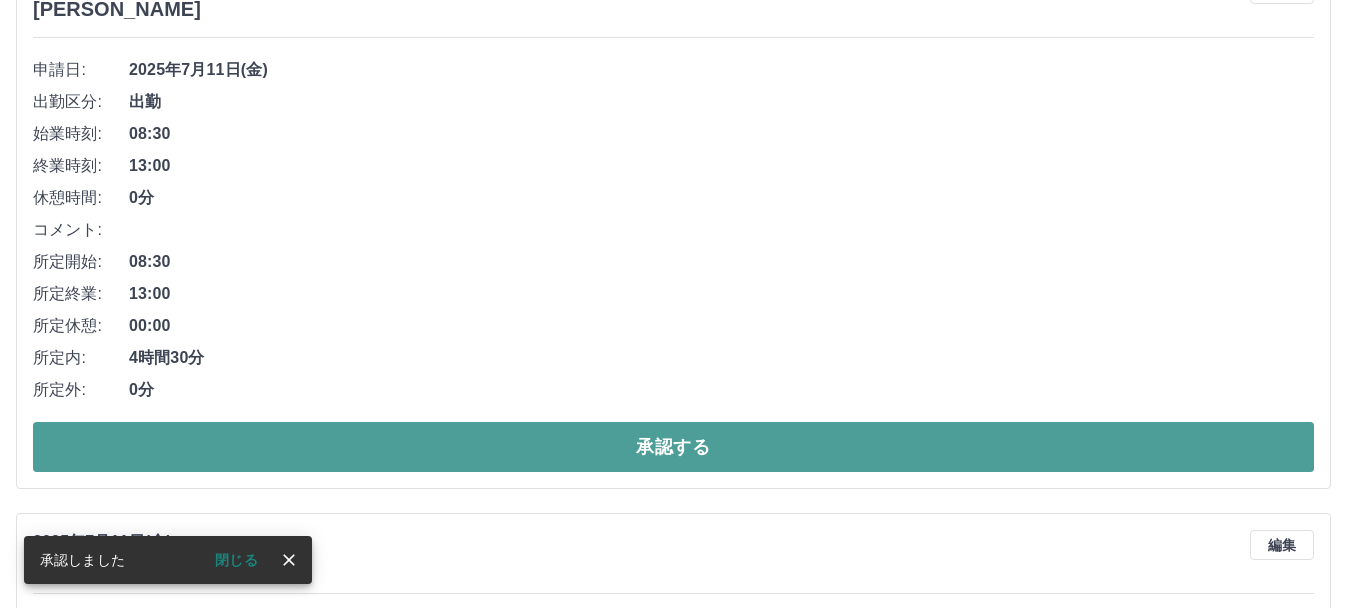 click on "承認する" at bounding box center (673, 447) 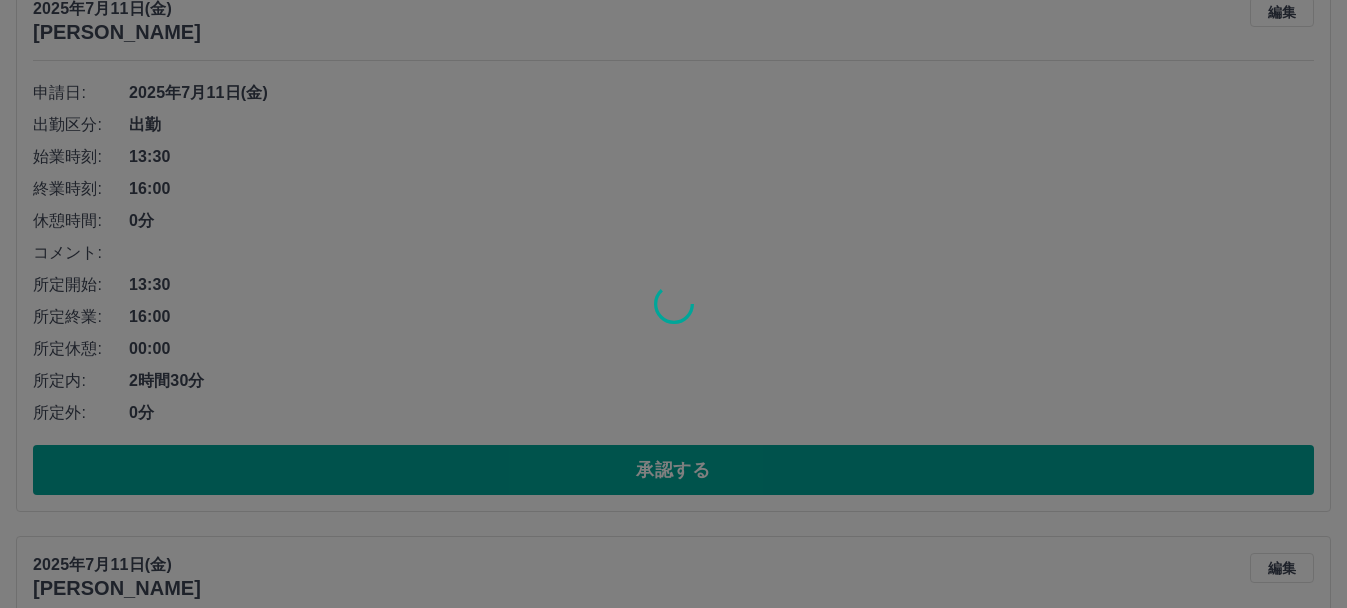 scroll, scrollTop: 815, scrollLeft: 0, axis: vertical 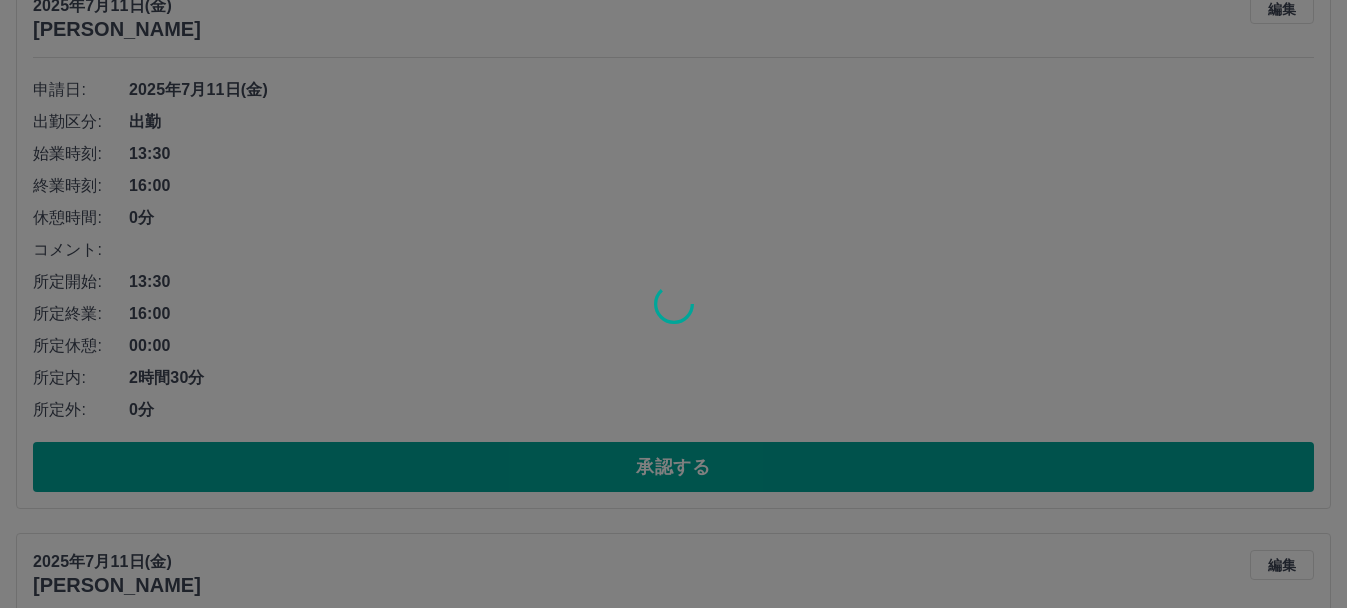 click at bounding box center (673, 304) 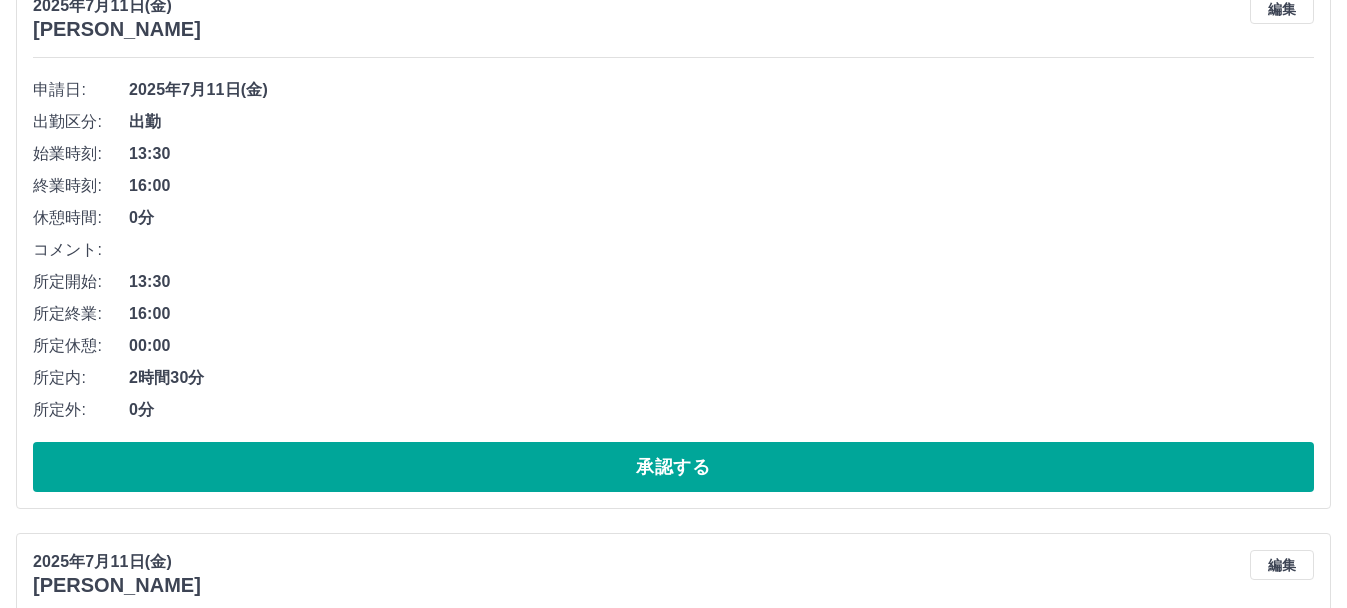 click on "承認する" at bounding box center [673, 467] 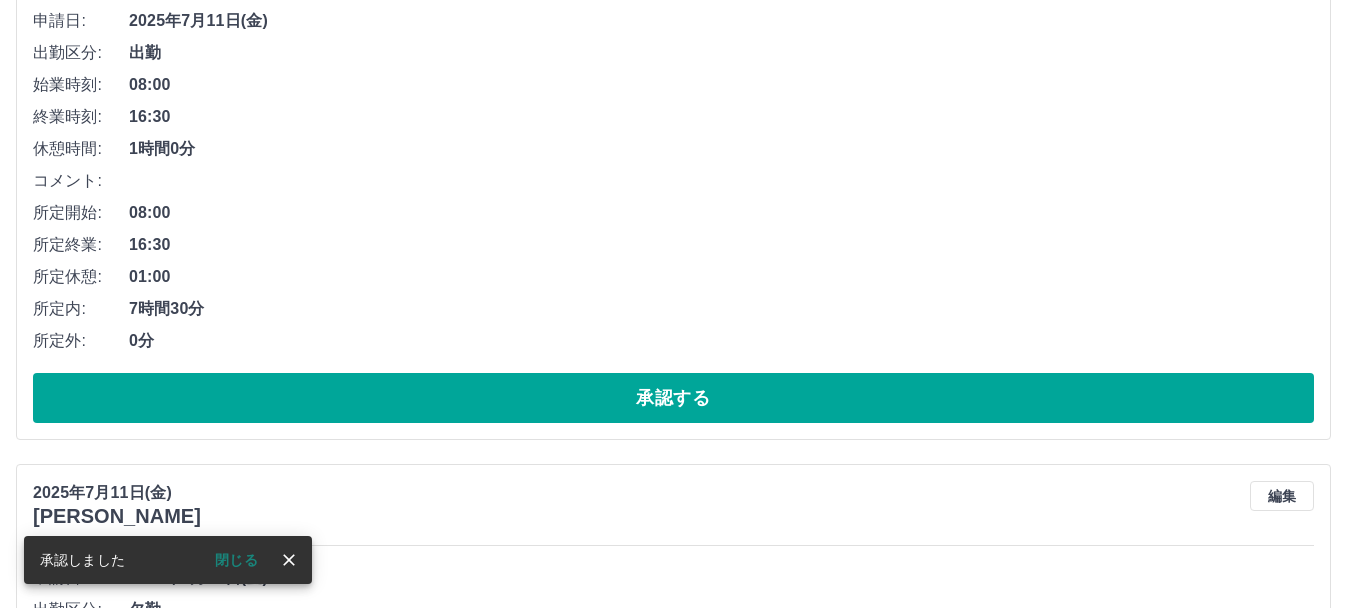 scroll, scrollTop: 887, scrollLeft: 0, axis: vertical 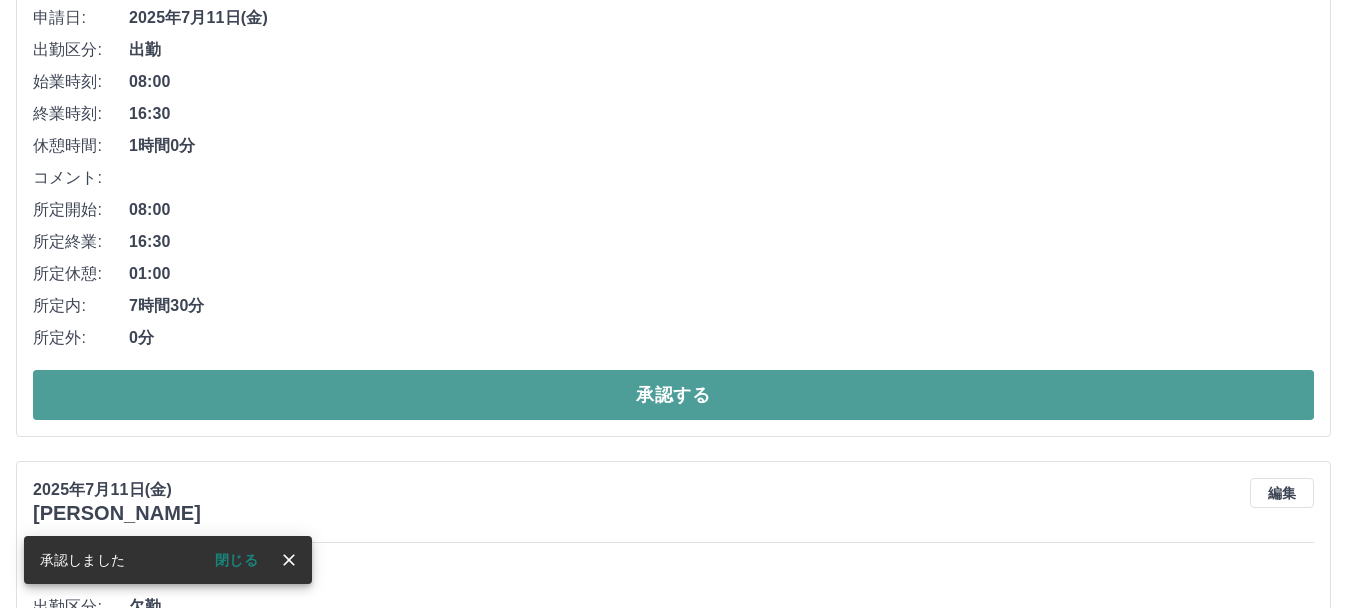 click on "承認する" at bounding box center [673, 395] 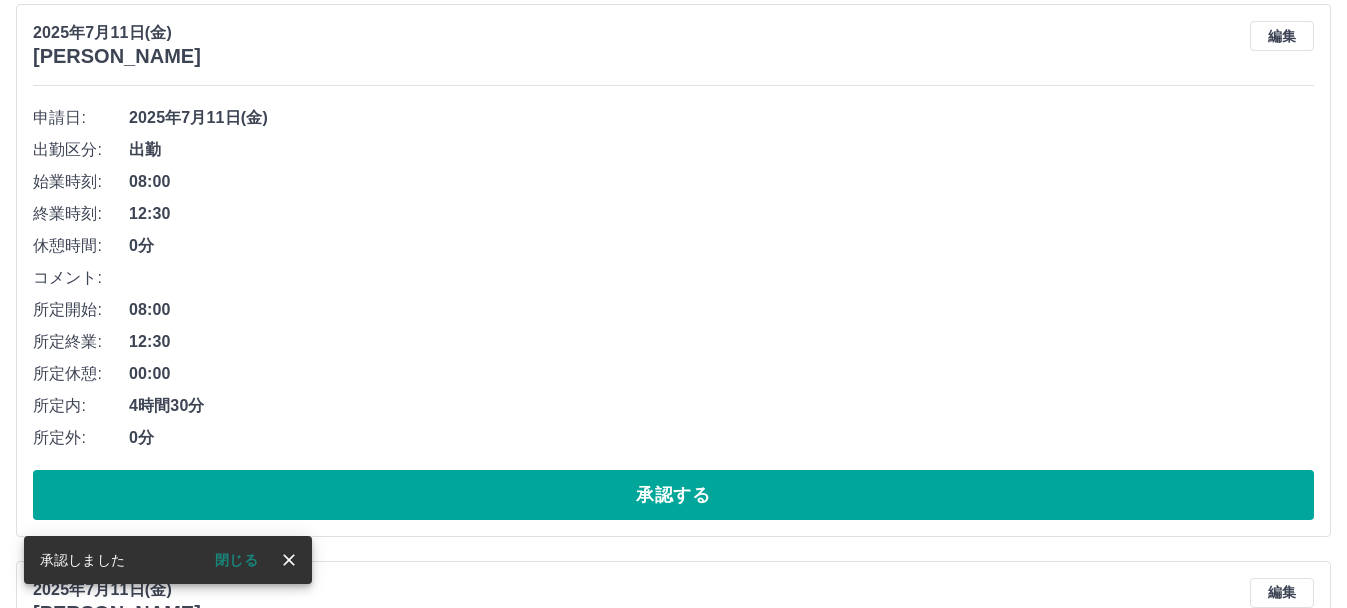 scroll, scrollTop: 136, scrollLeft: 0, axis: vertical 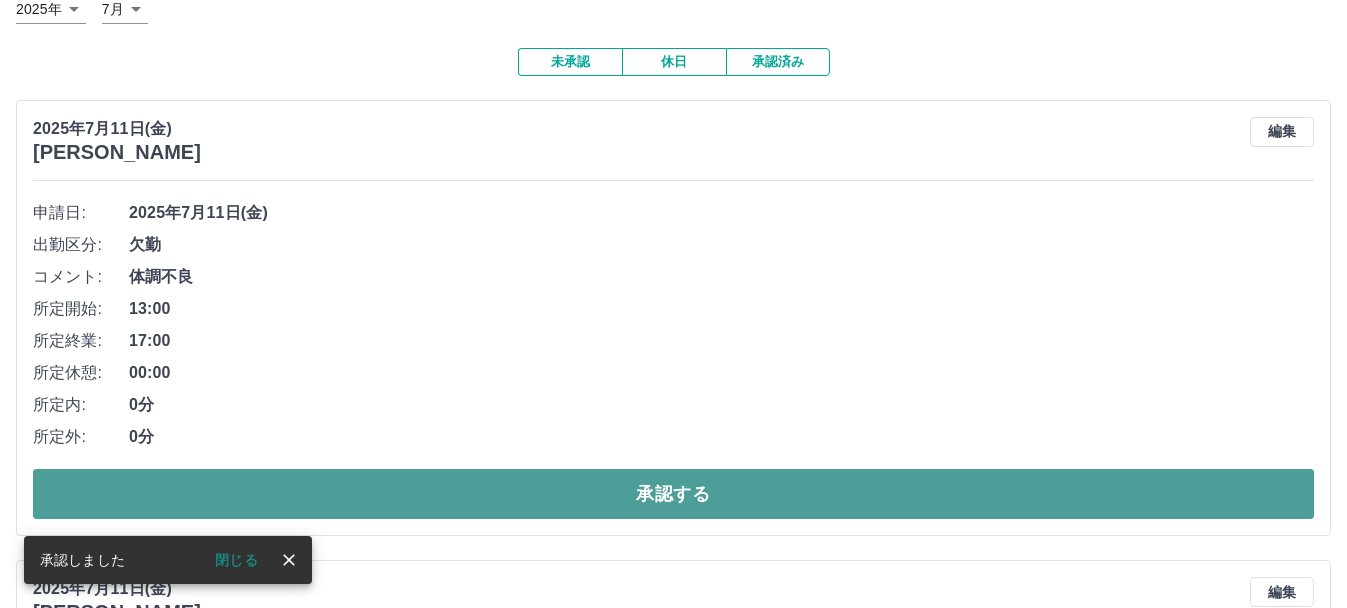 click on "承認する" at bounding box center [673, 494] 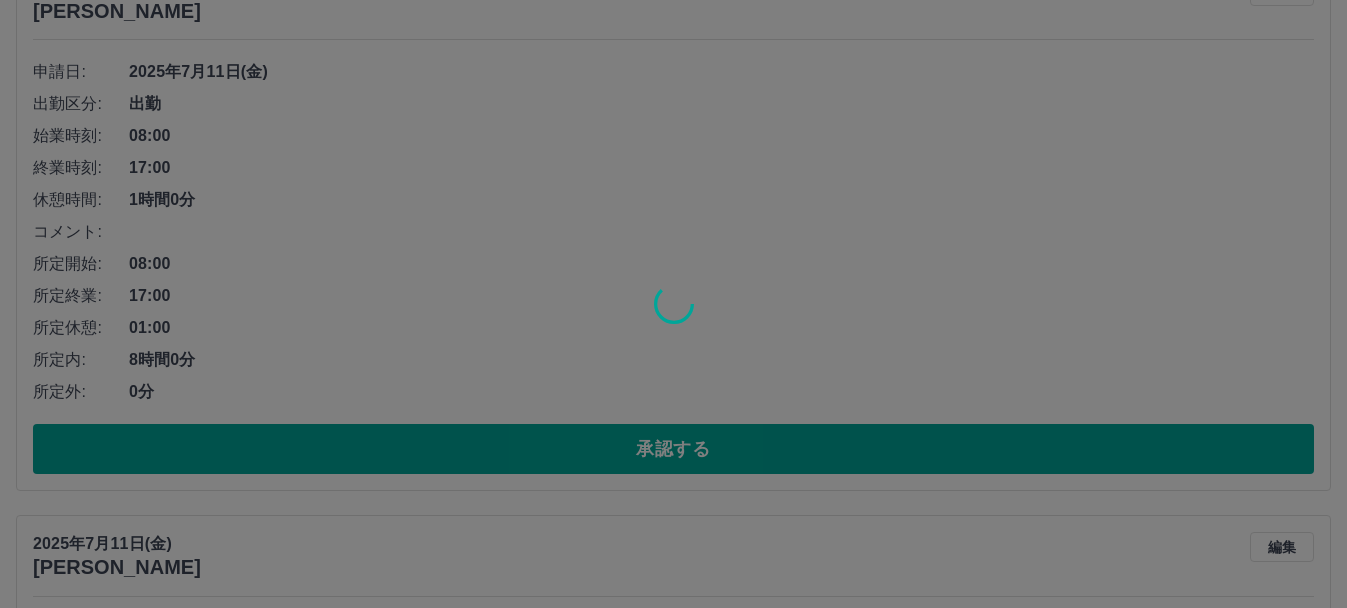 scroll, scrollTop: 277, scrollLeft: 0, axis: vertical 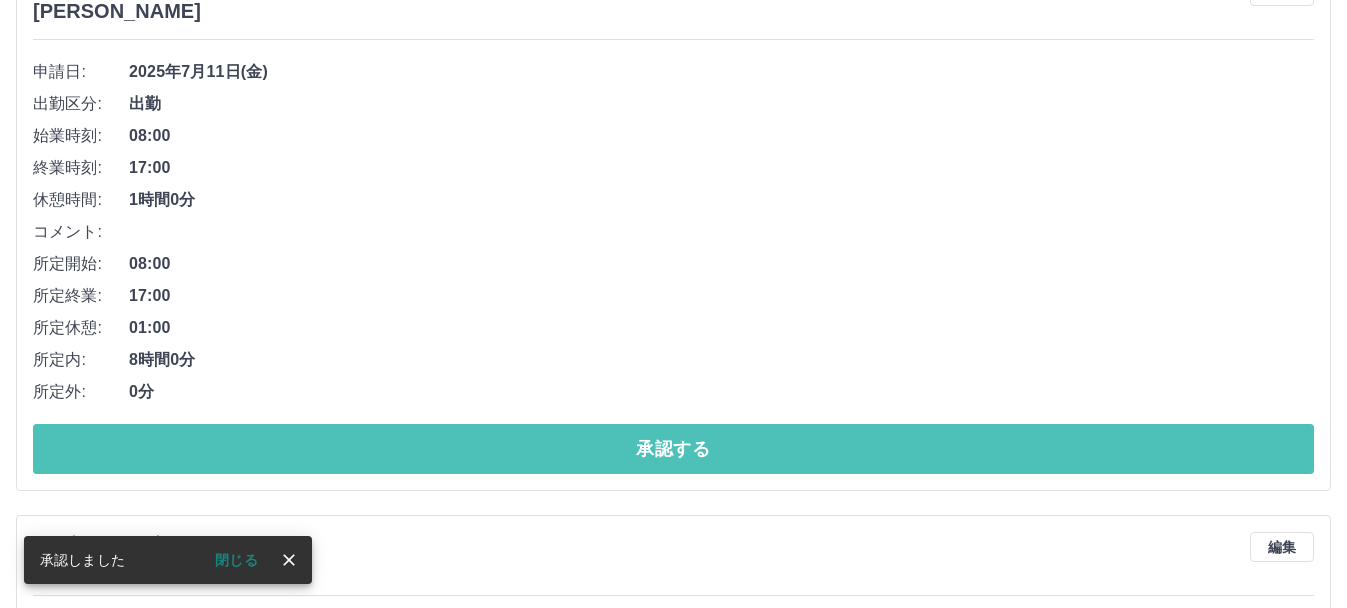 click on "承認する" at bounding box center [673, 449] 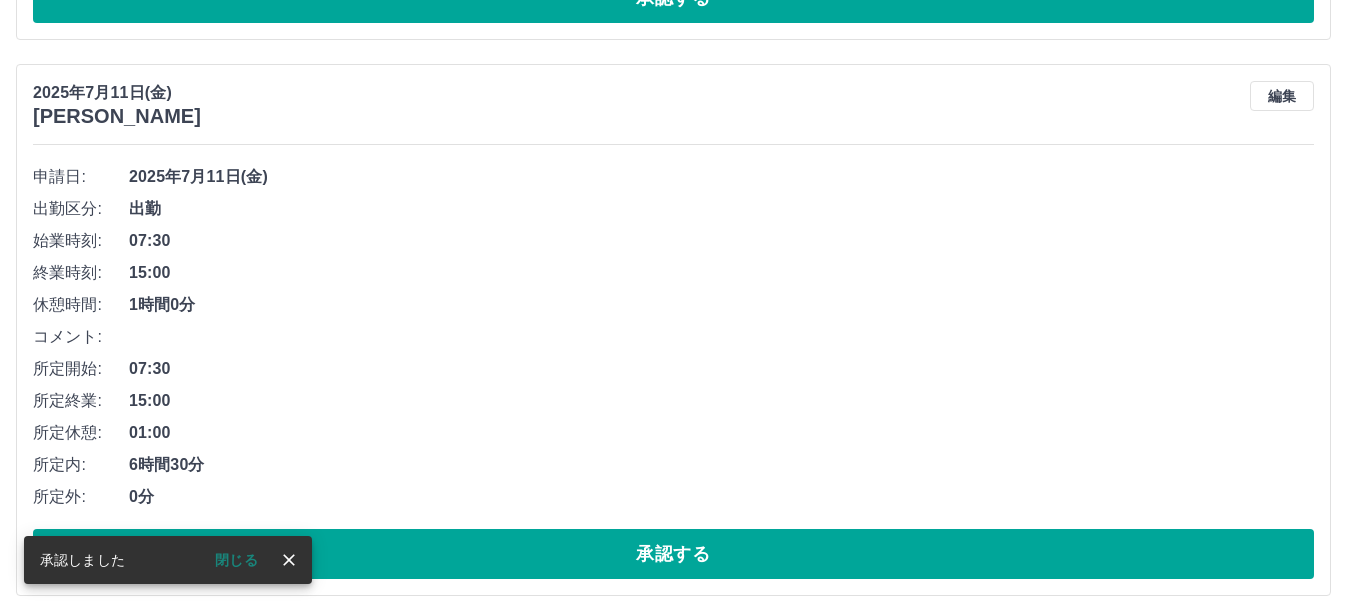scroll, scrollTop: 172, scrollLeft: 0, axis: vertical 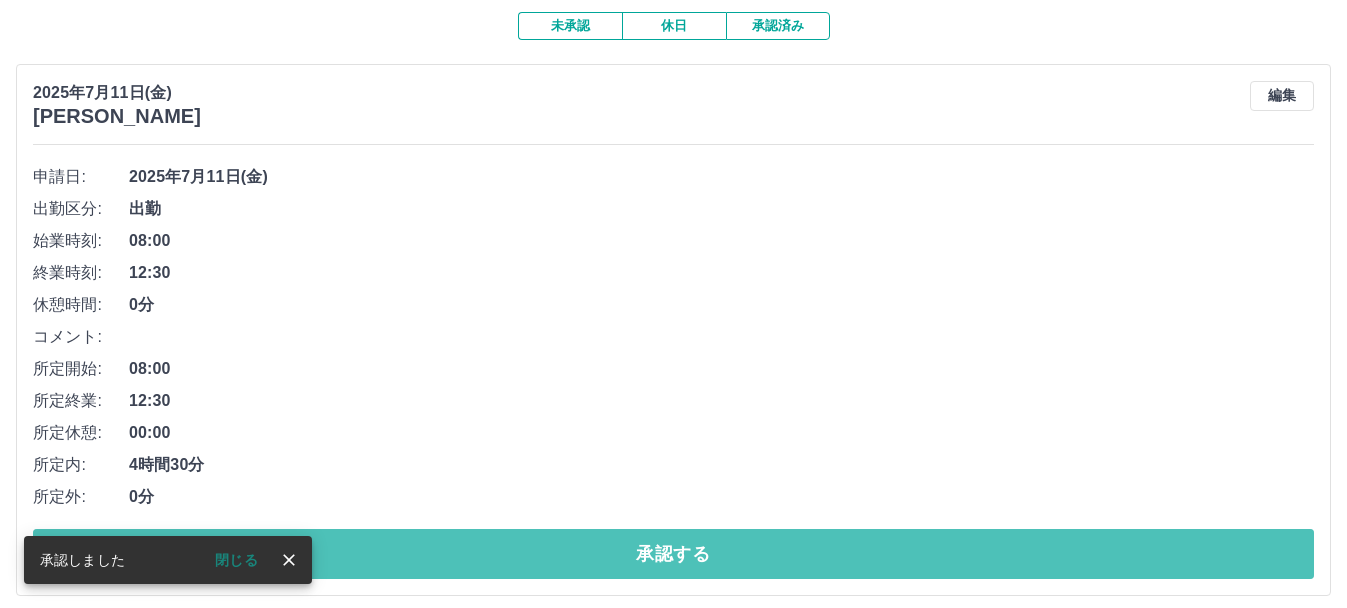 click on "承認する" at bounding box center [673, 554] 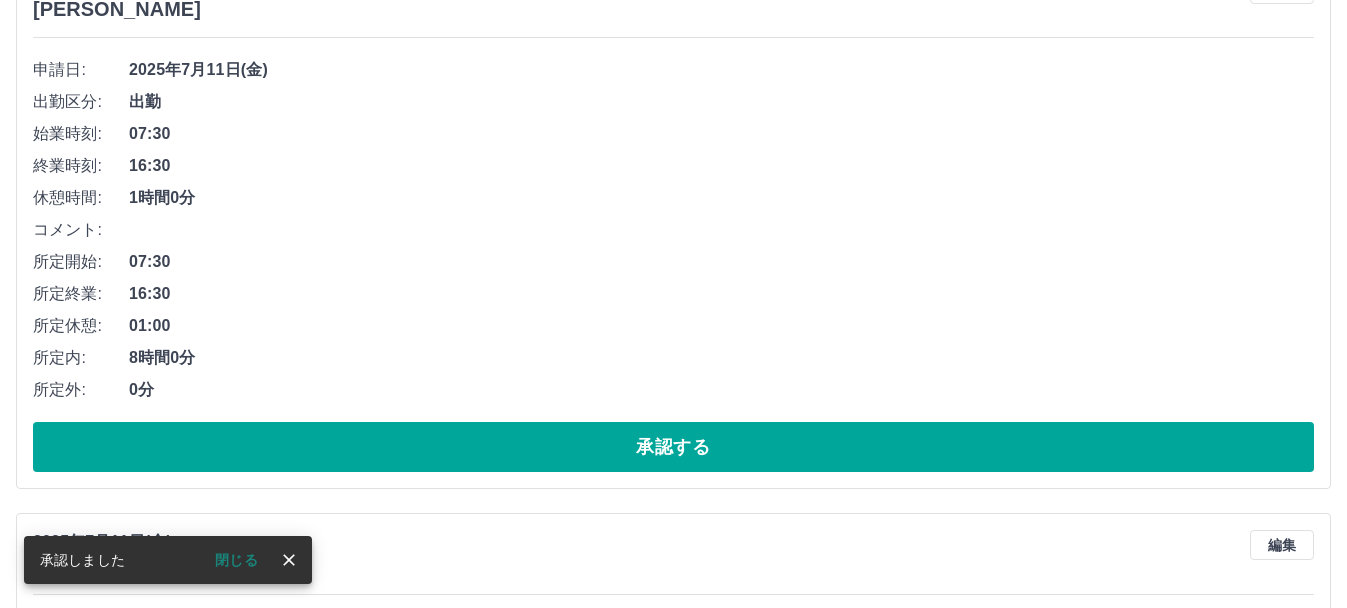 scroll, scrollTop: 279, scrollLeft: 0, axis: vertical 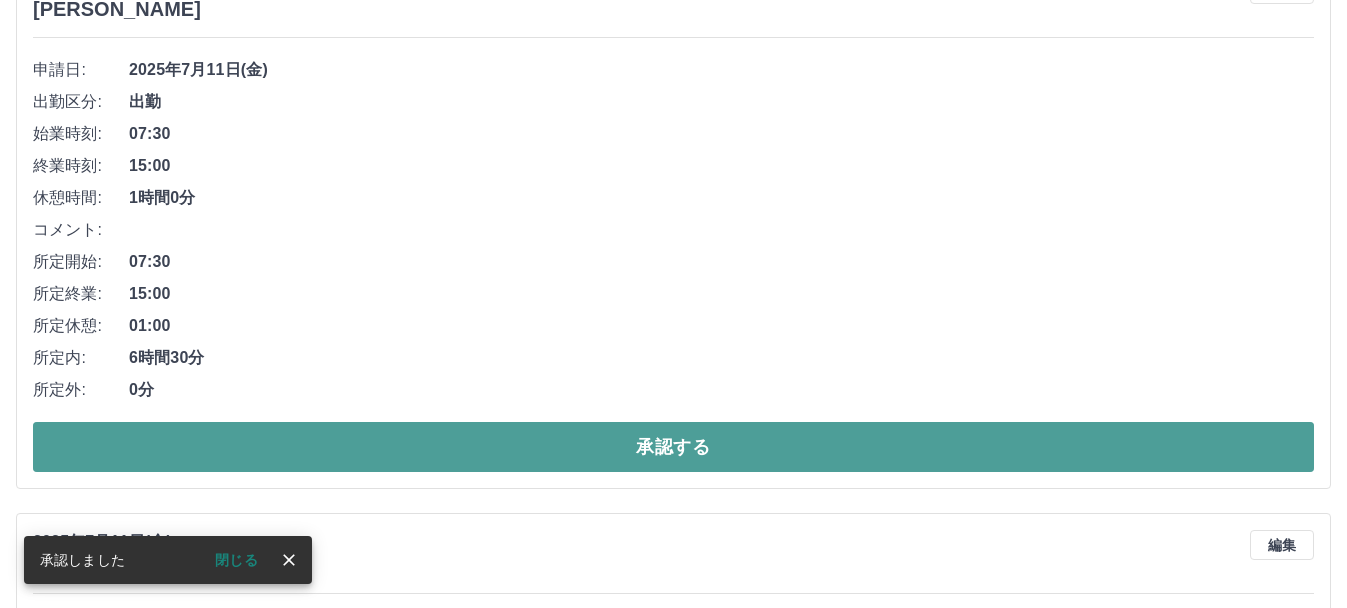 click on "承認する" at bounding box center (673, 447) 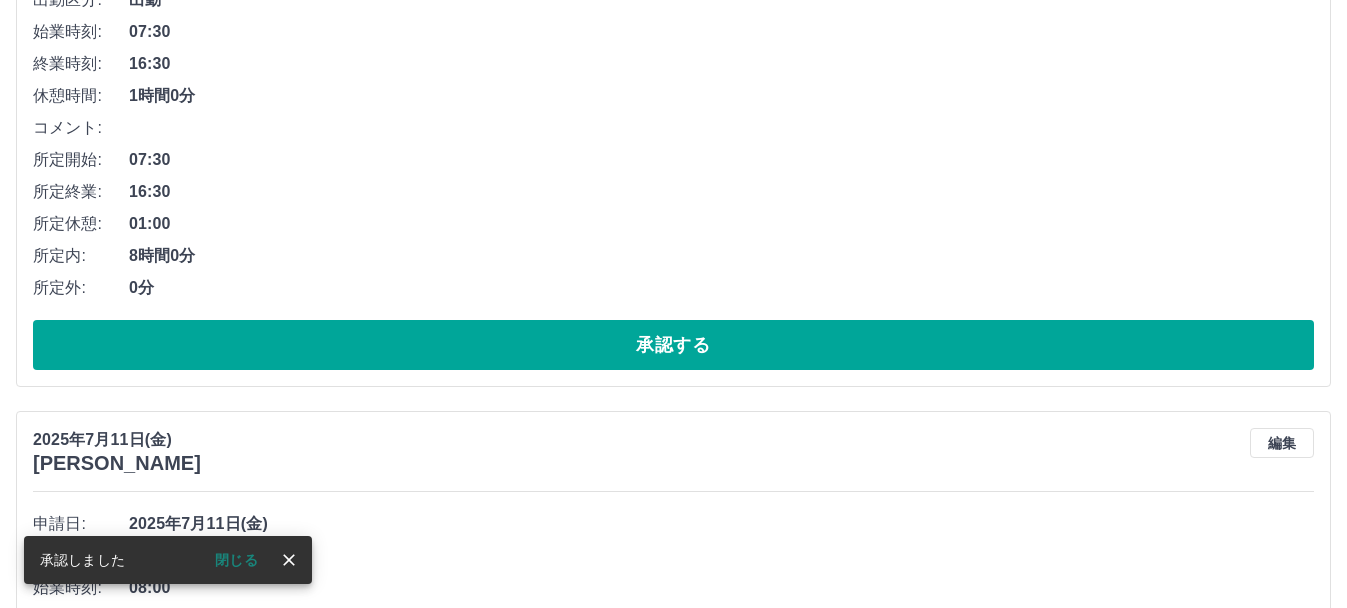 scroll, scrollTop: 382, scrollLeft: 0, axis: vertical 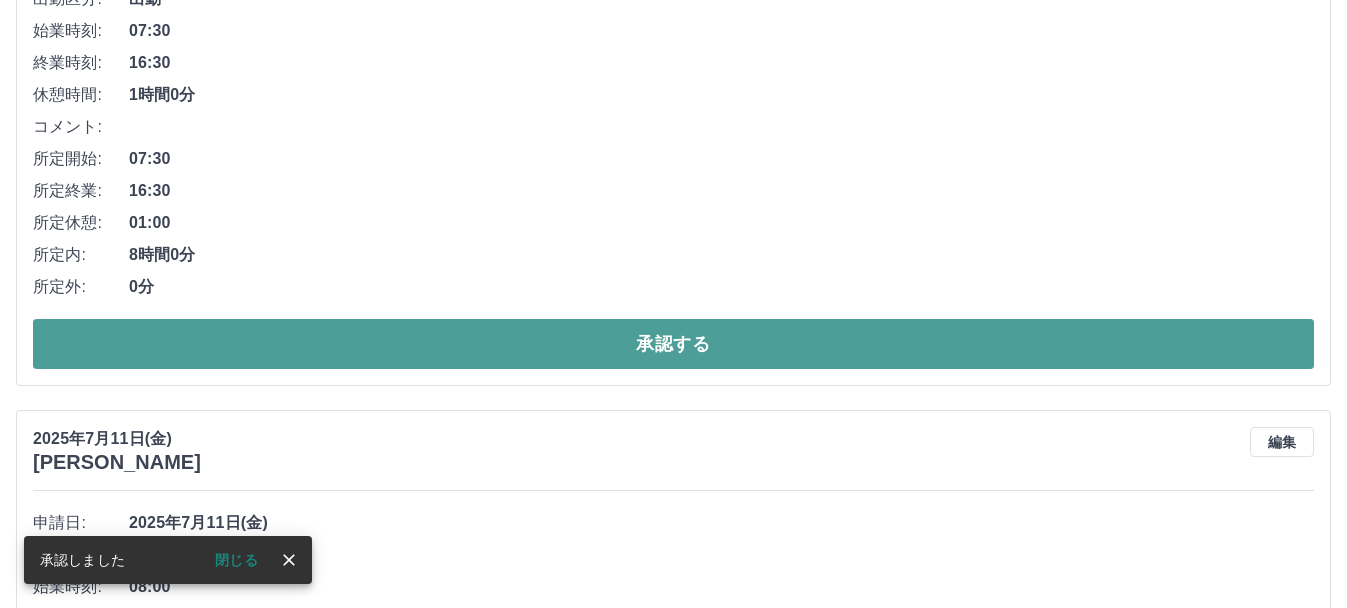 click on "承認する" at bounding box center (673, 344) 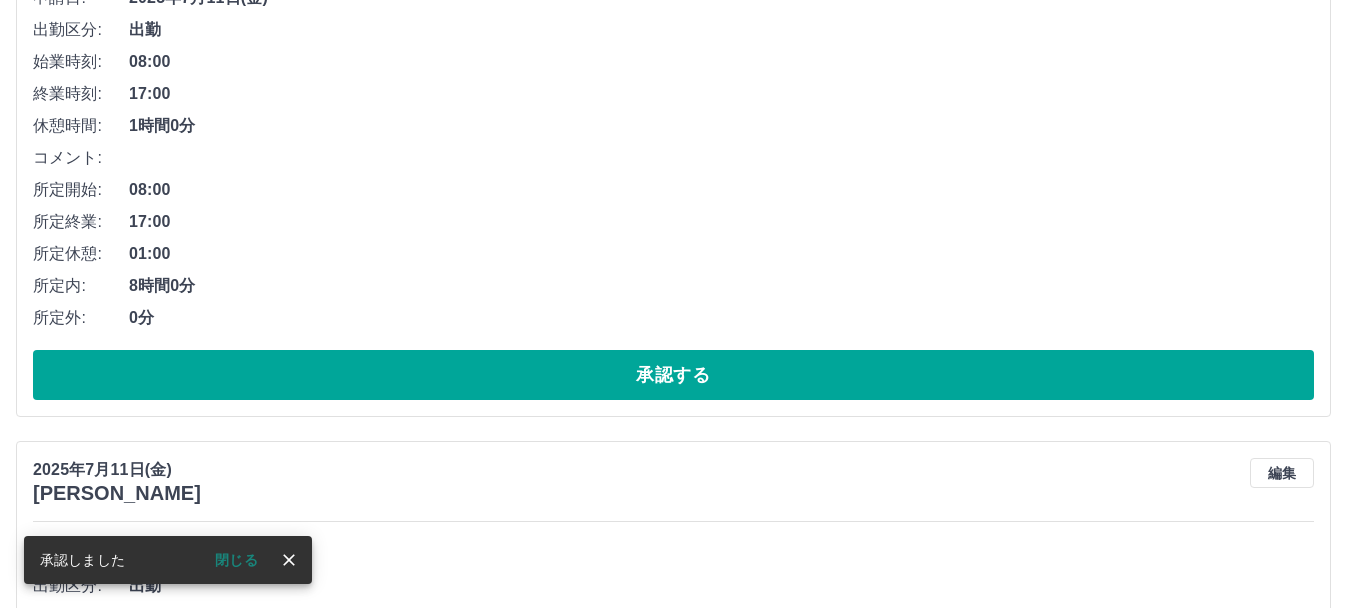 scroll, scrollTop: 352, scrollLeft: 0, axis: vertical 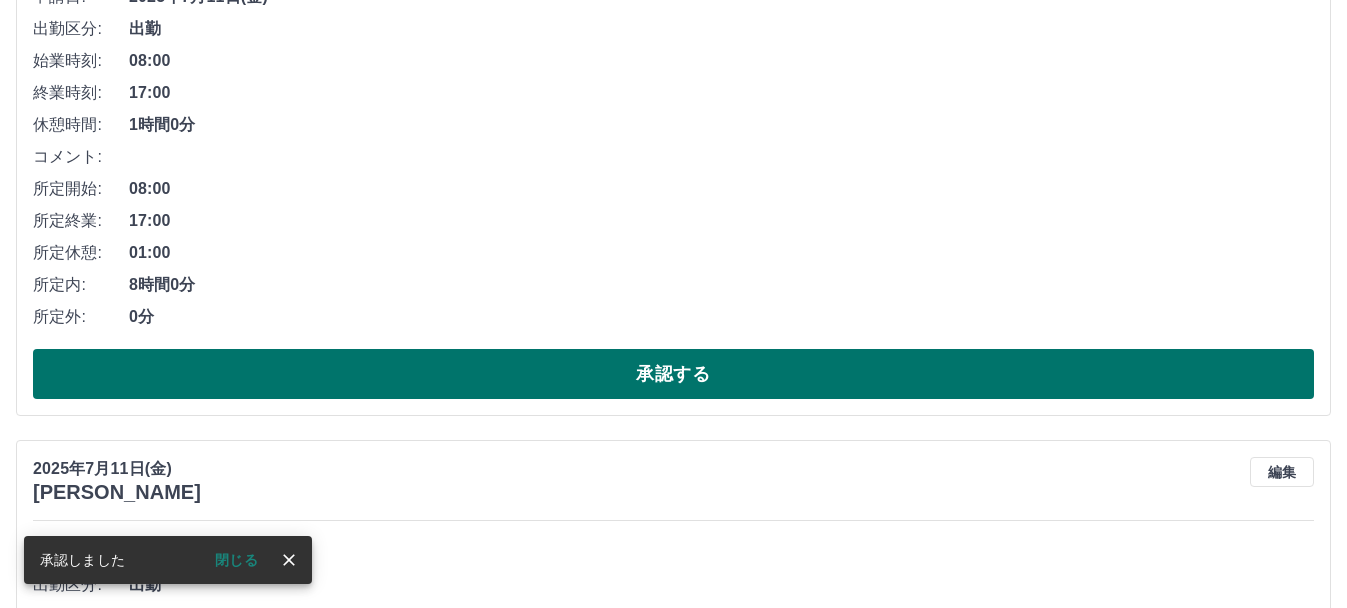 click on "承認する" at bounding box center (673, 374) 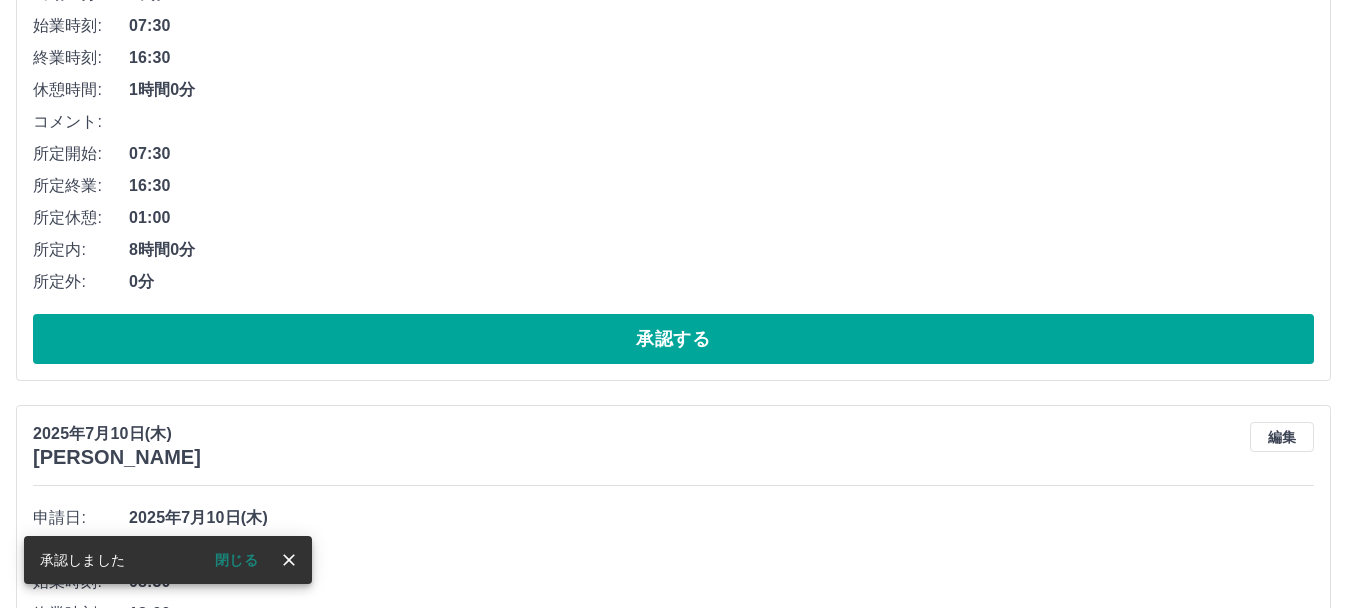 scroll, scrollTop: 386, scrollLeft: 0, axis: vertical 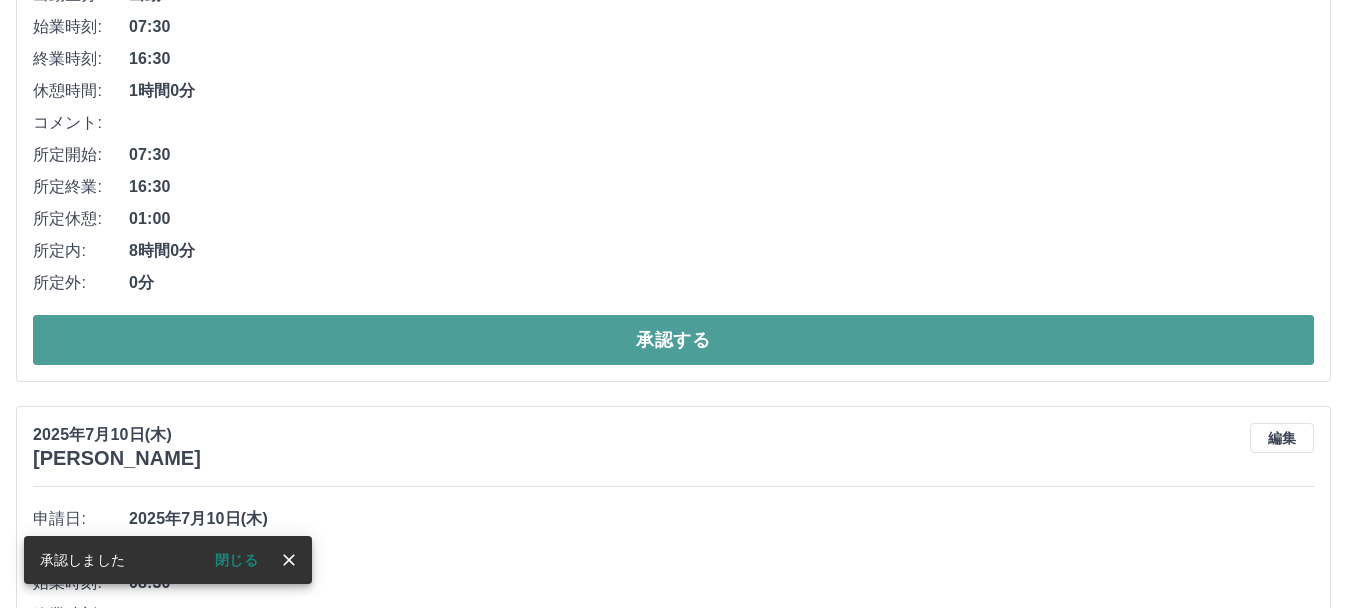 click on "承認する" at bounding box center [673, 340] 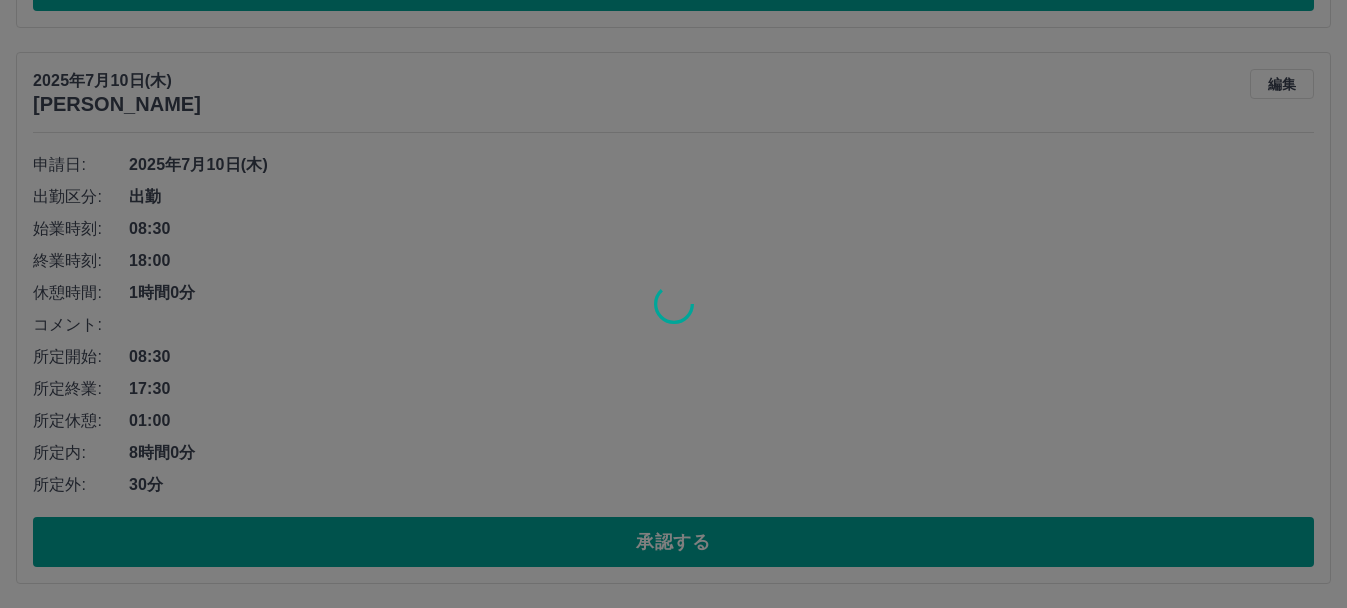 scroll, scrollTop: 186, scrollLeft: 0, axis: vertical 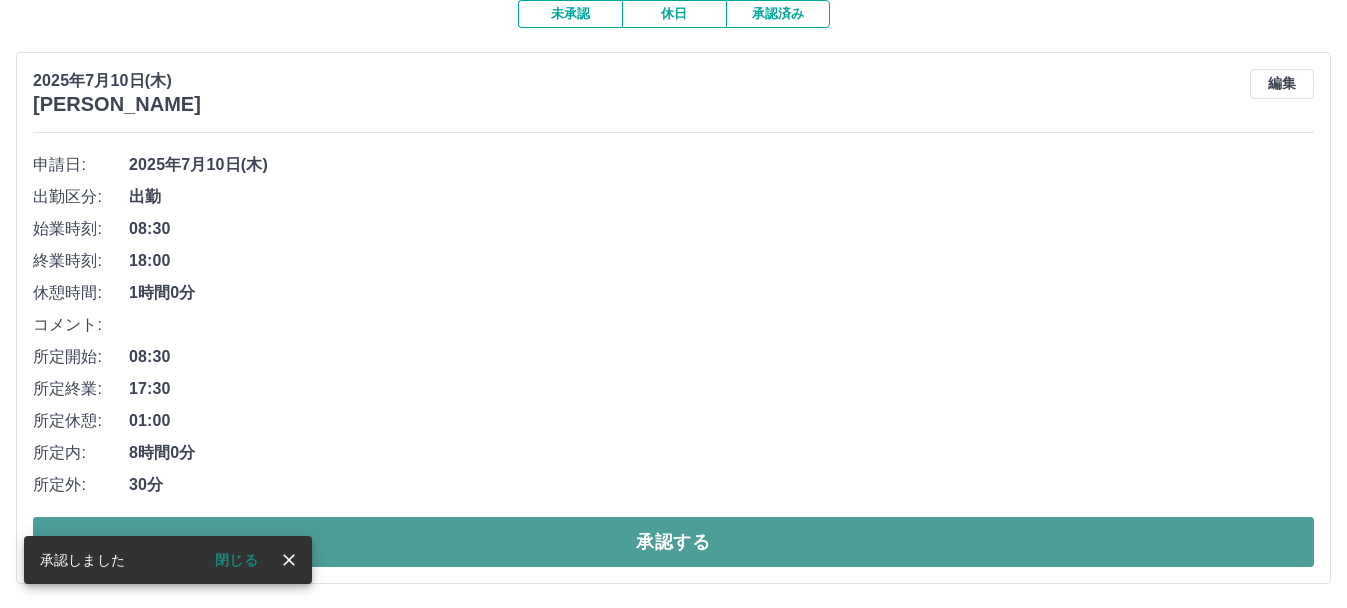 click on "承認する" at bounding box center [673, 542] 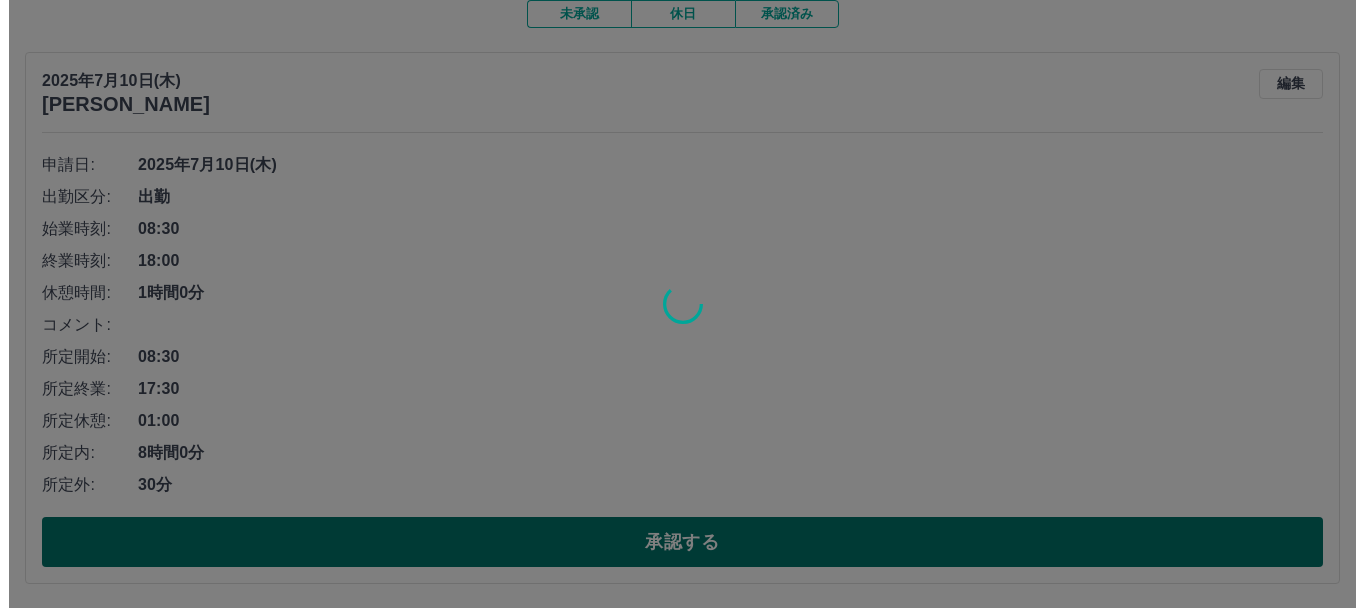 scroll, scrollTop: 0, scrollLeft: 0, axis: both 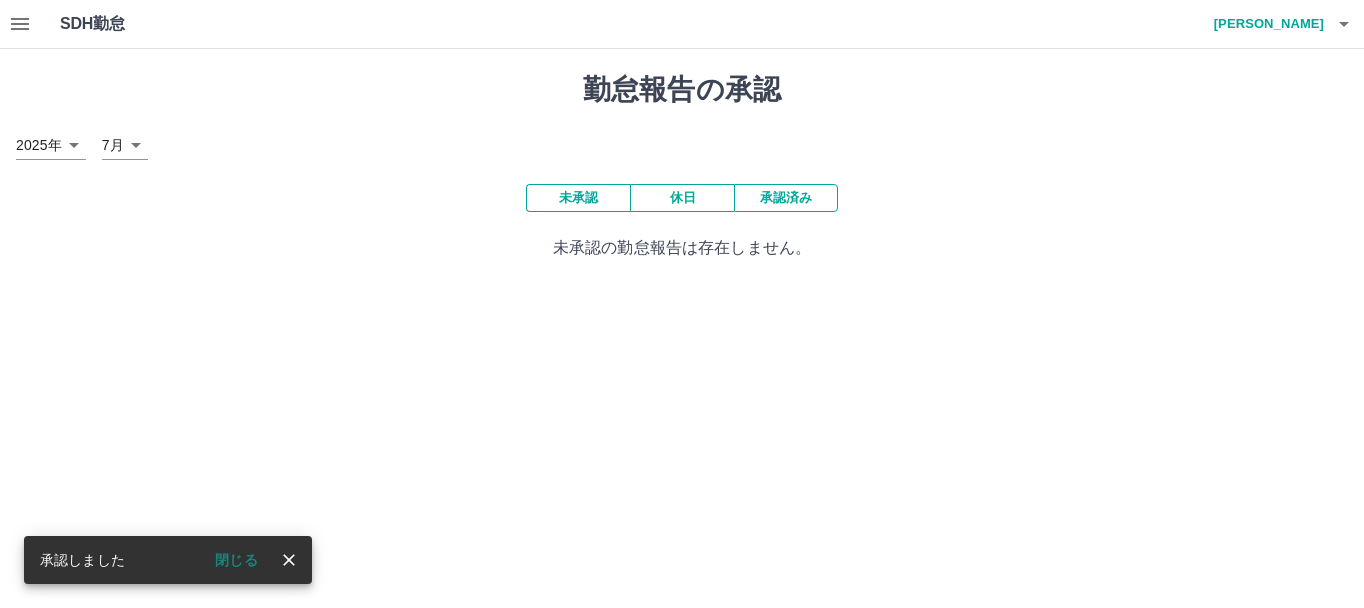 click on "[PERSON_NAME]" at bounding box center [1264, 24] 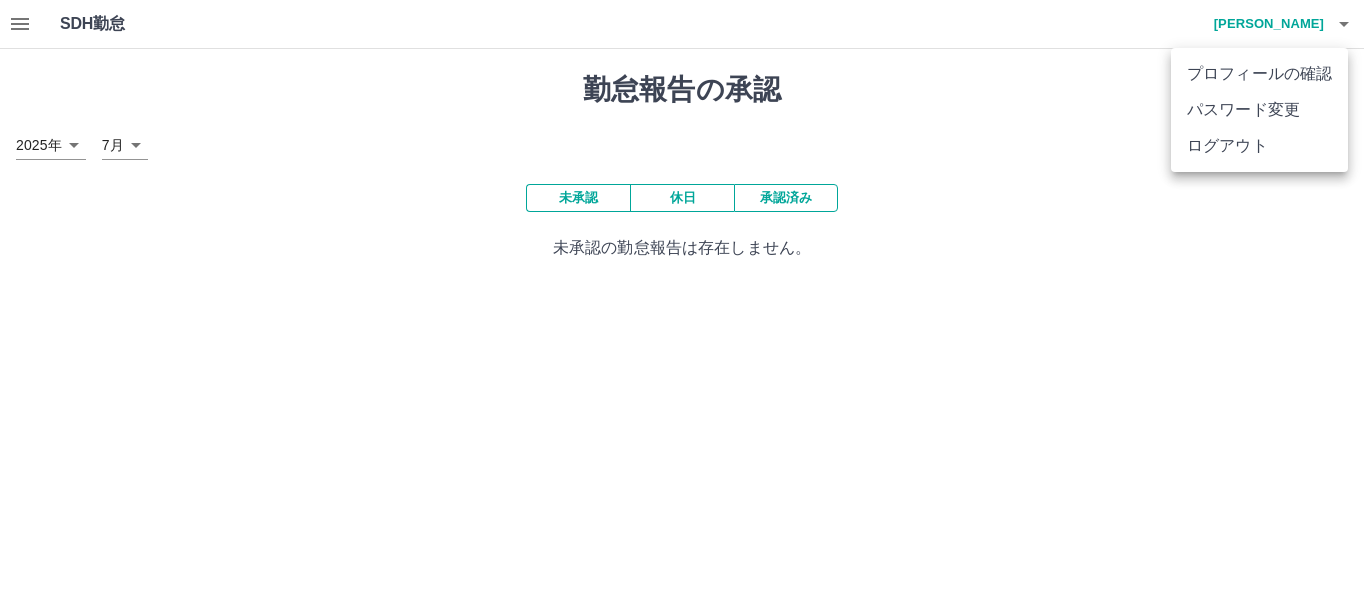 click on "ログアウト" at bounding box center (1259, 146) 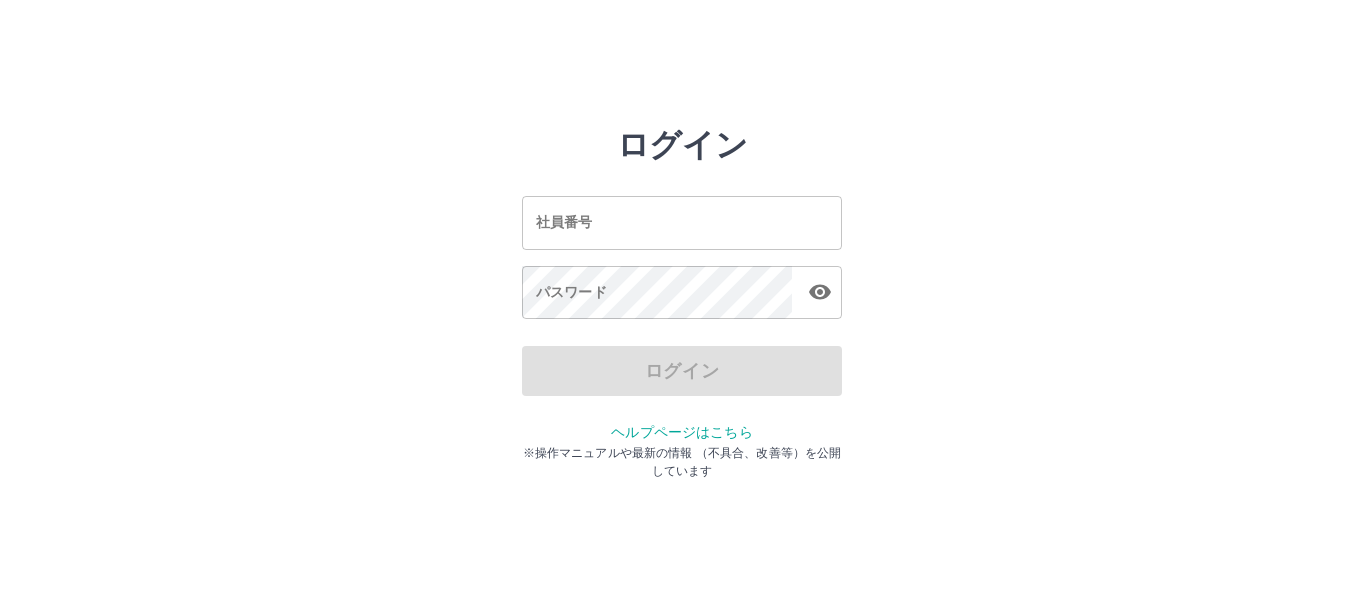 scroll, scrollTop: 0, scrollLeft: 0, axis: both 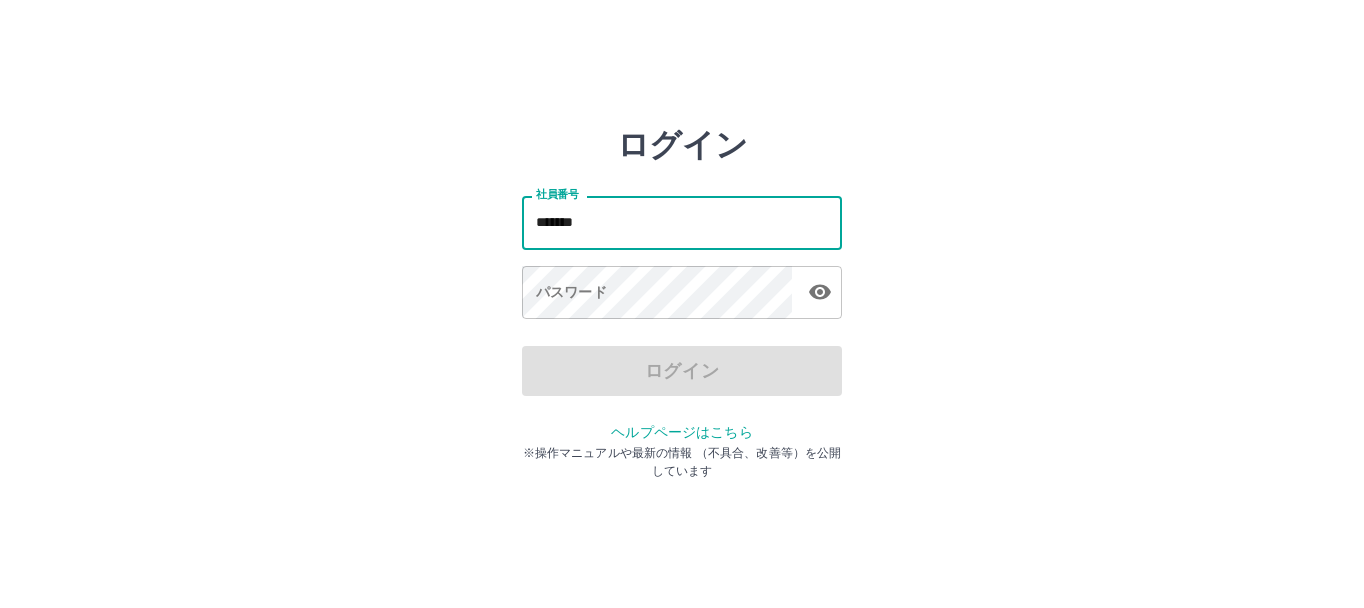 type on "*******" 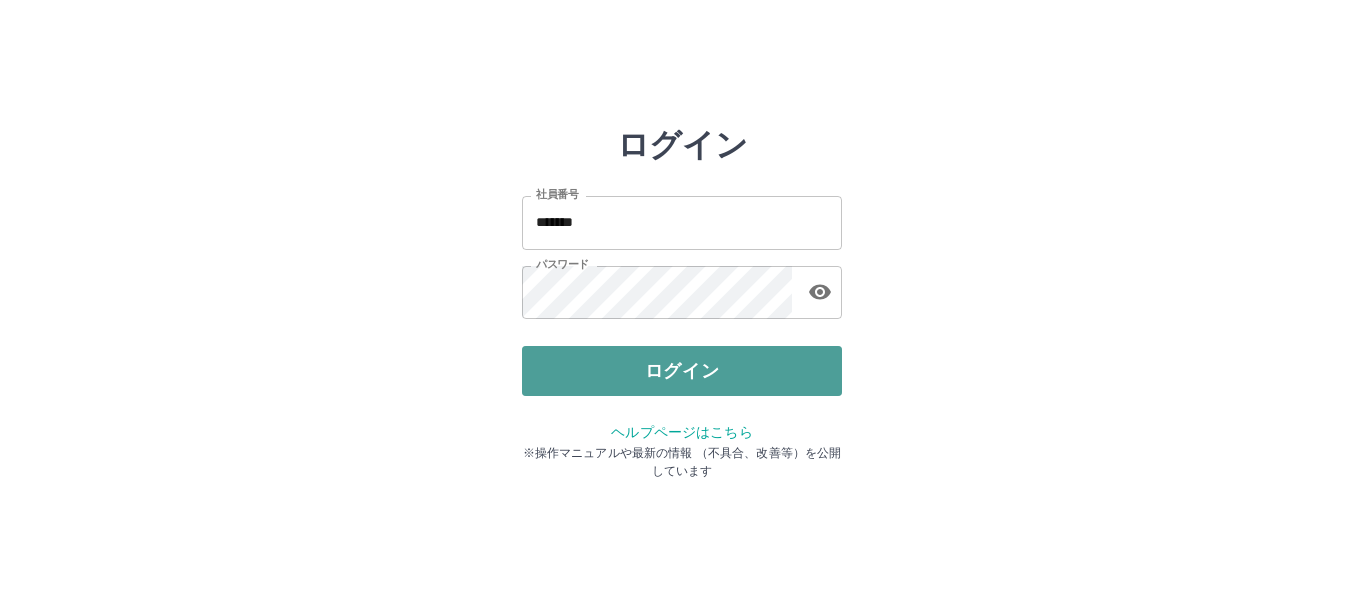 click on "ログイン" at bounding box center (682, 371) 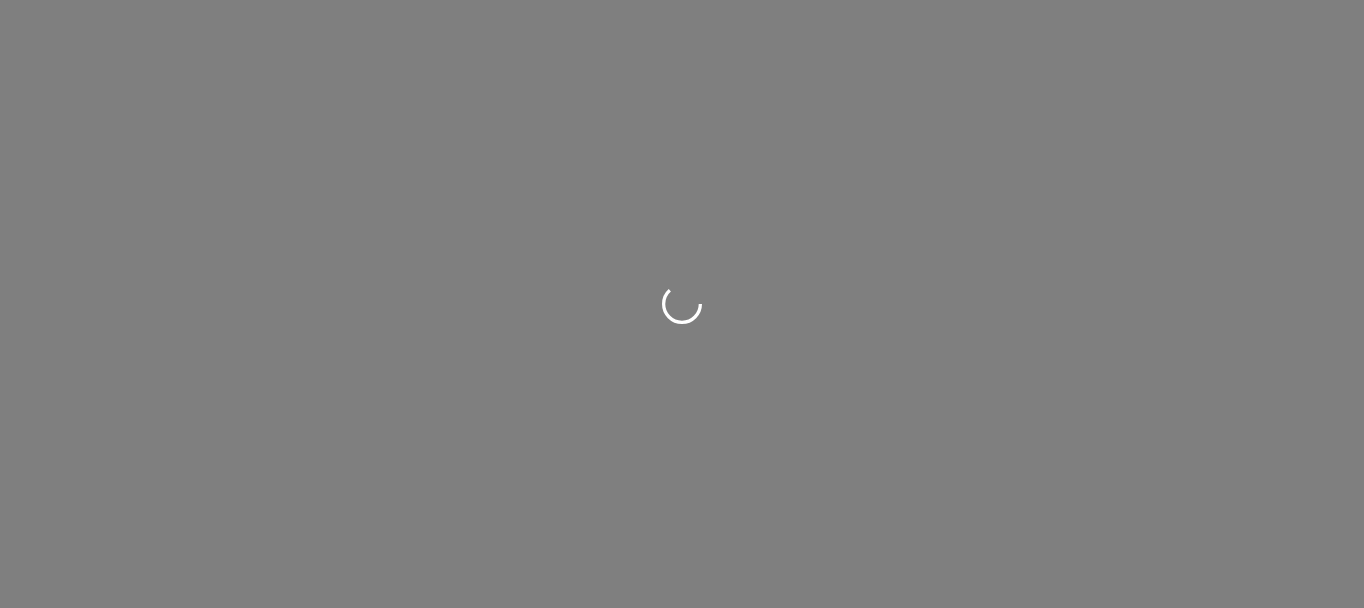 scroll, scrollTop: 0, scrollLeft: 0, axis: both 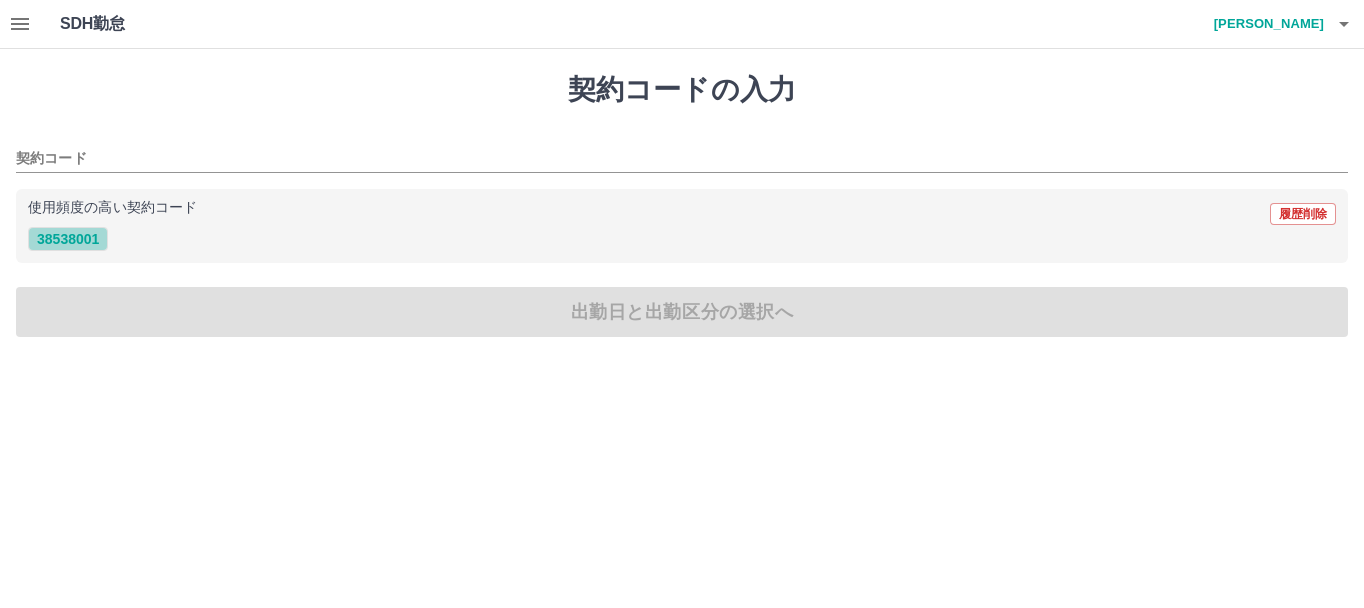 click on "38538001" at bounding box center (68, 239) 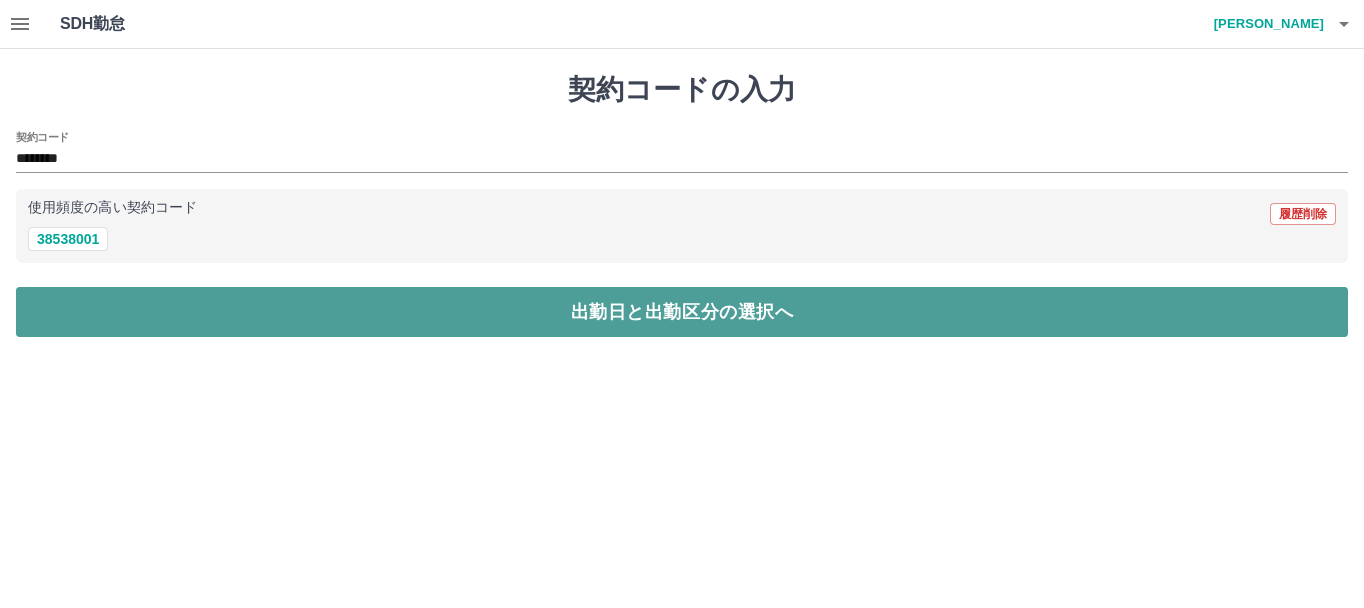 click on "出勤日と出勤区分の選択へ" at bounding box center [682, 312] 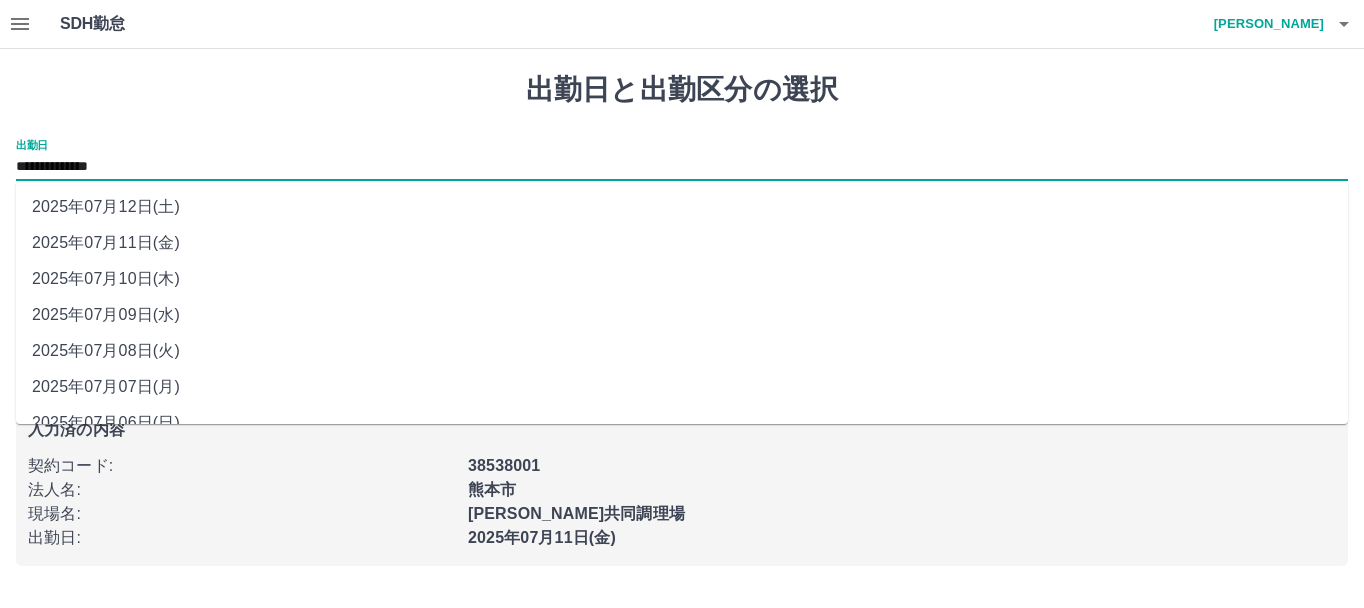 click on "**********" at bounding box center [682, 167] 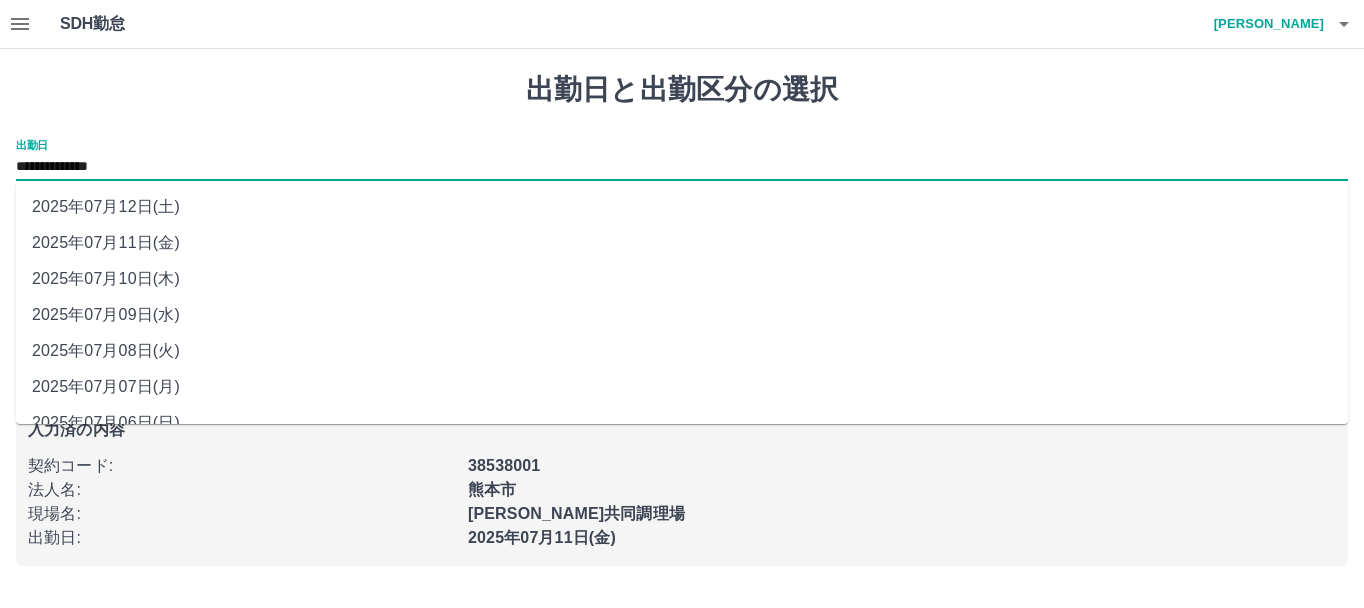 click on "2025年07月12日(土)" at bounding box center (682, 207) 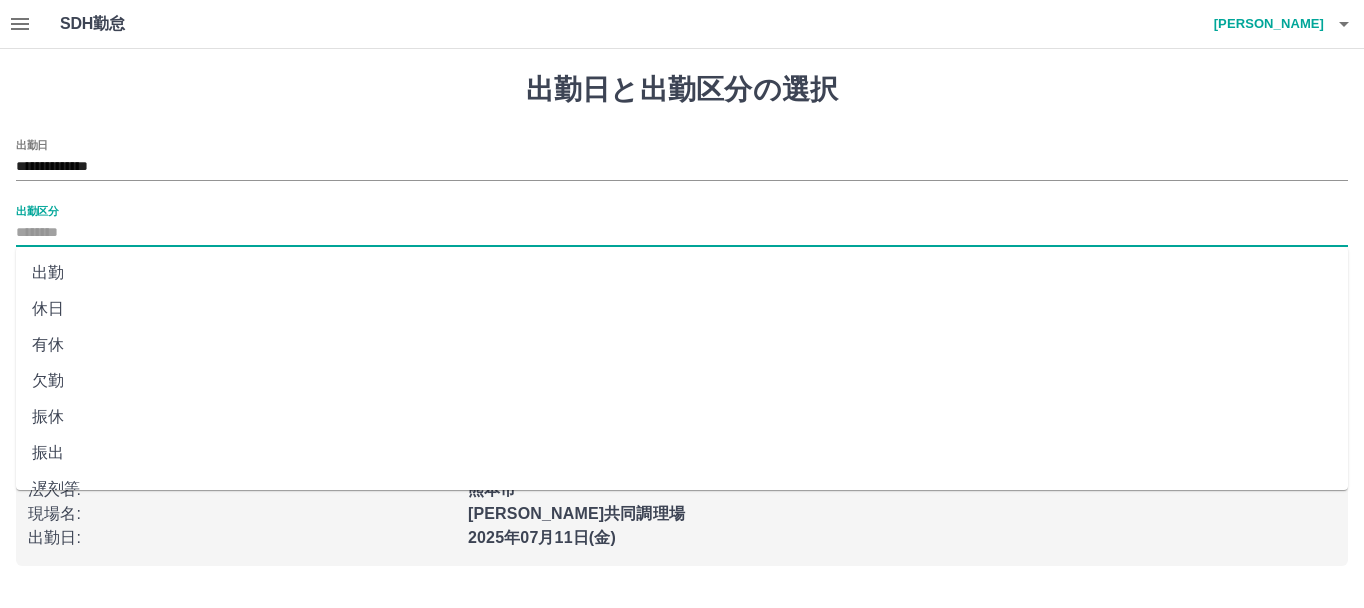 click on "出勤区分" at bounding box center (682, 233) 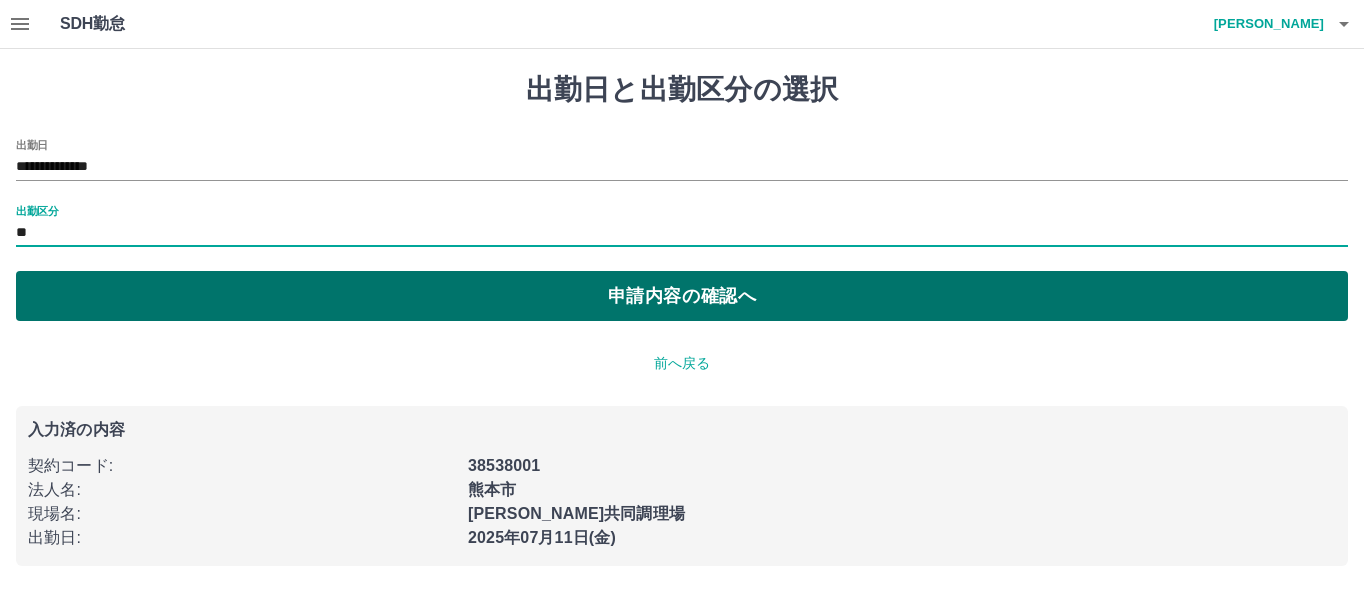 click on "申請内容の確認へ" at bounding box center [682, 296] 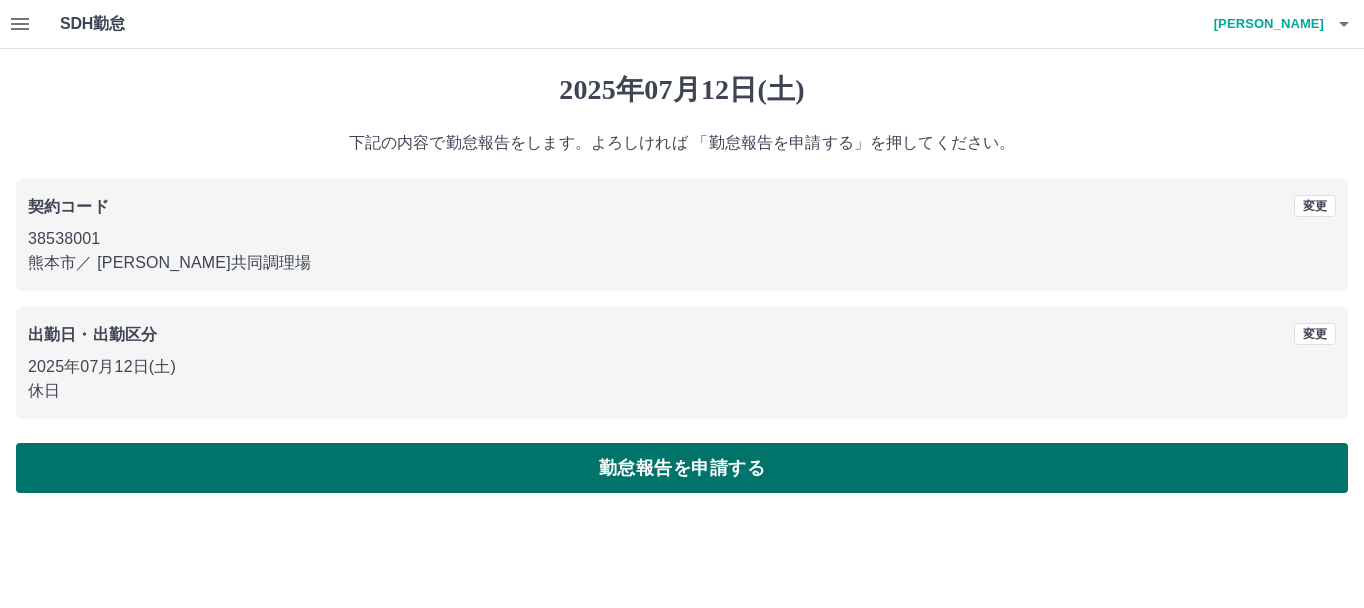 click on "勤怠報告を申請する" at bounding box center (682, 468) 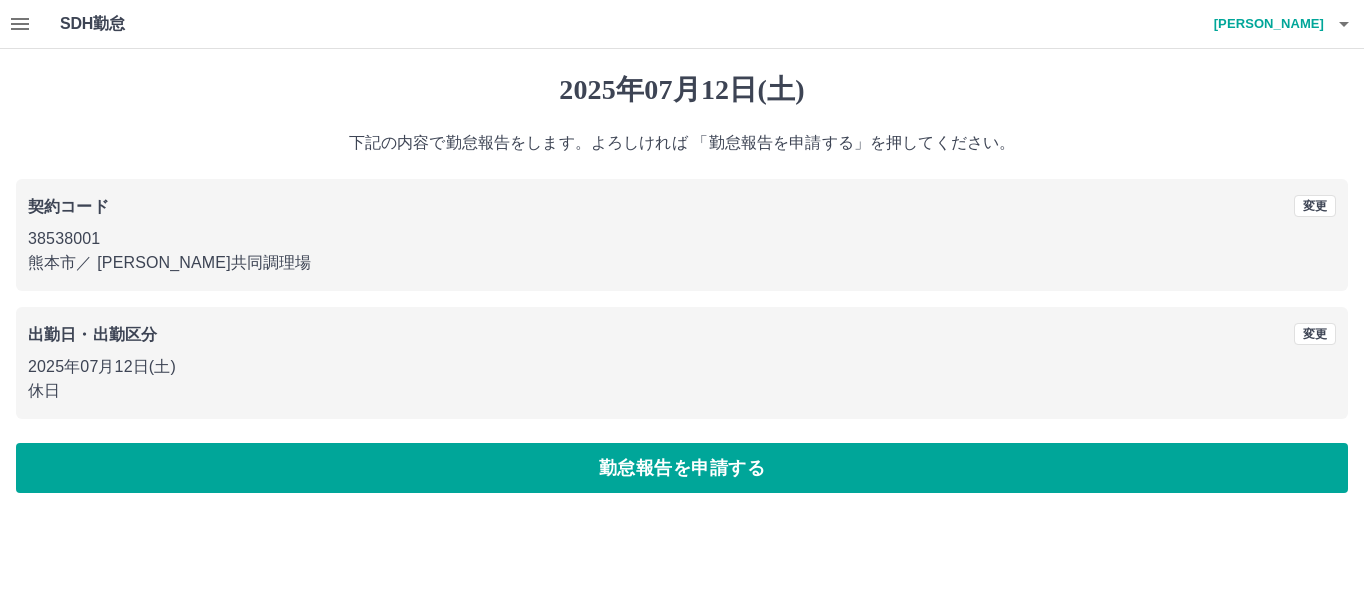 click on "[PERSON_NAME]" at bounding box center [1264, 24] 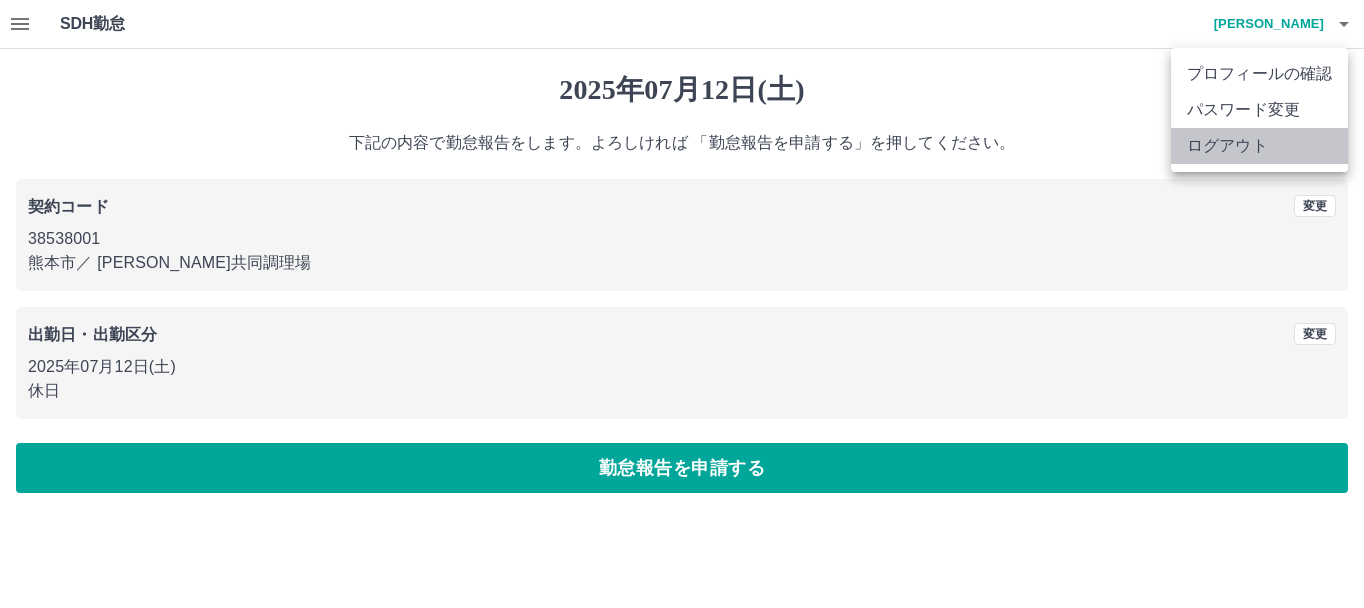 click on "ログアウト" at bounding box center [1259, 146] 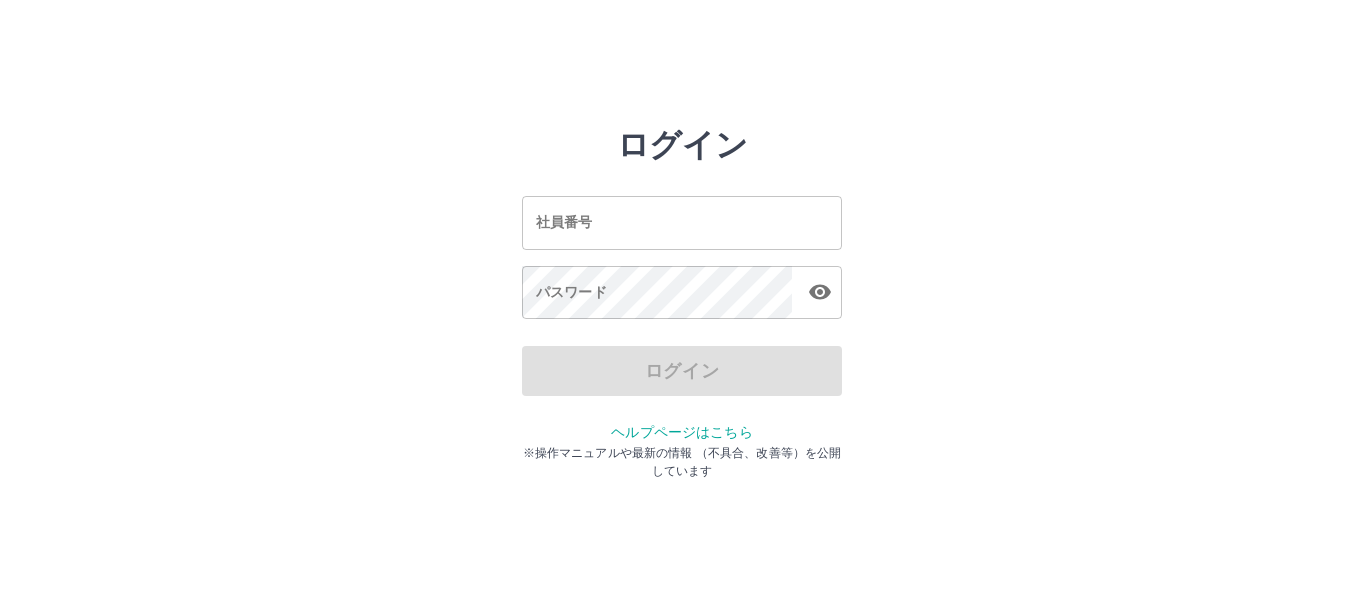scroll, scrollTop: 0, scrollLeft: 0, axis: both 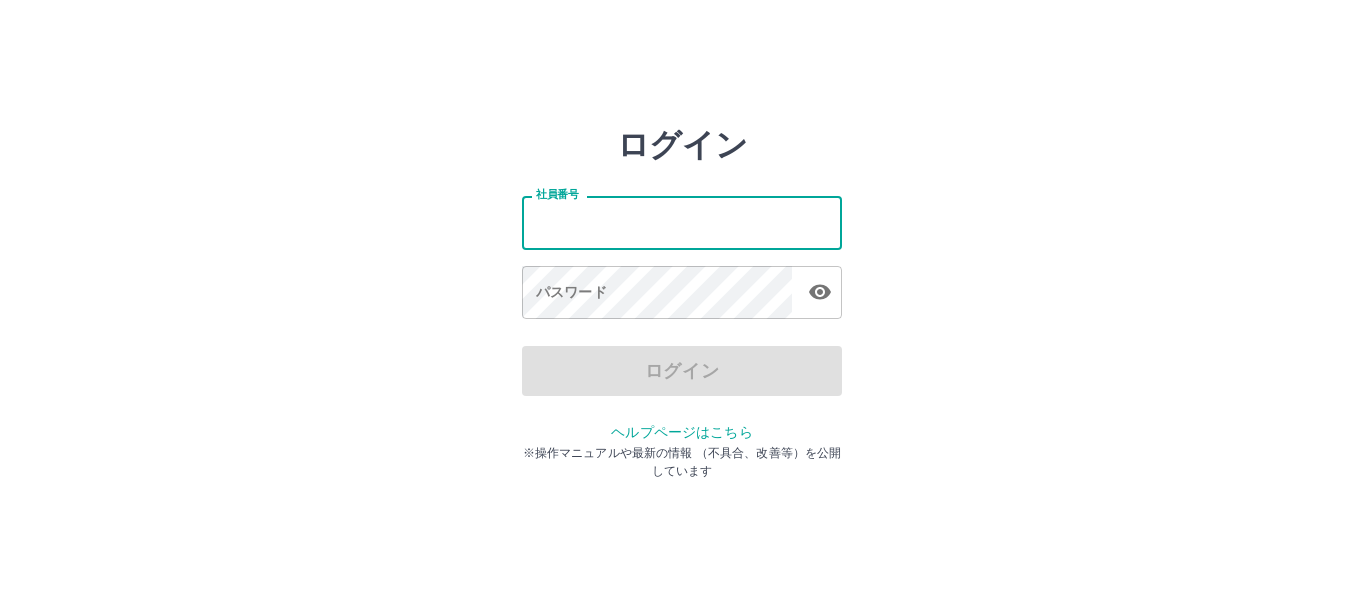 click on "社員番号" at bounding box center (682, 222) 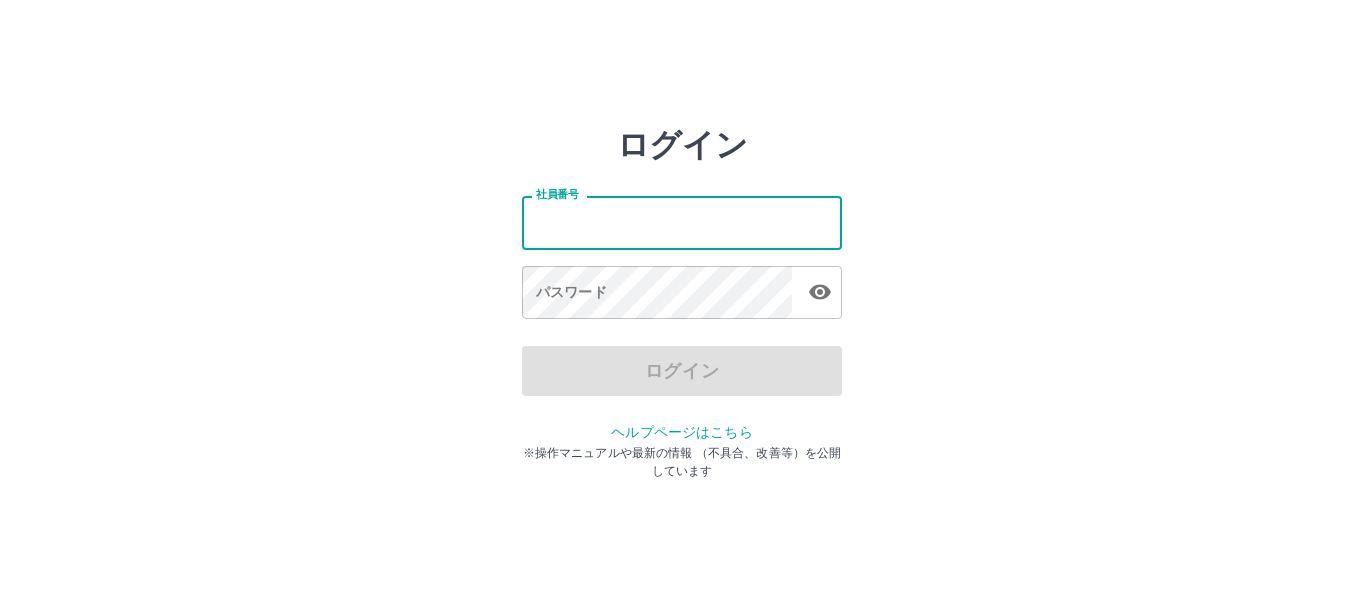 type on "*******" 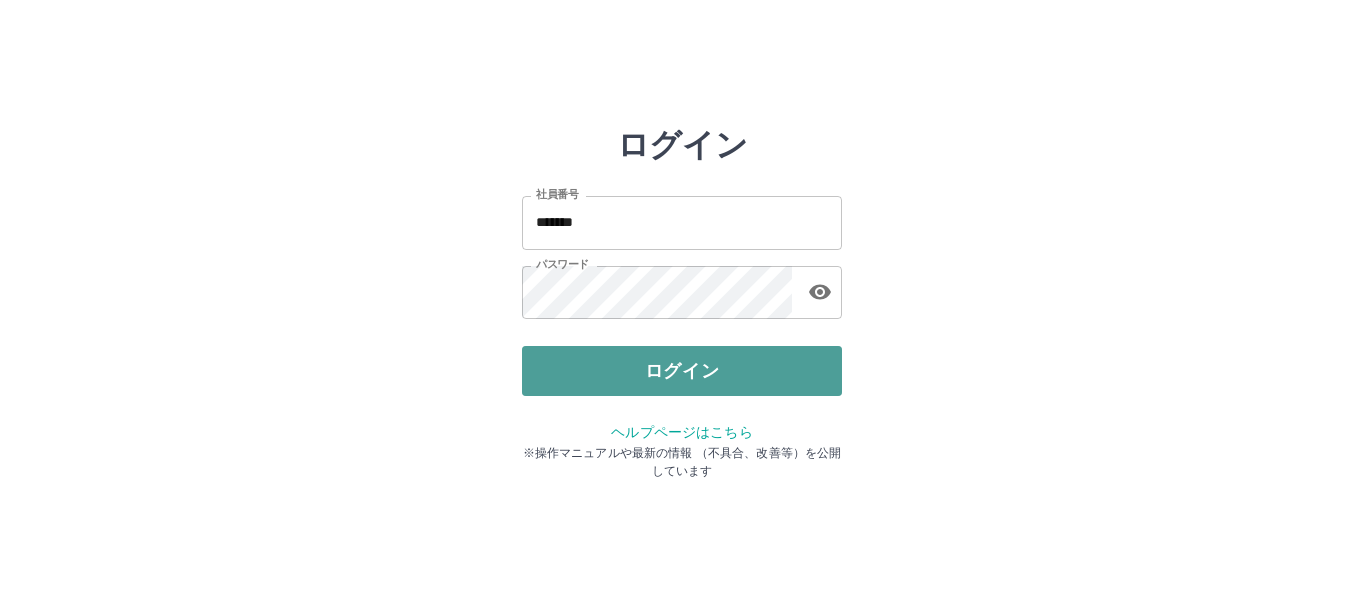 click on "ログイン" at bounding box center (682, 371) 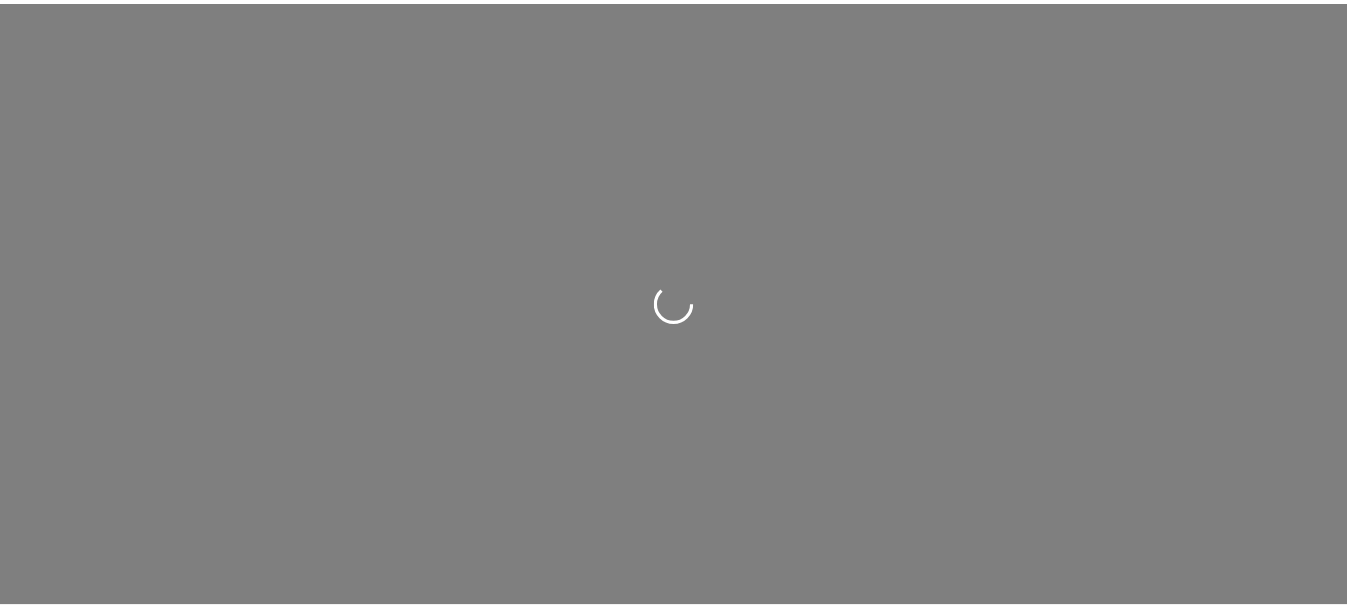 scroll, scrollTop: 0, scrollLeft: 0, axis: both 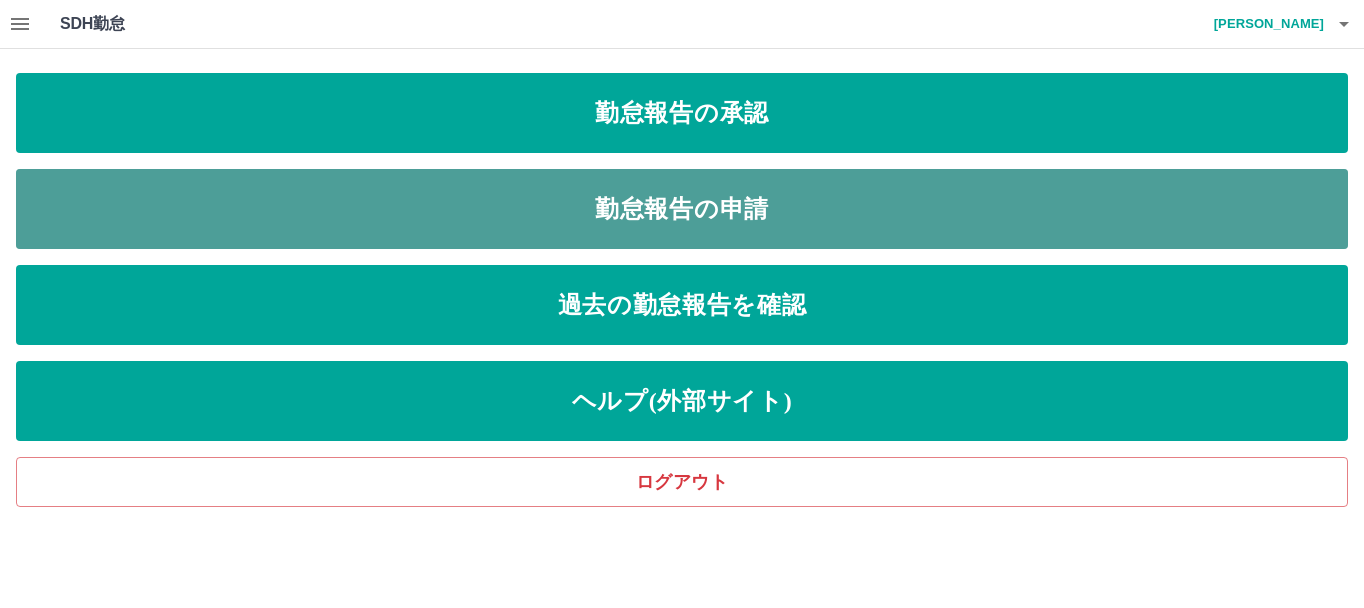 click on "勤怠報告の申請" at bounding box center (682, 209) 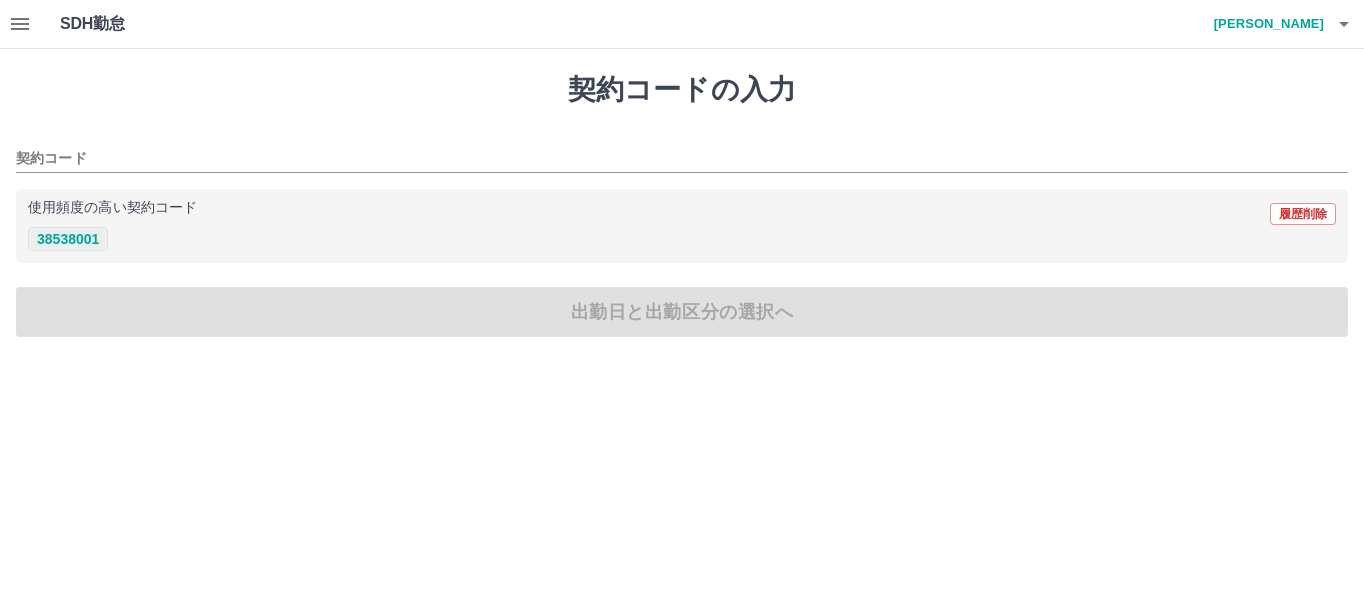 click on "38538001" at bounding box center [68, 239] 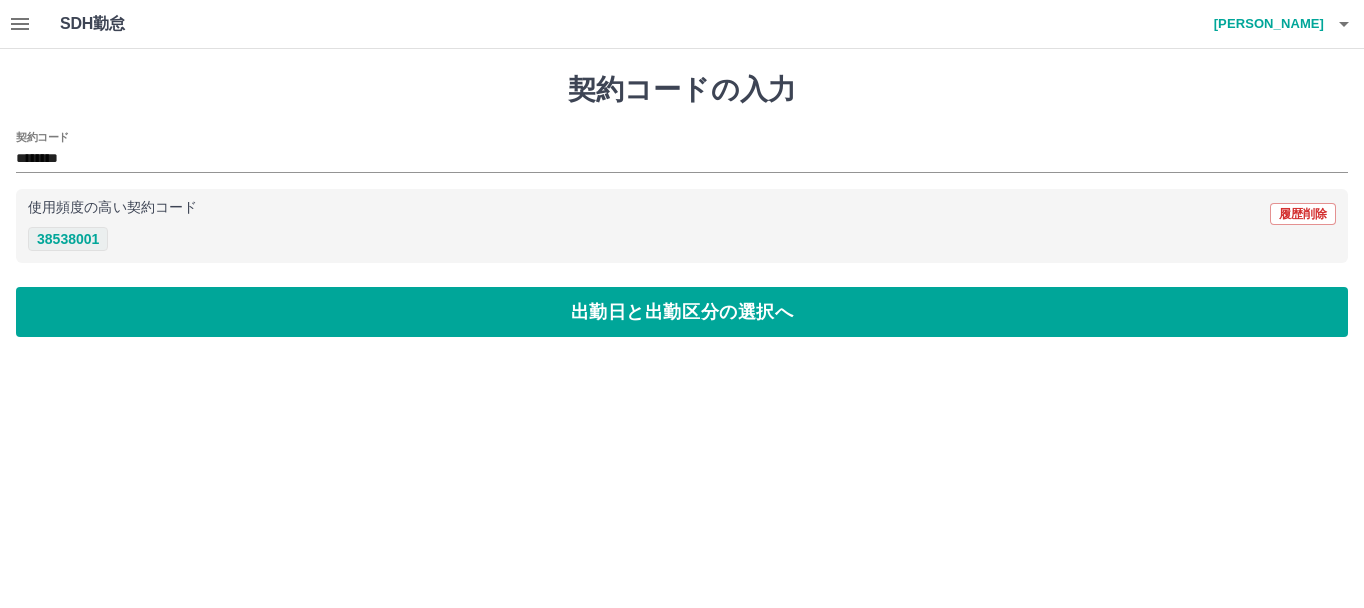 type on "********" 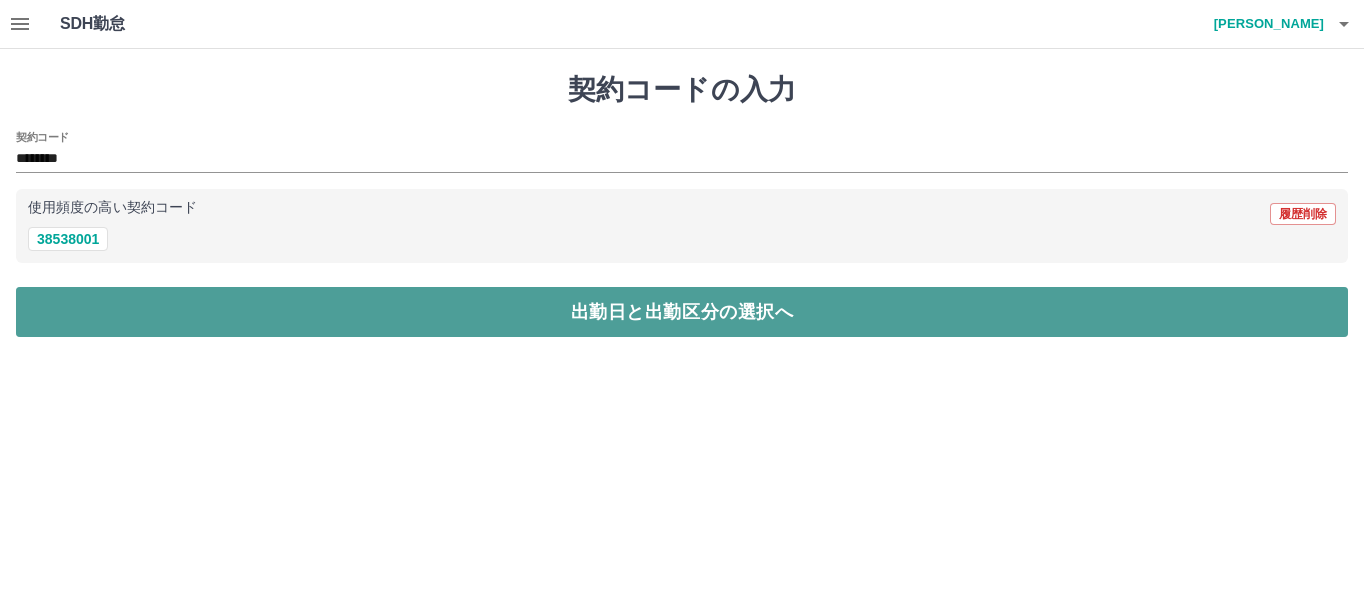click on "出勤日と出勤区分の選択へ" at bounding box center [682, 312] 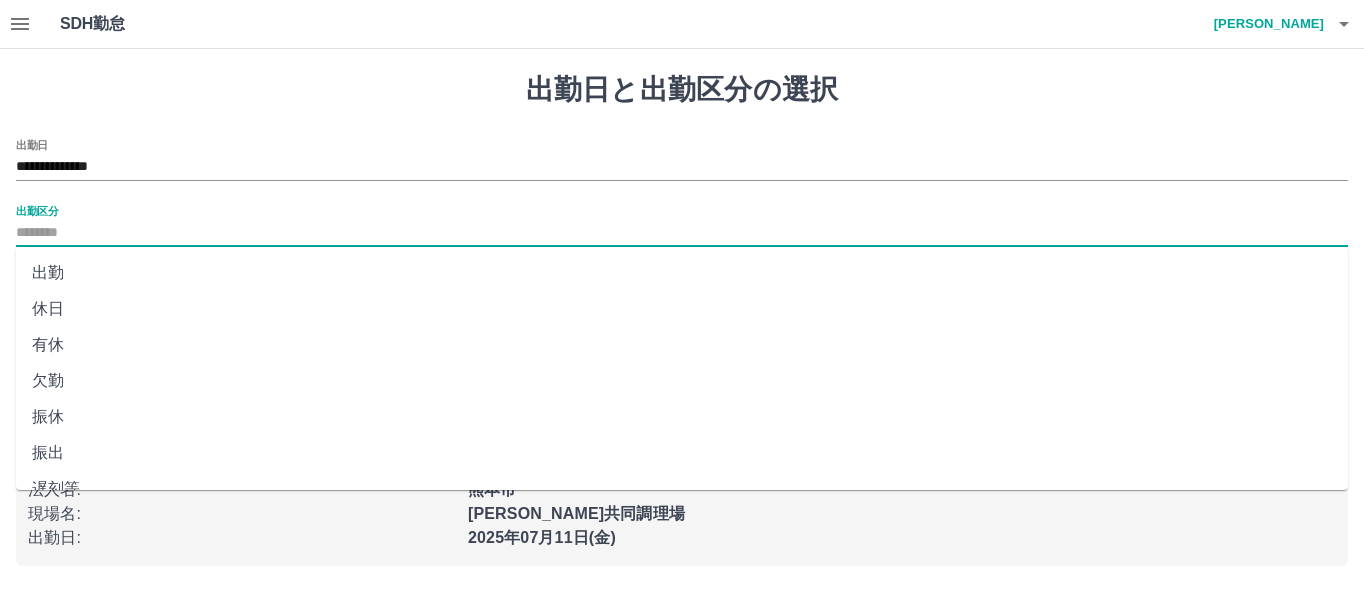 click on "出勤区分" at bounding box center (682, 233) 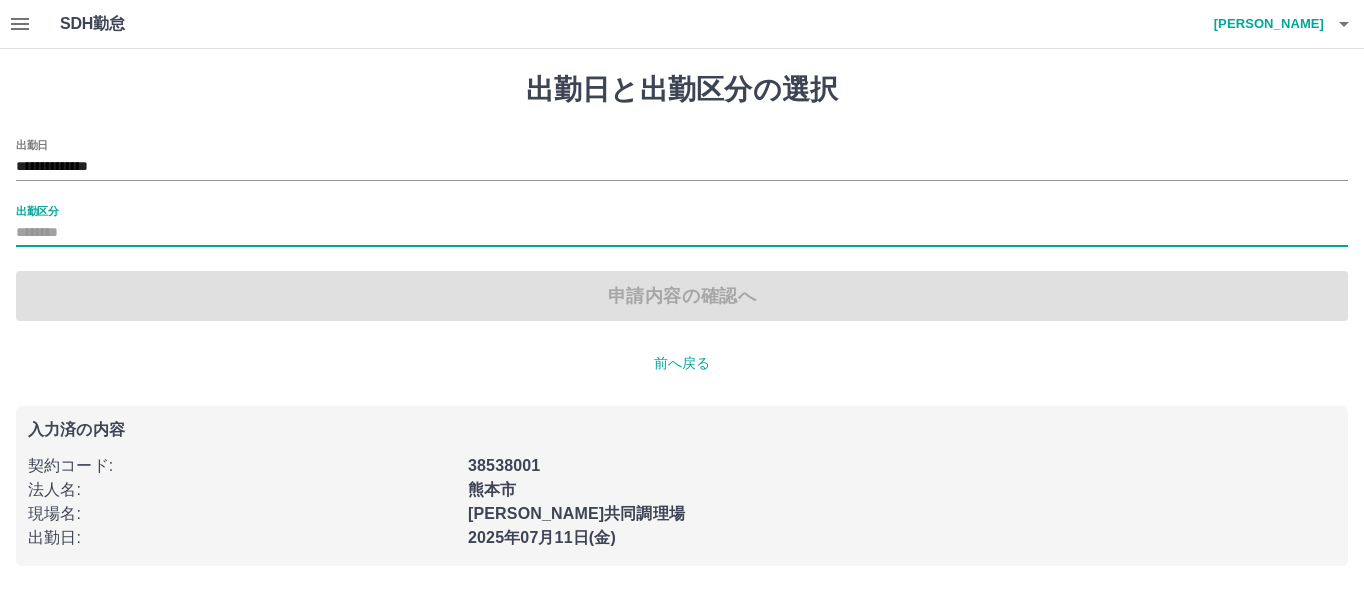 click on "出勤区分" at bounding box center (682, 233) 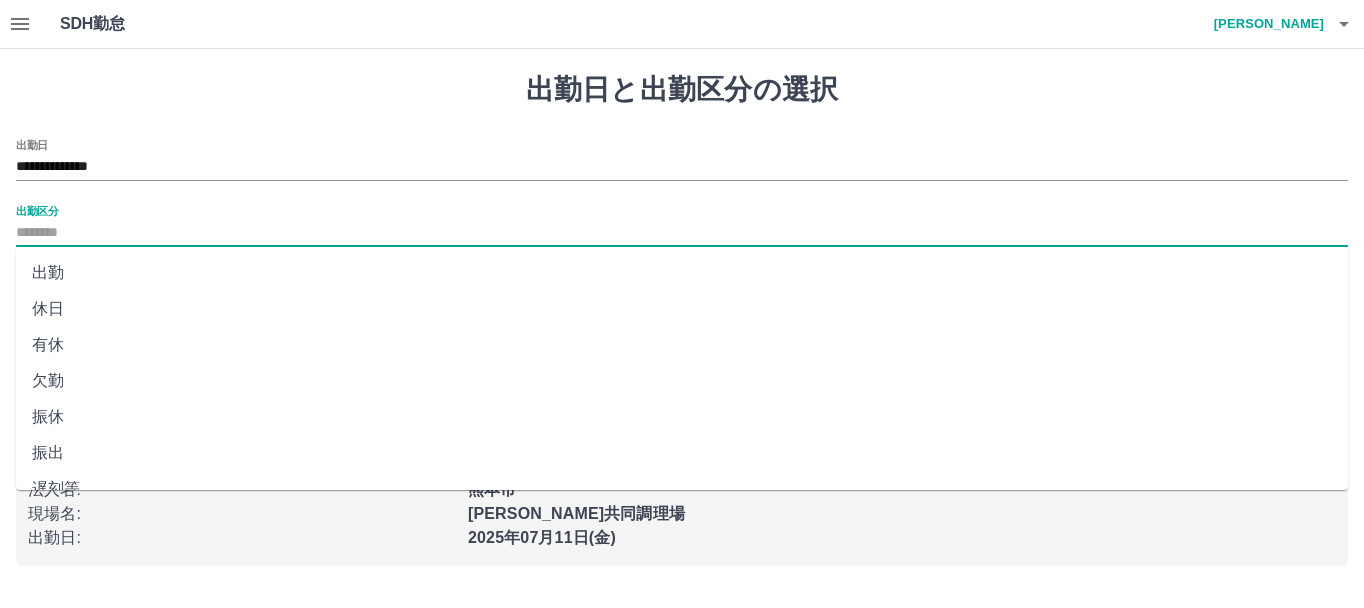 click on "出勤区分" at bounding box center [682, 233] 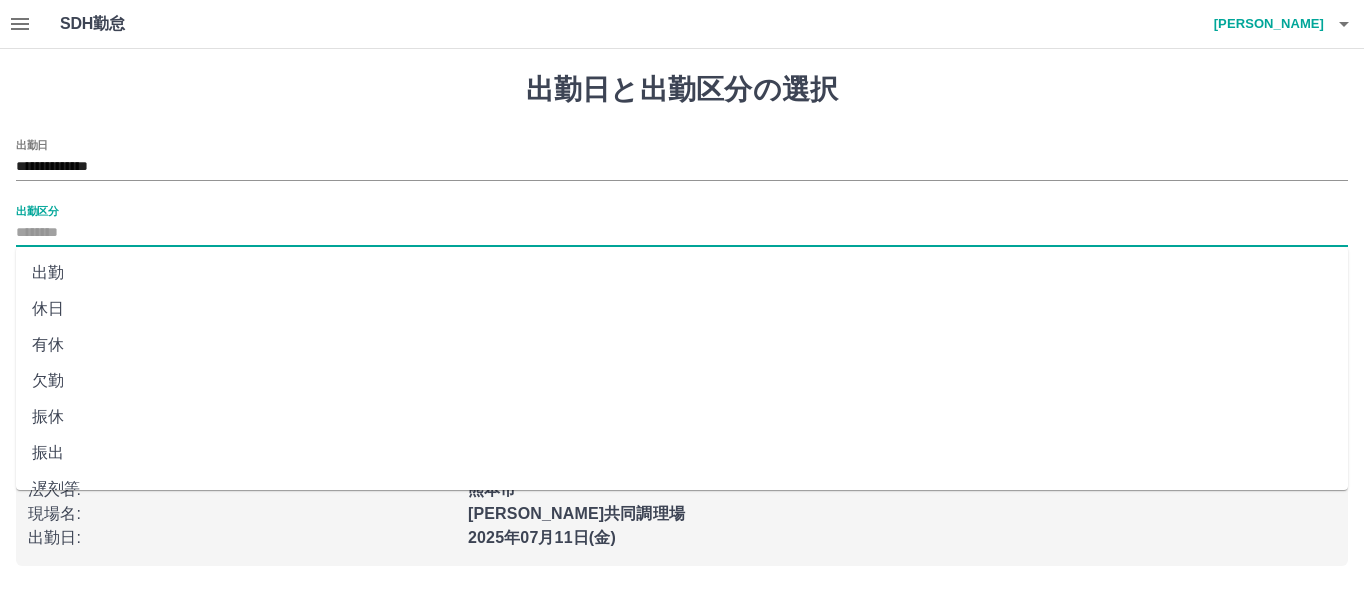 click on "出勤" at bounding box center [682, 273] 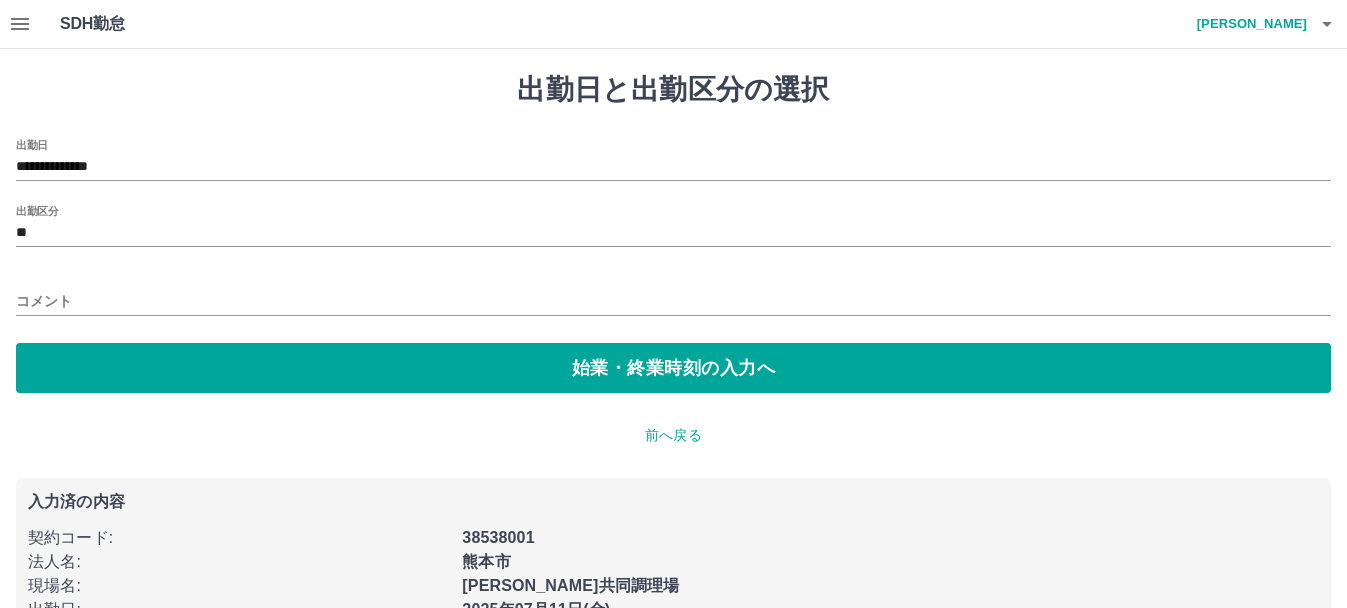 click on "コメント" at bounding box center (673, 295) 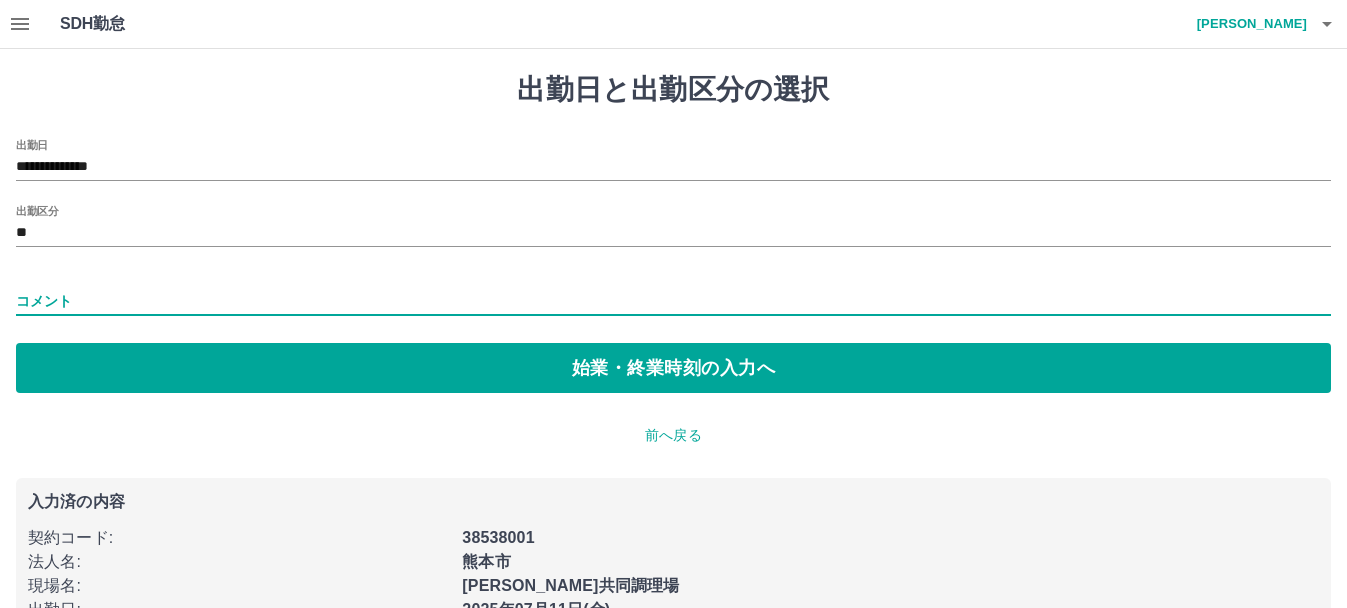 click on "コメント" at bounding box center (673, 301) 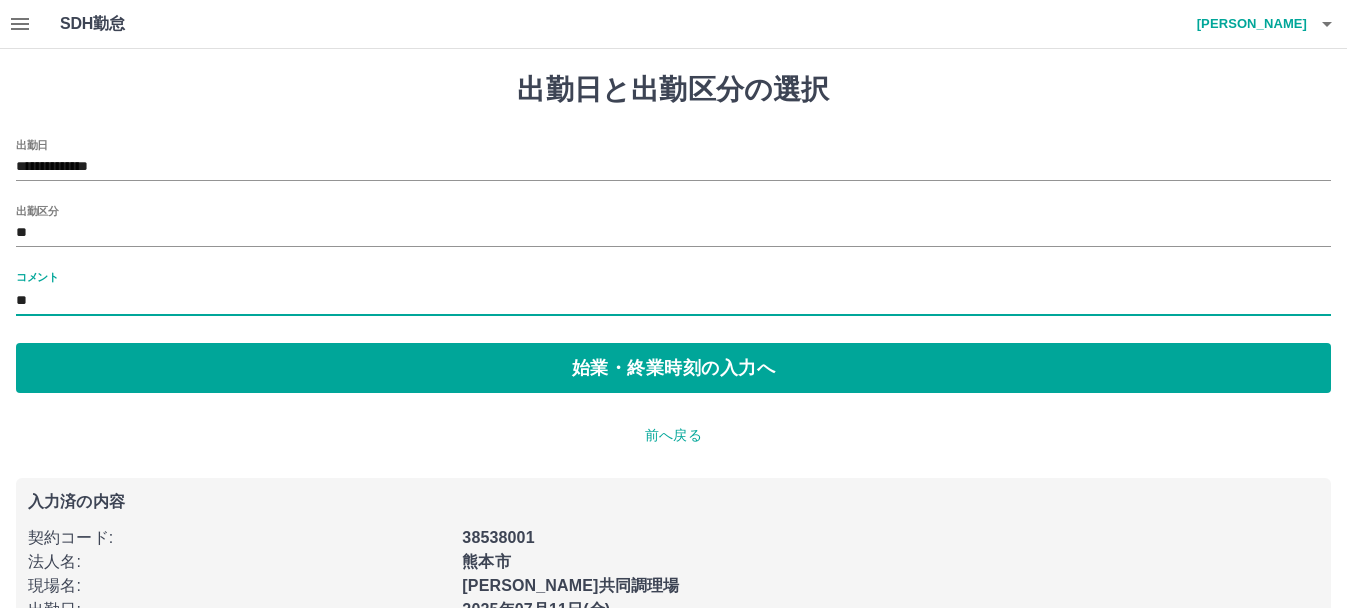 type on "**********" 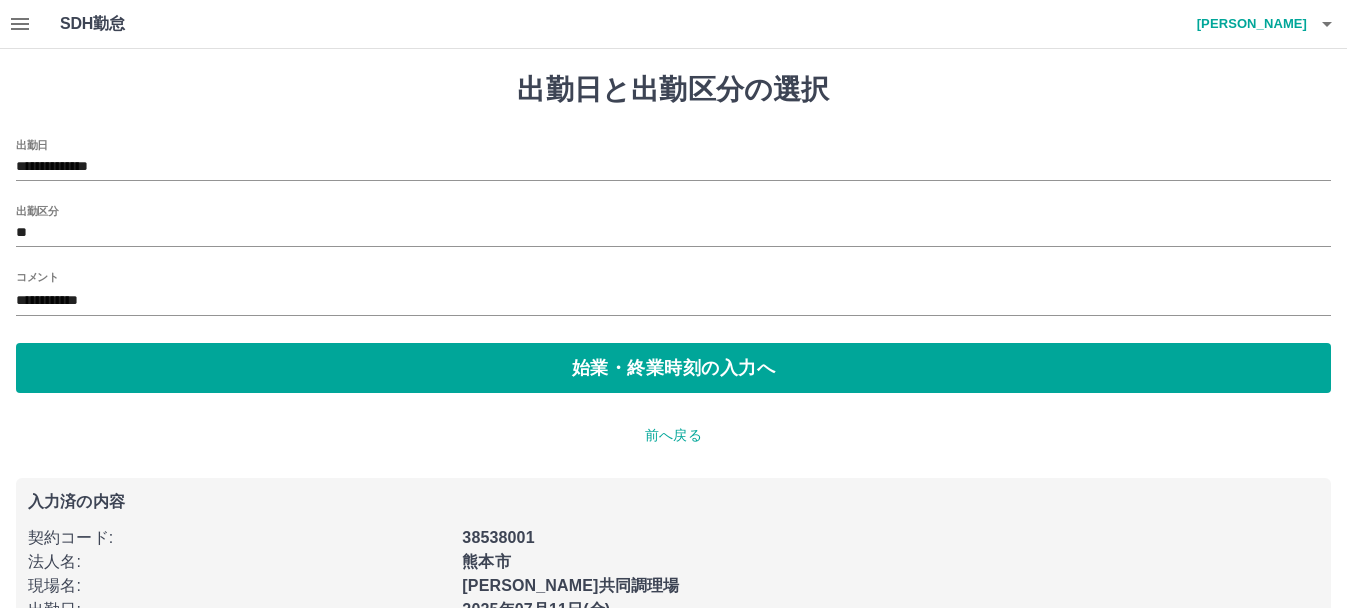 click on "**********" at bounding box center (673, 355) 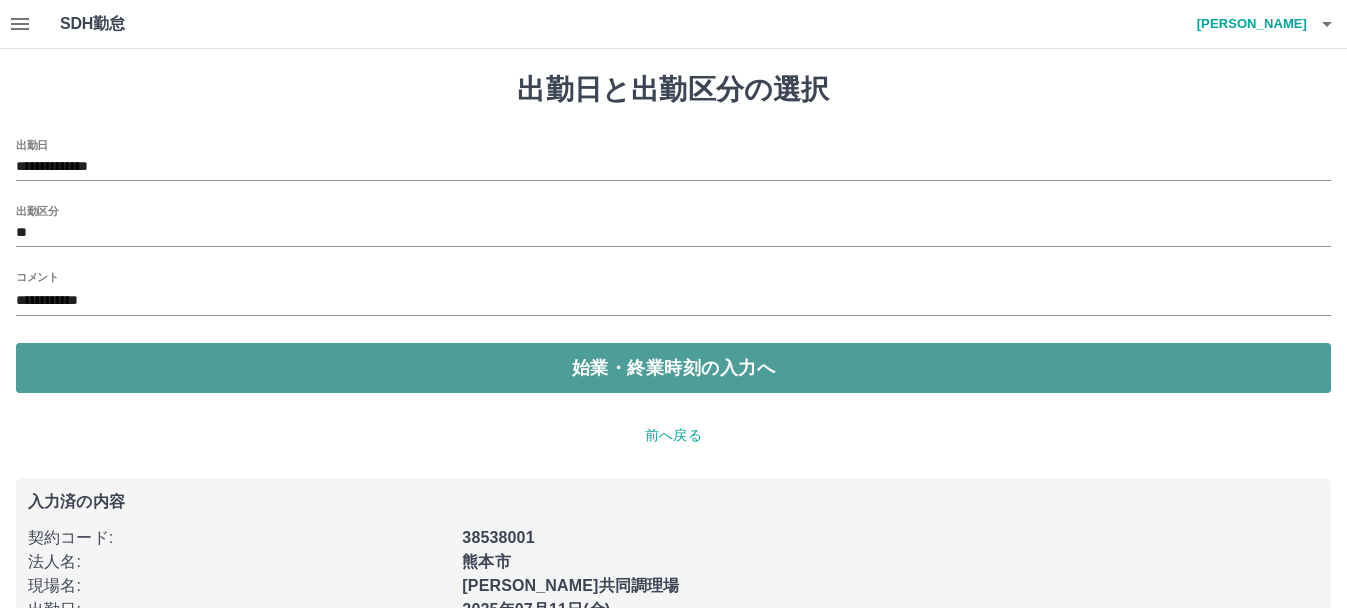 click on "始業・終業時刻の入力へ" at bounding box center [673, 368] 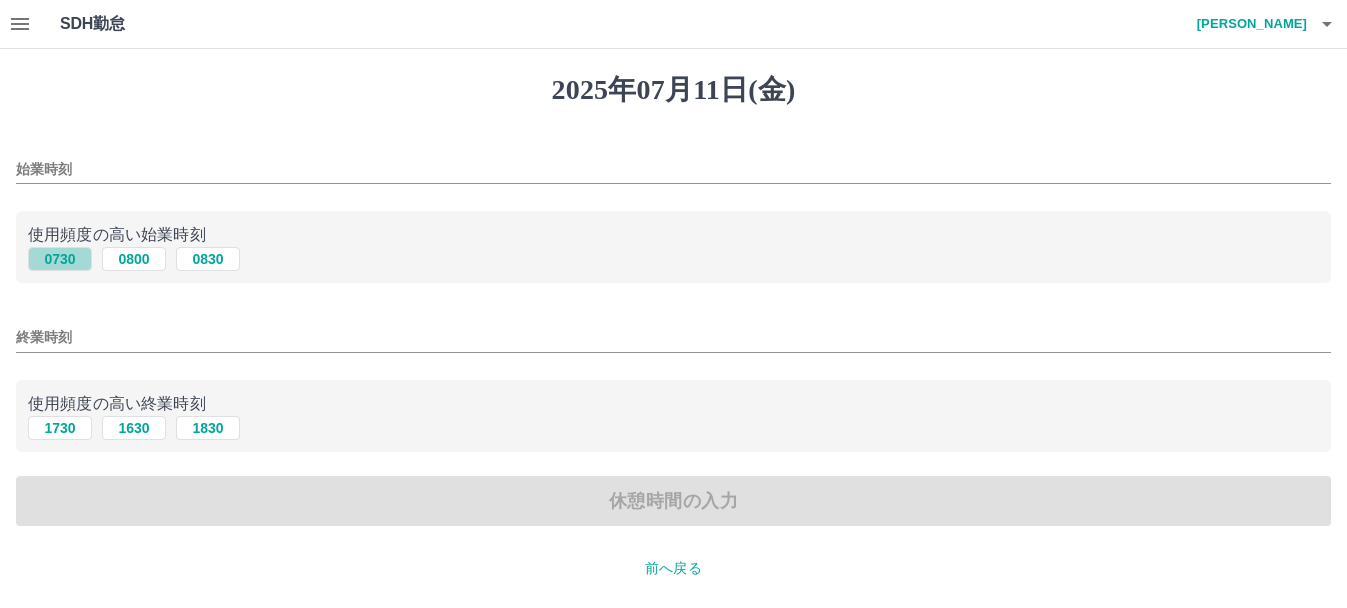 click on "0730" at bounding box center [60, 259] 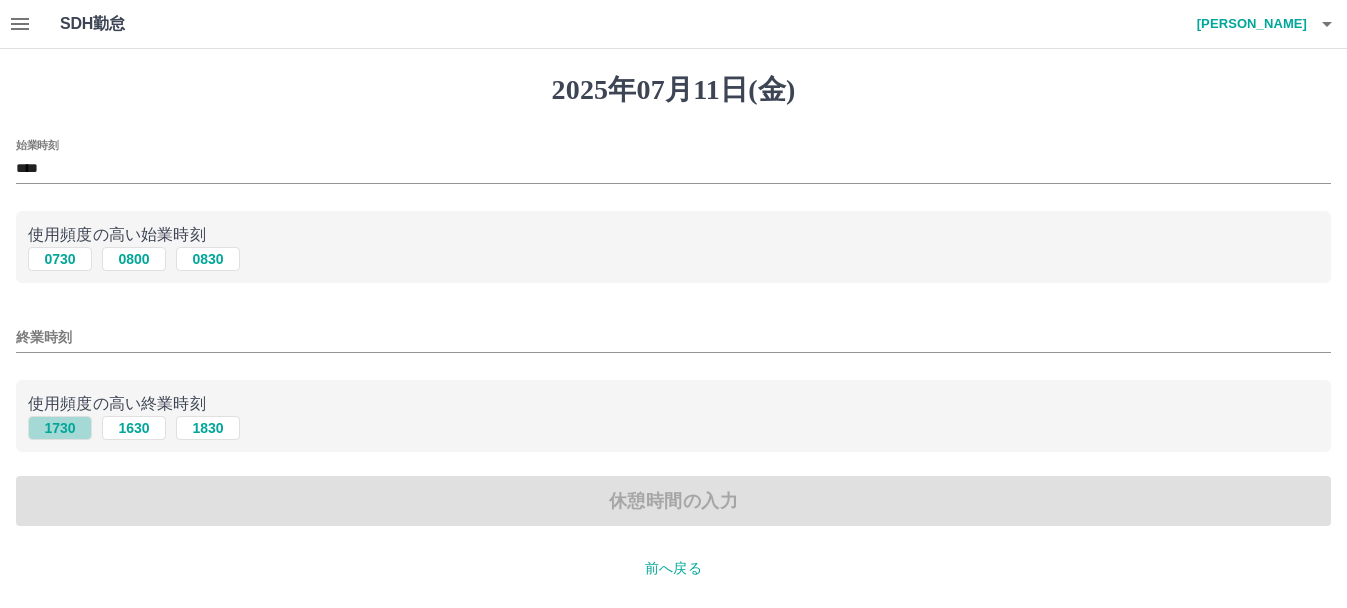 click on "1730" at bounding box center (60, 428) 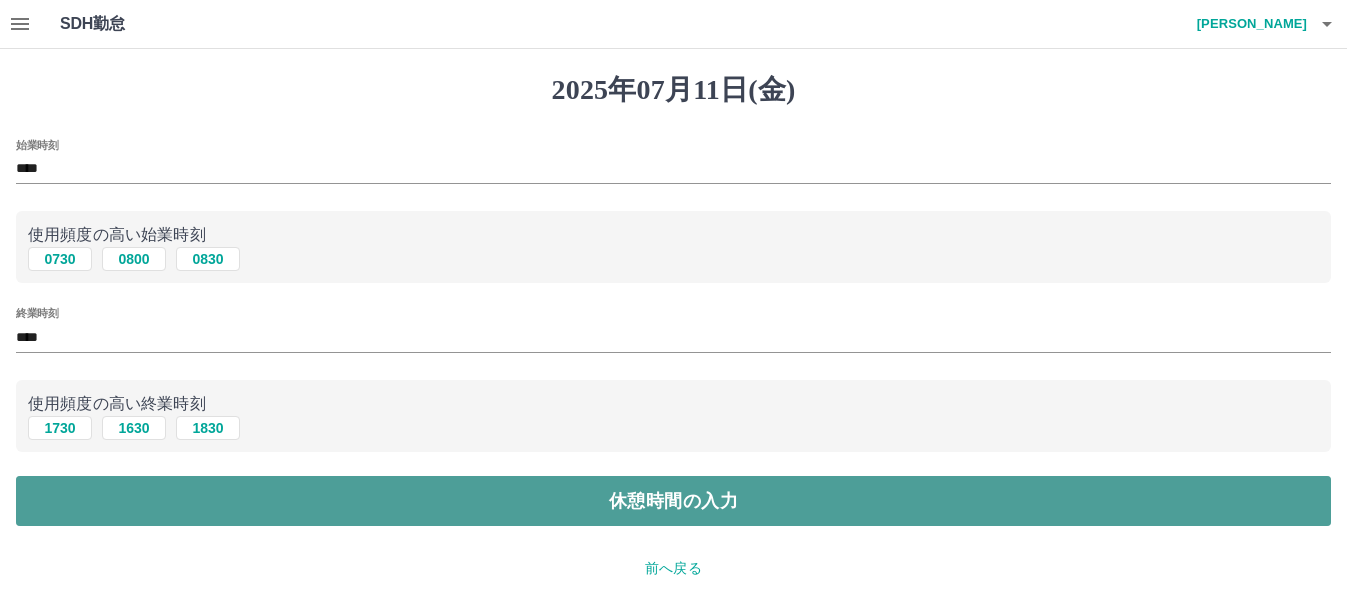 click on "休憩時間の入力" at bounding box center [673, 501] 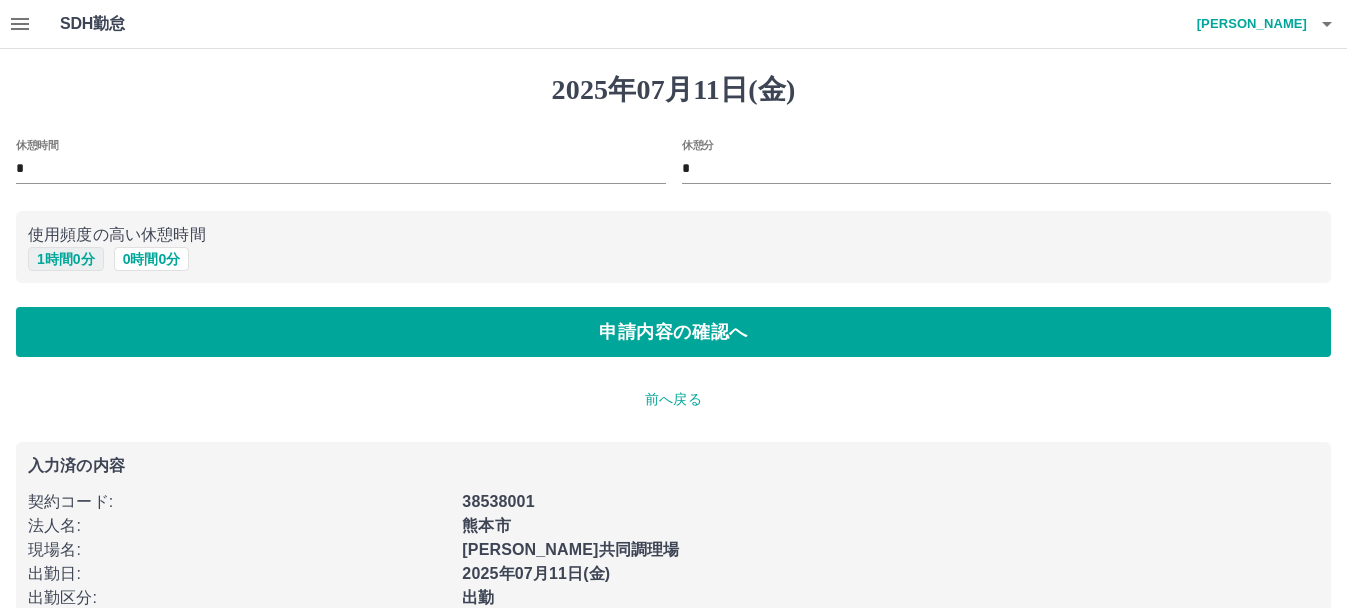 click on "1 時間 0 分" at bounding box center (66, 259) 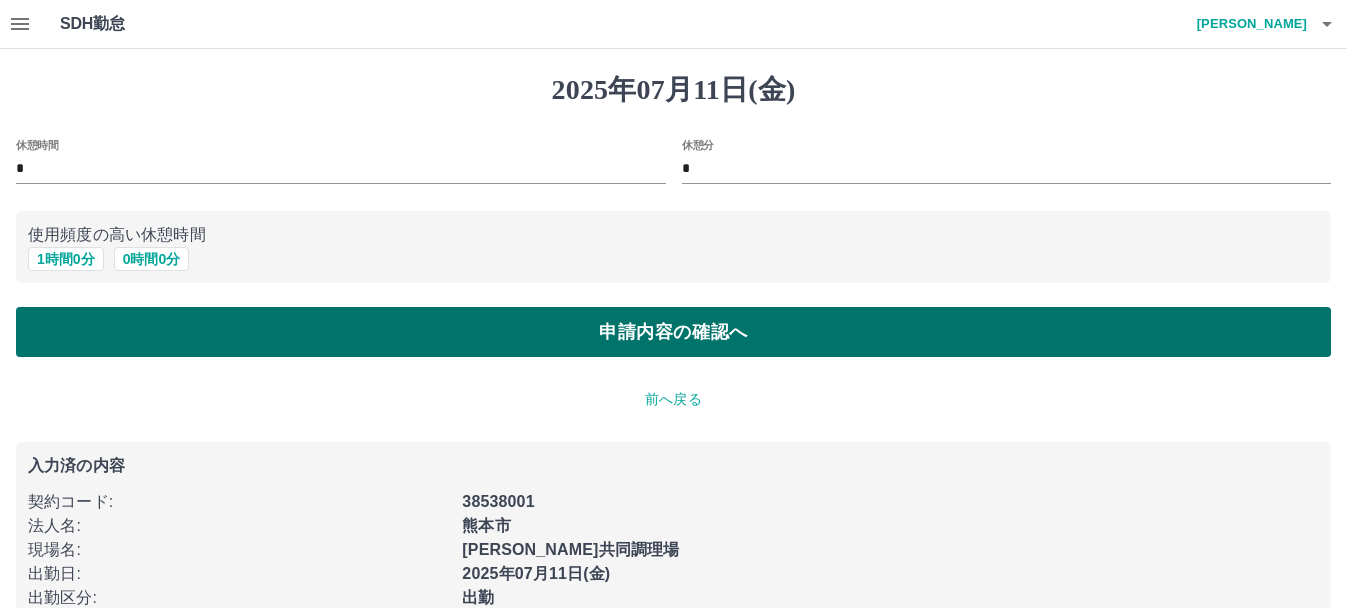 click on "申請内容の確認へ" at bounding box center (673, 332) 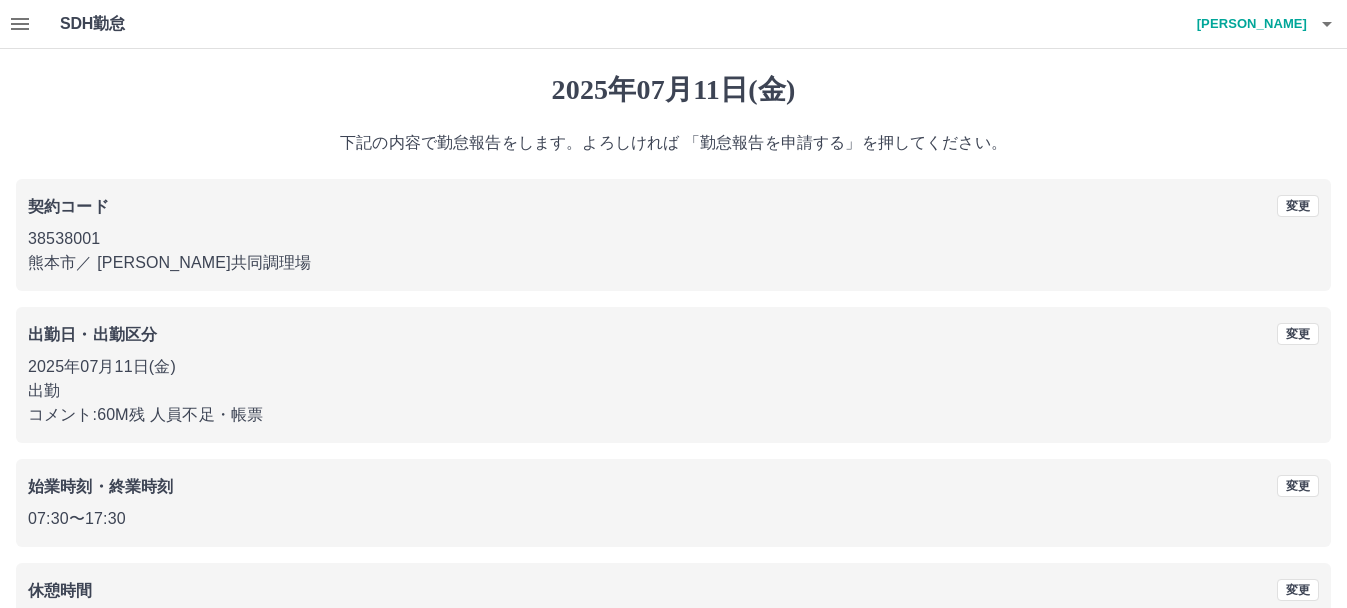 scroll, scrollTop: 141, scrollLeft: 0, axis: vertical 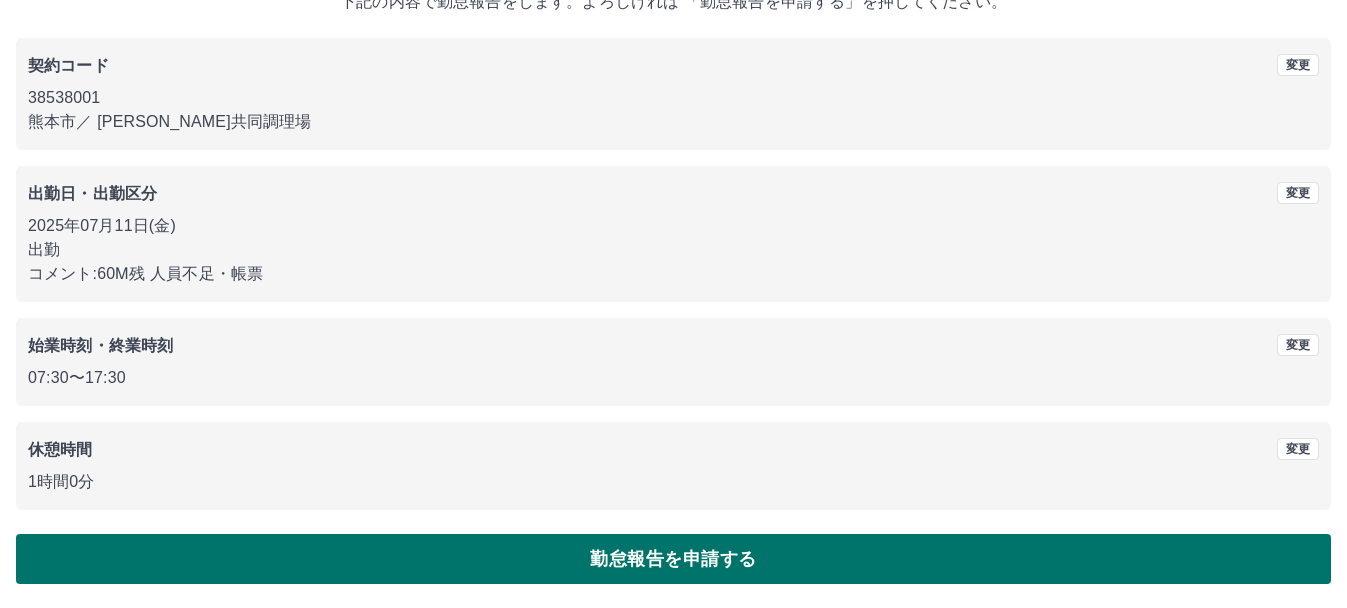 click on "勤怠報告を申請する" at bounding box center (673, 559) 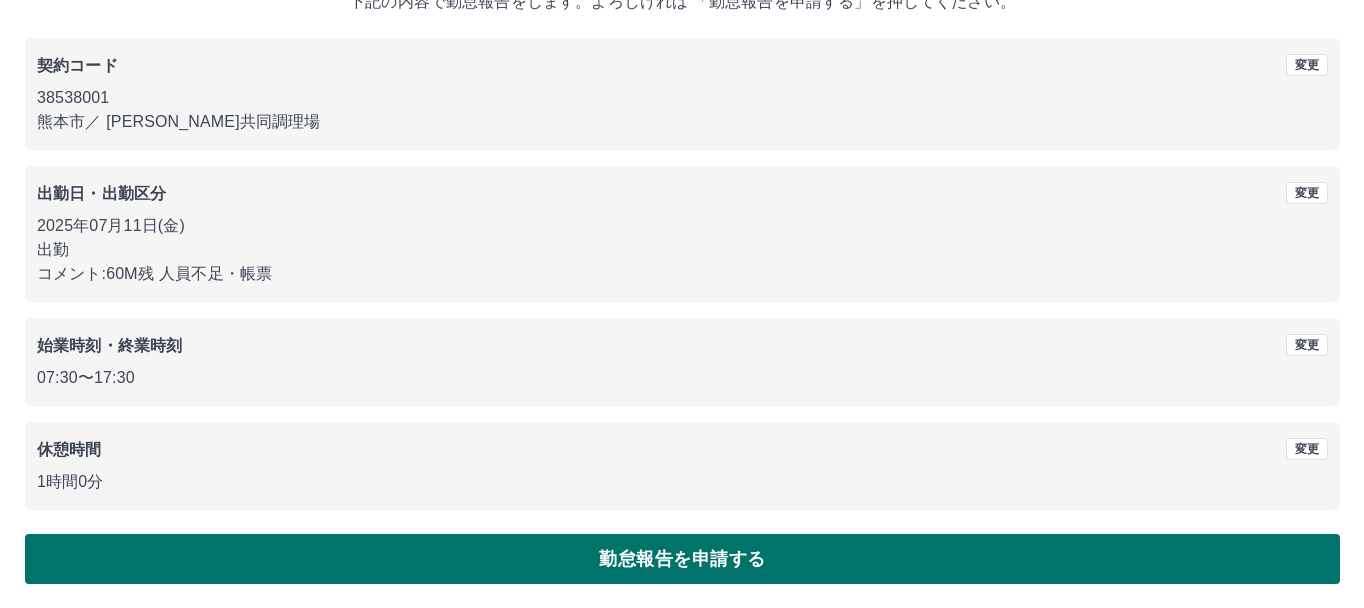 scroll, scrollTop: 0, scrollLeft: 0, axis: both 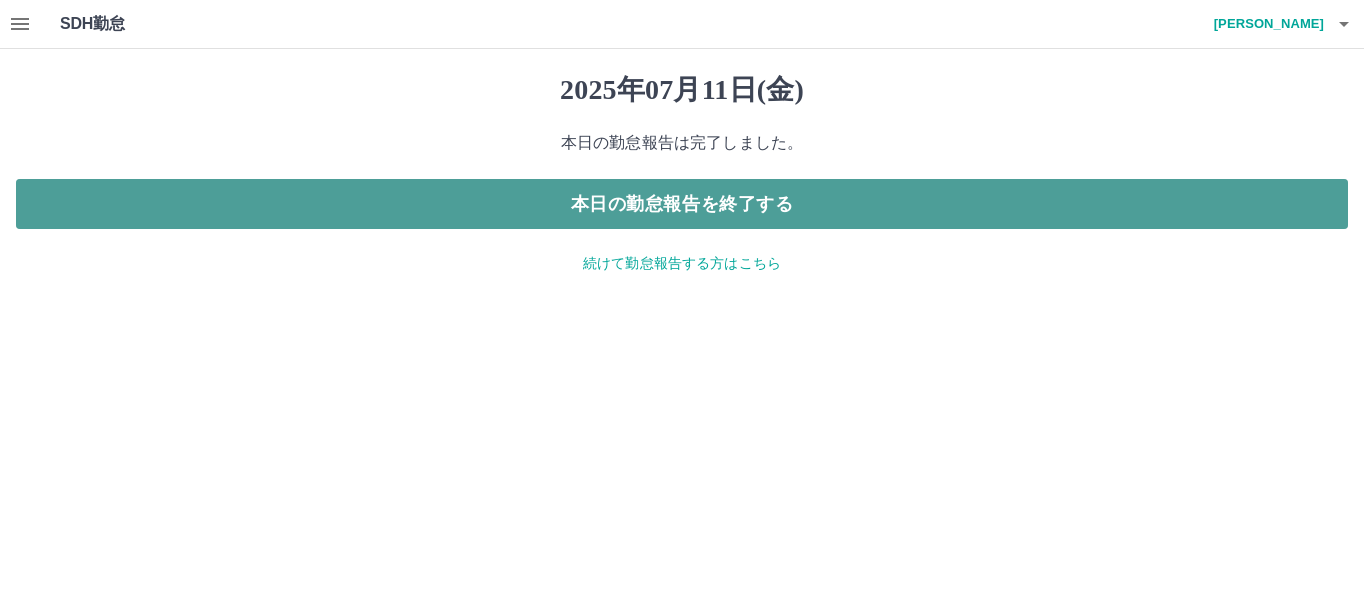 click on "本日の勤怠報告を終了する" at bounding box center (682, 204) 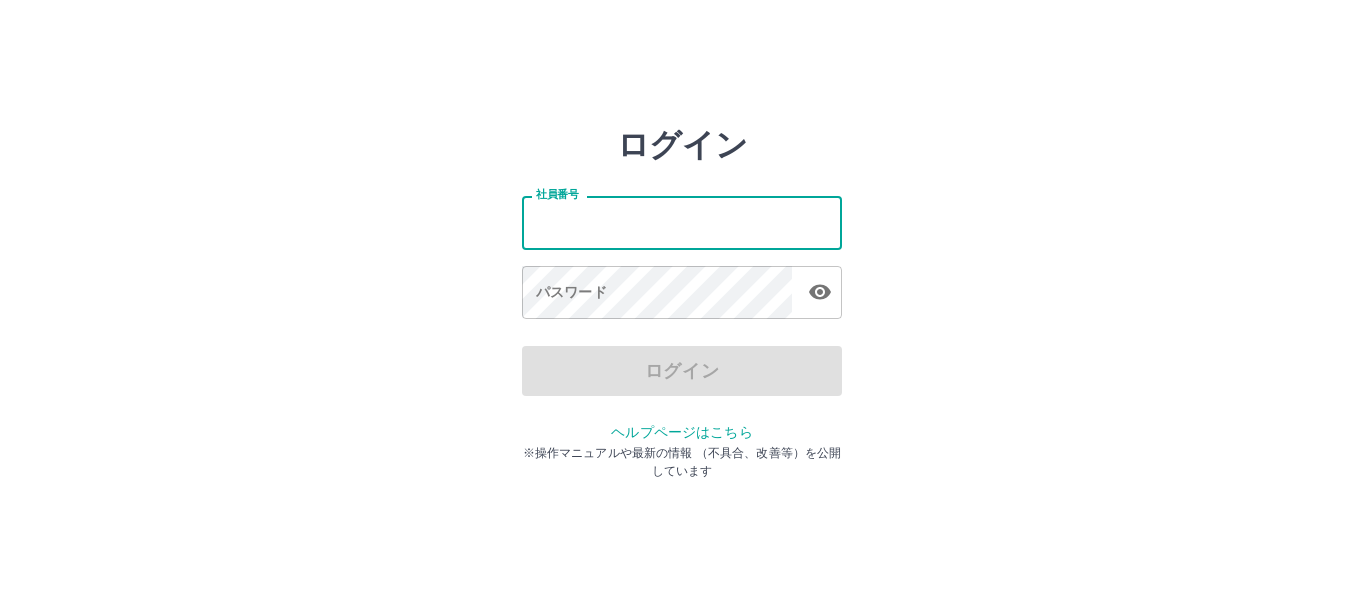 scroll, scrollTop: 0, scrollLeft: 0, axis: both 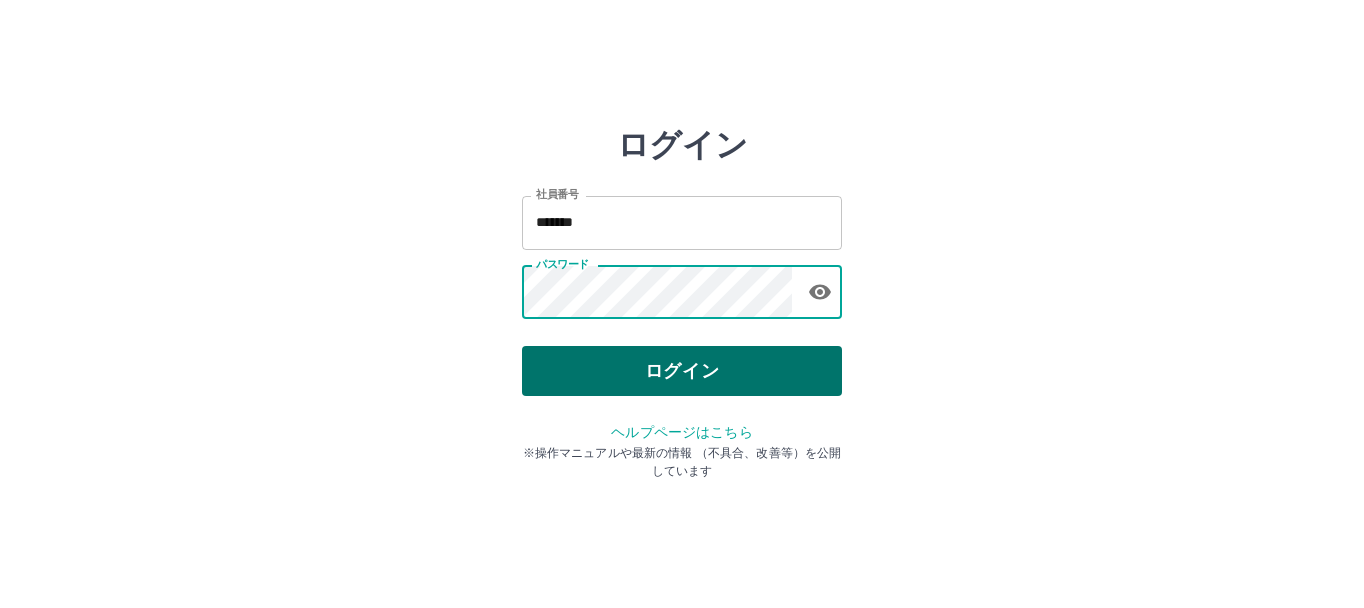 click on "ログイン" at bounding box center [682, 371] 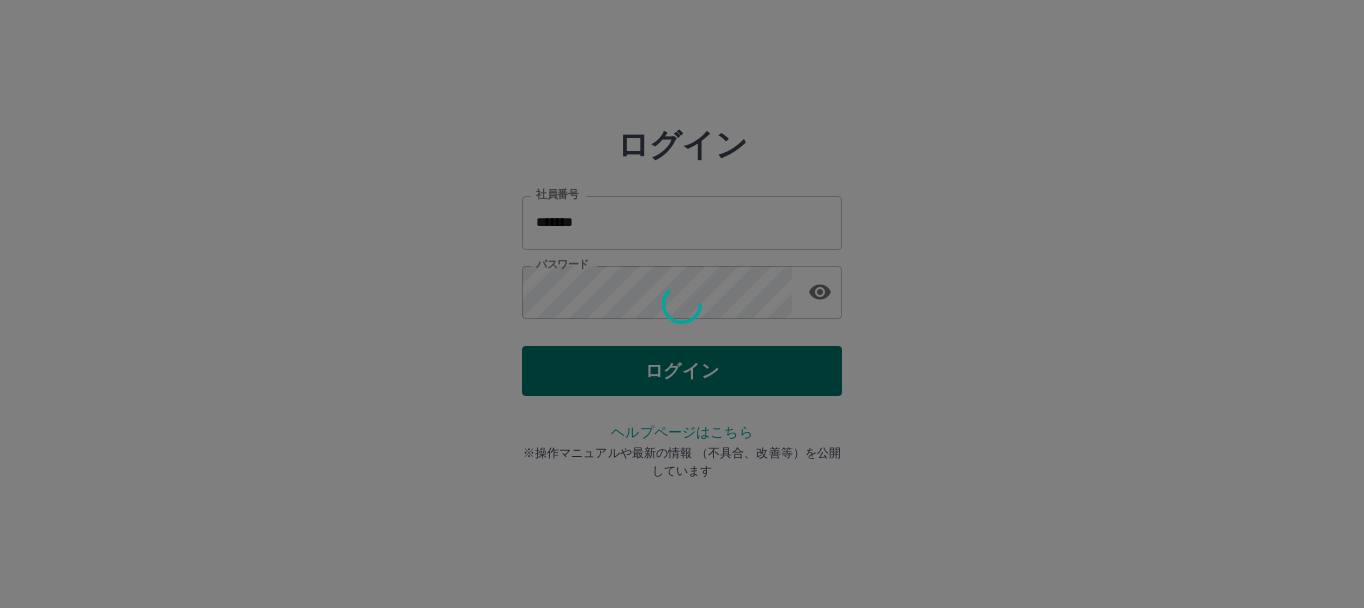 click on "ログイン 社員番号 ******* 社員番号 パスワード パスワード ログイン ヘルプページはこちら ※操作マニュアルや最新の情報 （不具合、改善等）を公開しています" at bounding box center [682, 286] 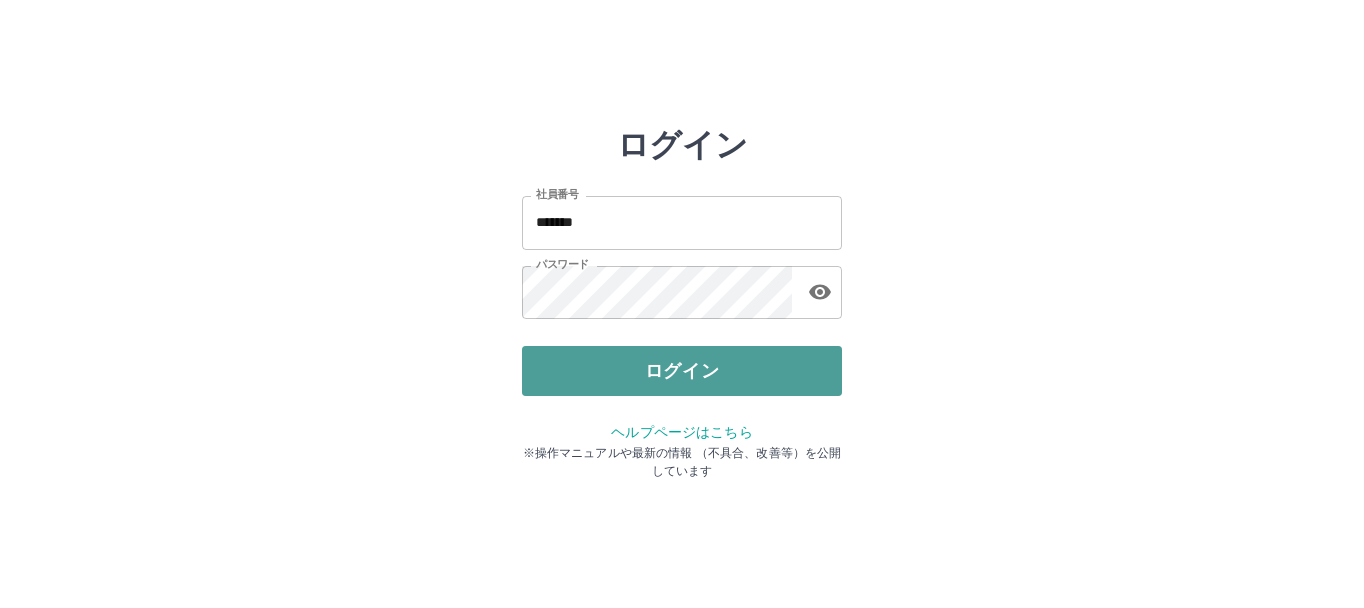 click on "ログイン" at bounding box center [682, 371] 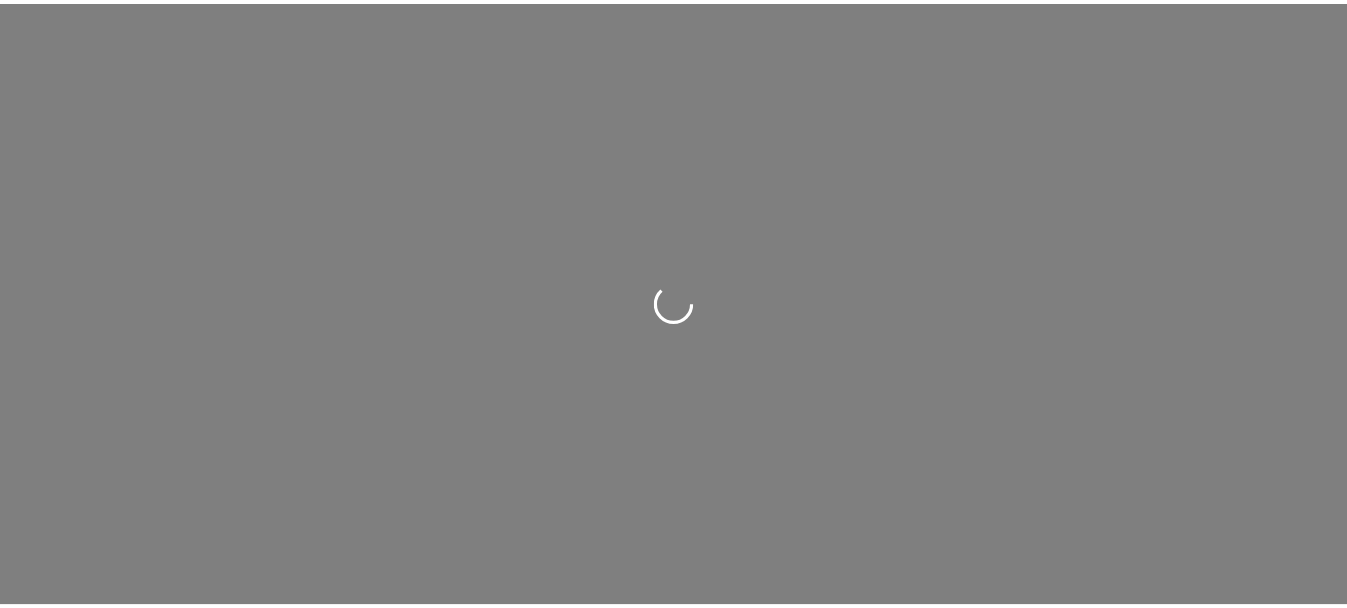 scroll, scrollTop: 0, scrollLeft: 0, axis: both 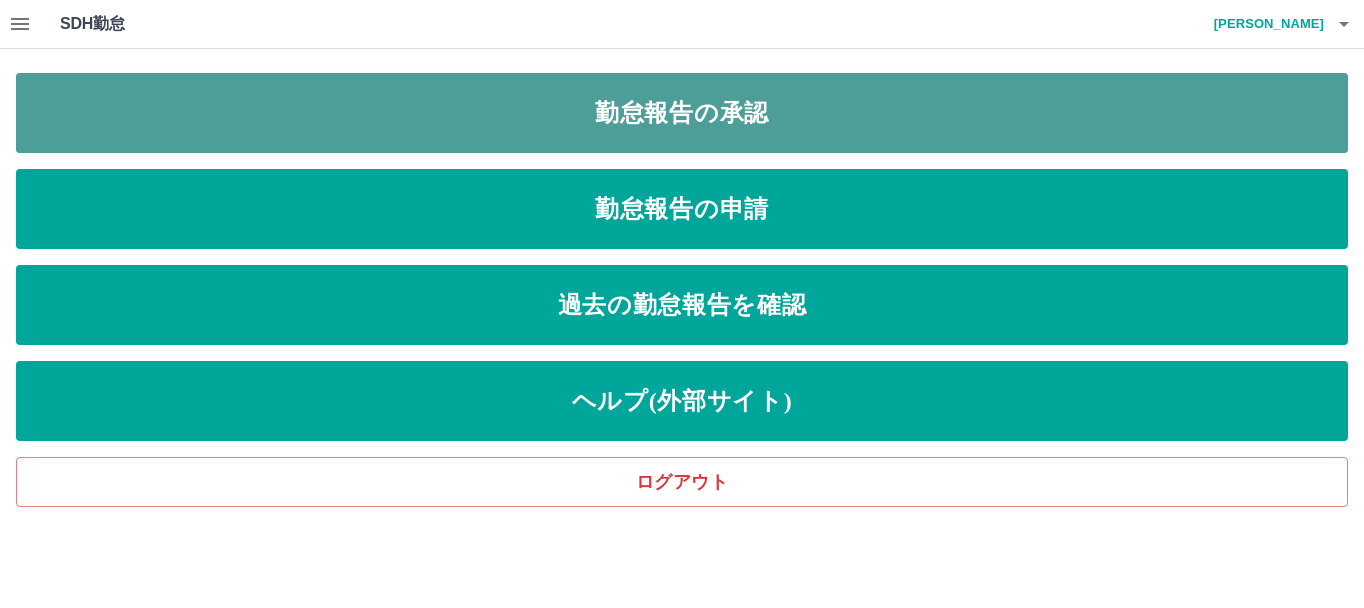 click on "勤怠報告の承認" at bounding box center (682, 113) 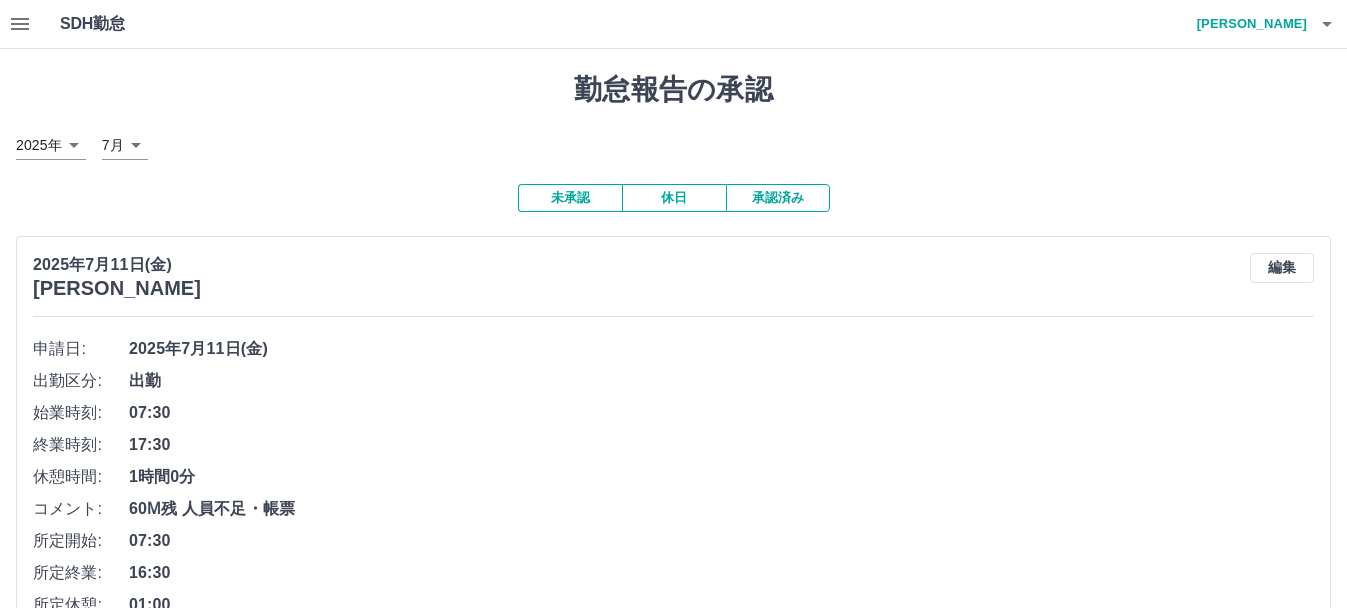 click on "60Ⅿ残 人員不足・帳票" at bounding box center (721, 509) 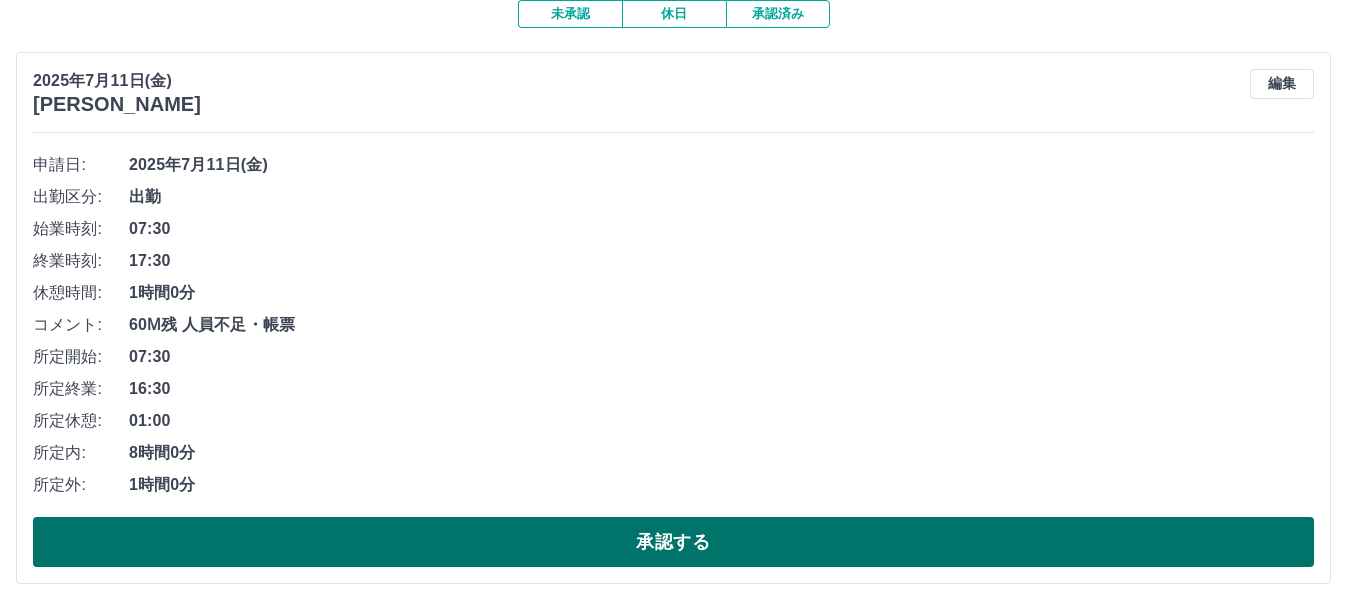 click on "承認する" at bounding box center [673, 542] 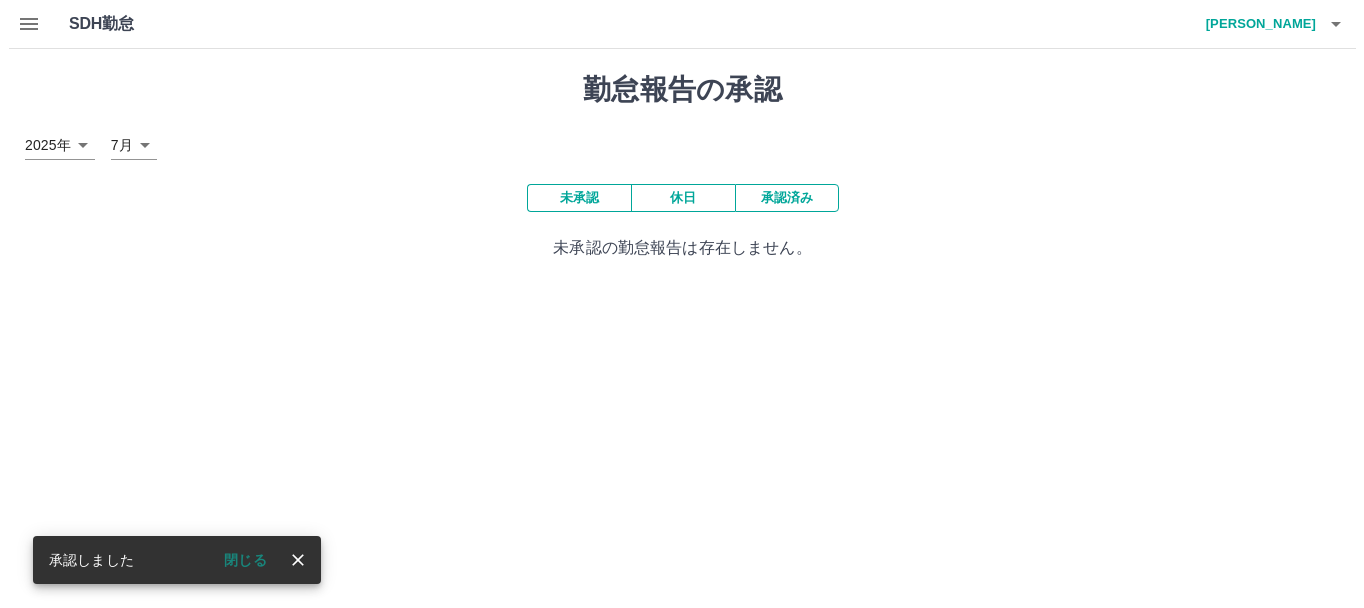 scroll, scrollTop: 0, scrollLeft: 0, axis: both 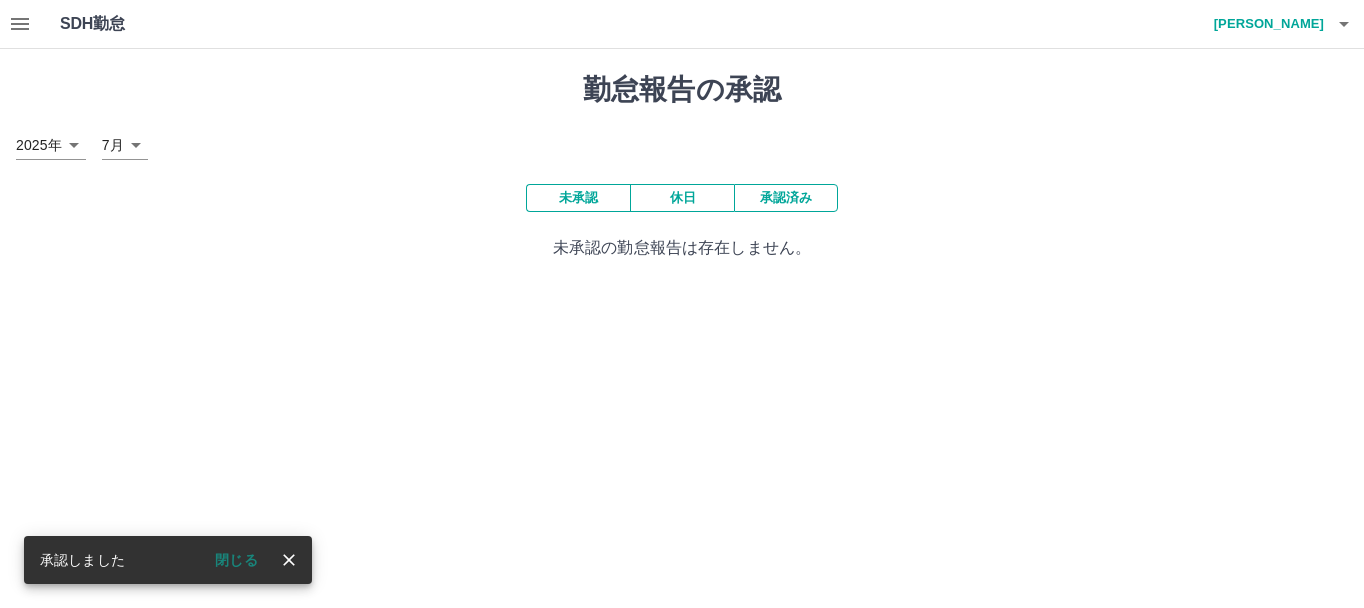 click on "SDH勤怠 [PERSON_NAME]しました 閉じる 勤怠報告の承認 [DATE] **** 7月 * 未承認 休日 承認済み 未承認の勤怠報告は存在しません。 SDH勤怠" at bounding box center [682, 142] 